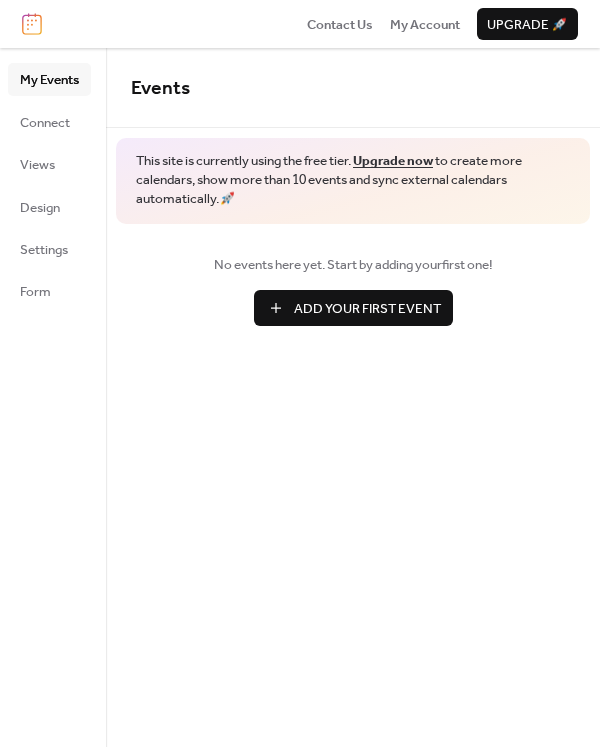 scroll, scrollTop: 0, scrollLeft: 0, axis: both 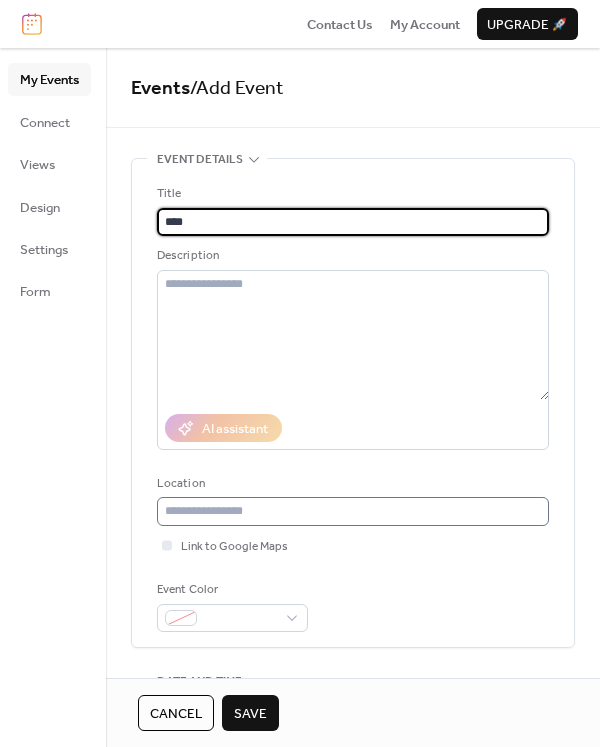 type on "****" 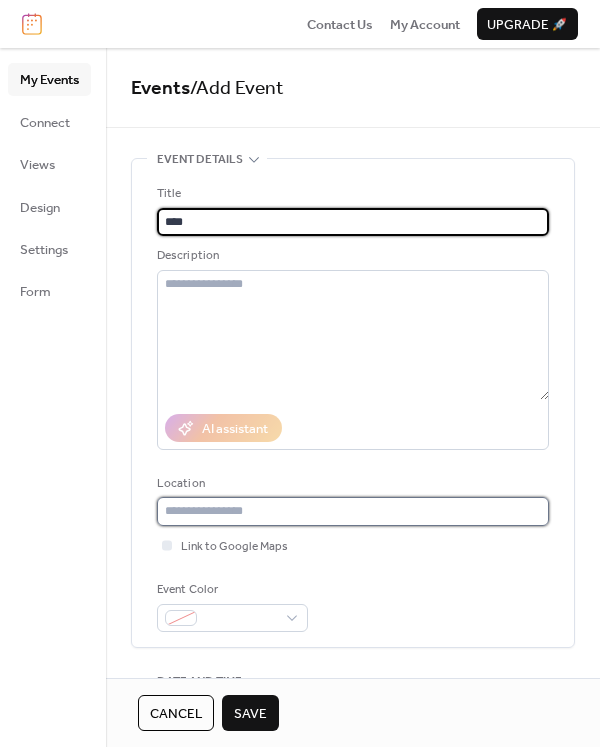 click at bounding box center [353, 511] 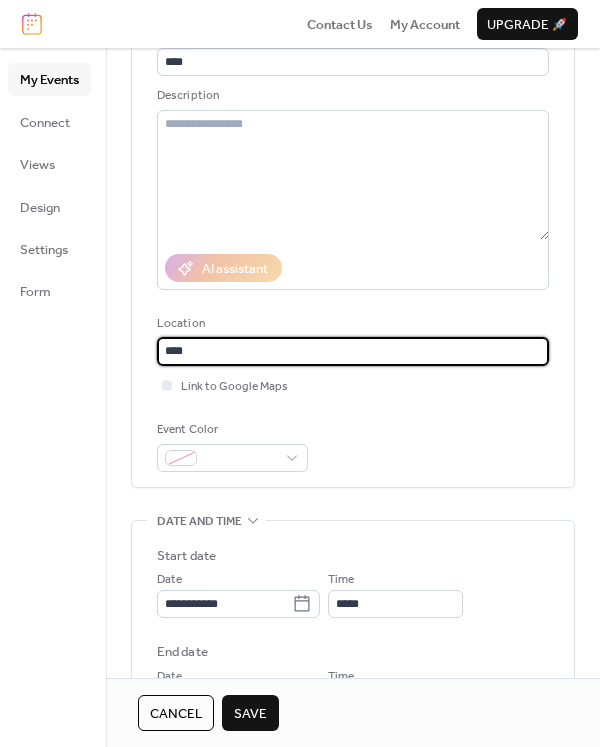 scroll, scrollTop: 300, scrollLeft: 0, axis: vertical 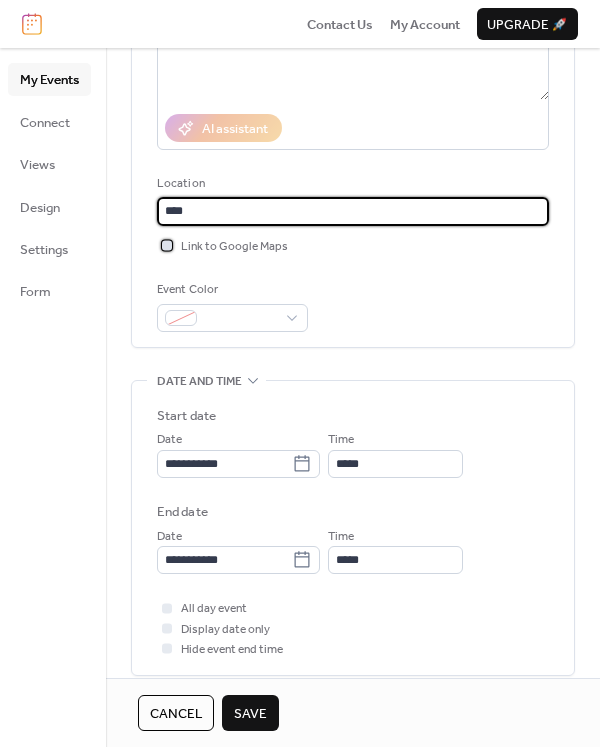 click at bounding box center [167, 245] 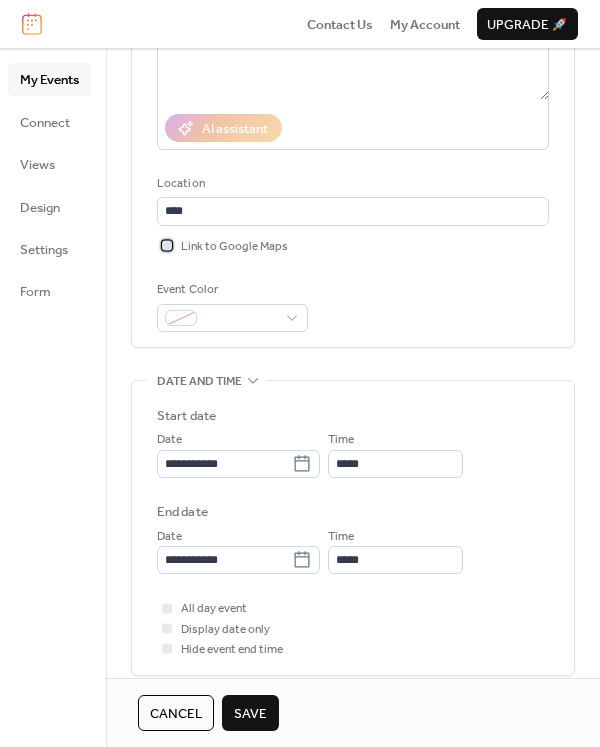 click 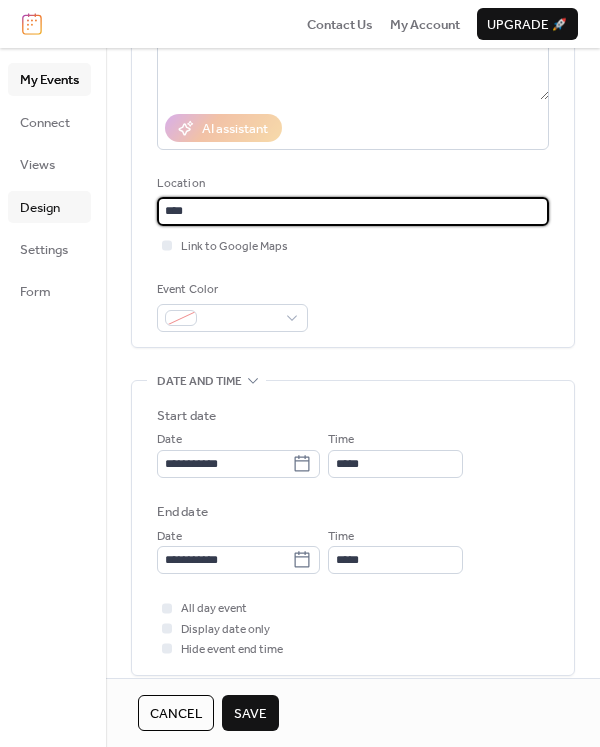 drag, startPoint x: 202, startPoint y: 211, endPoint x: 67, endPoint y: 208, distance: 135.03333 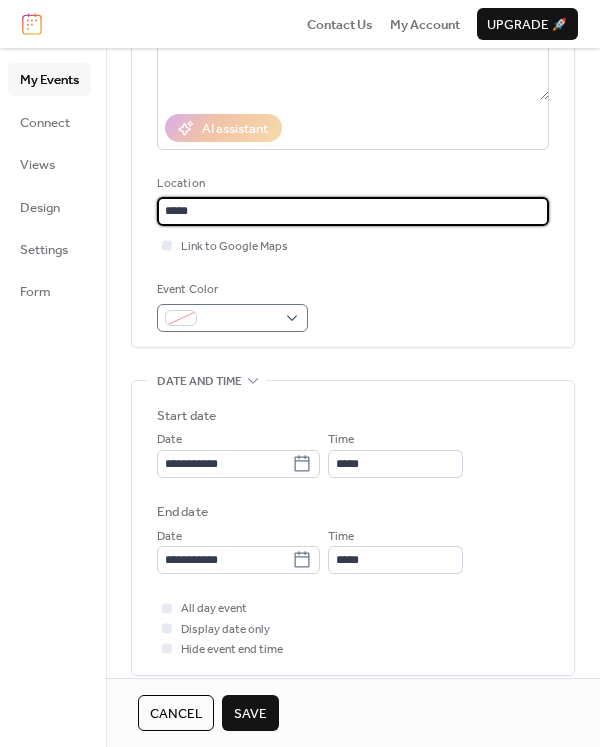 type on "****" 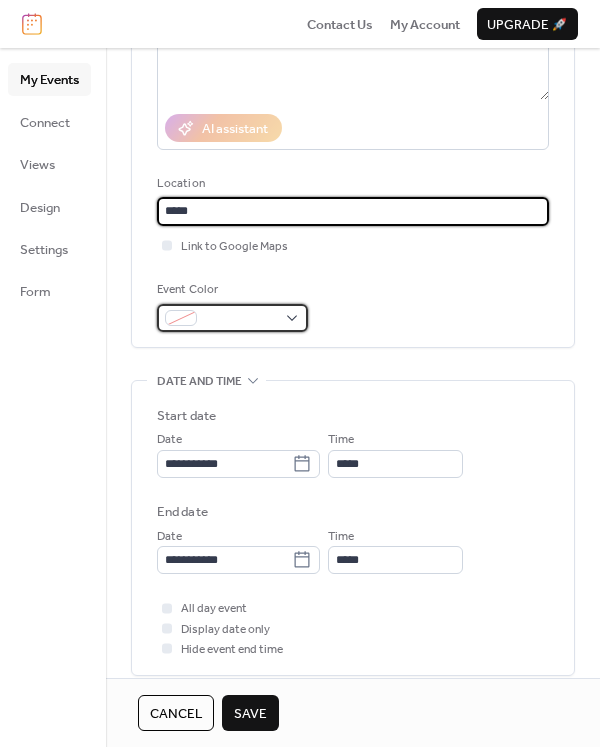 click at bounding box center (240, 319) 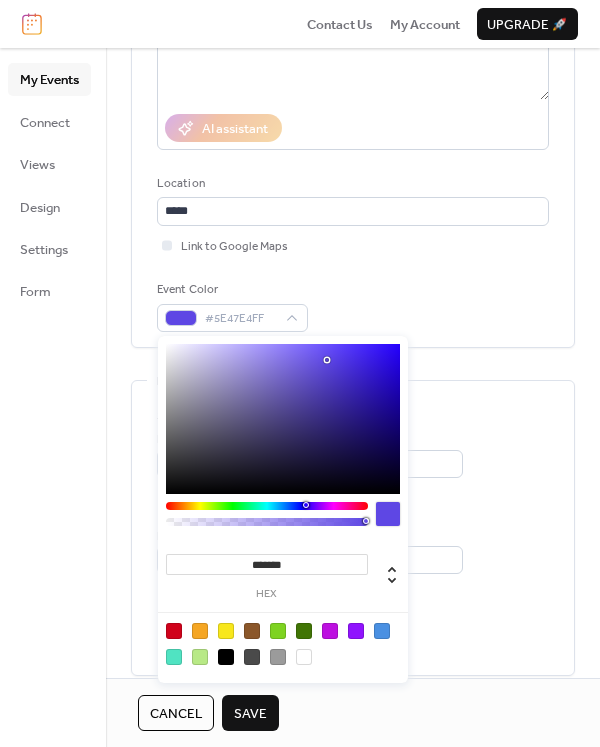 drag, startPoint x: 270, startPoint y: 403, endPoint x: 327, endPoint y: 360, distance: 71.40028 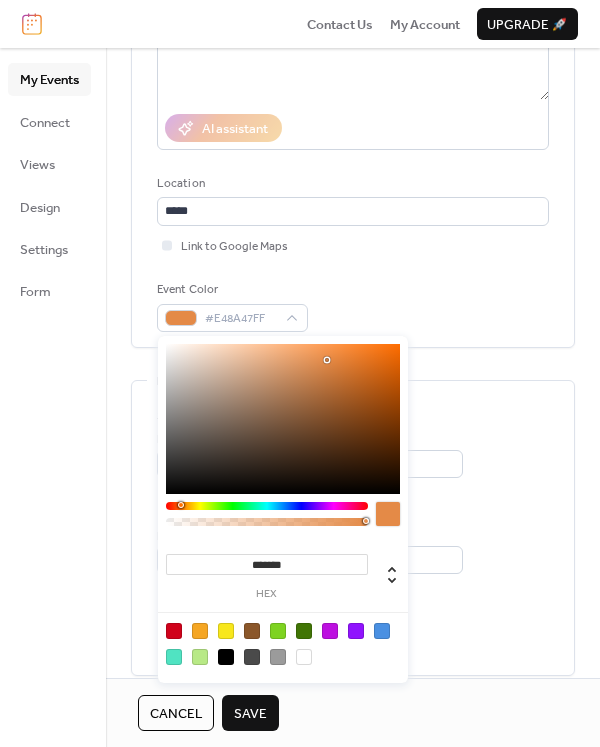 drag, startPoint x: 200, startPoint y: 509, endPoint x: 180, endPoint y: 513, distance: 20.396078 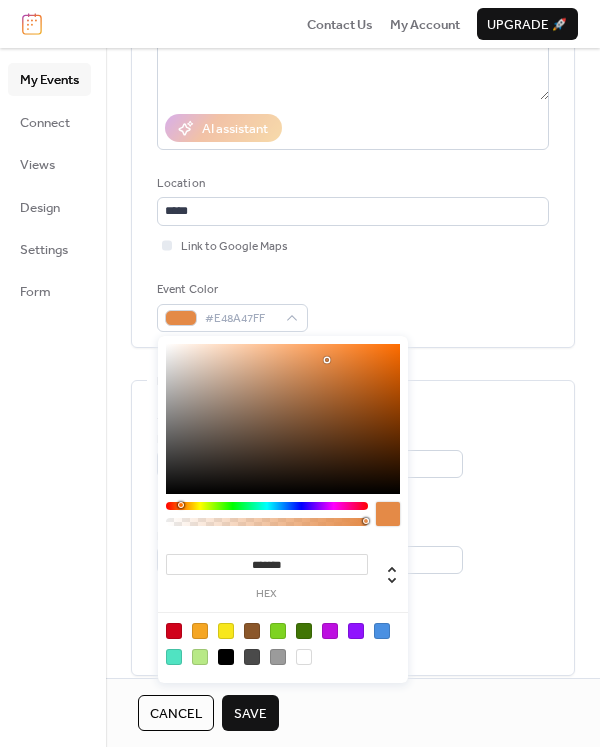 click at bounding box center [267, 518] 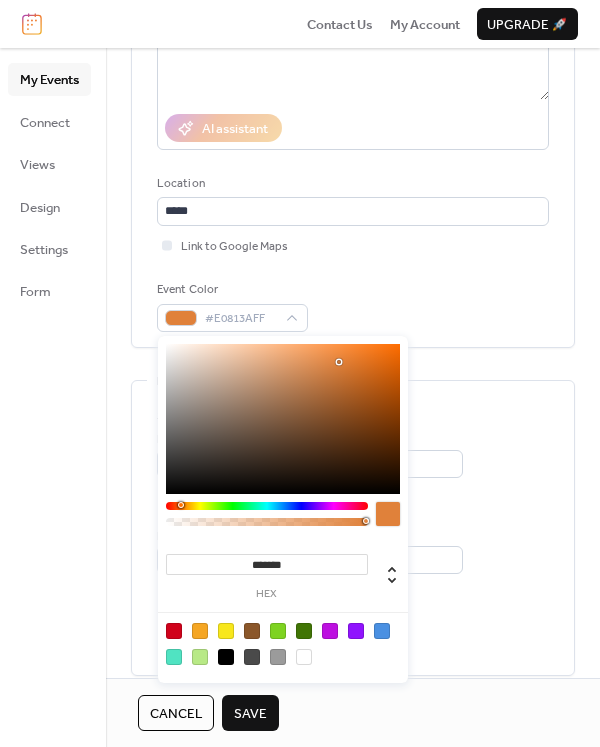 type on "*******" 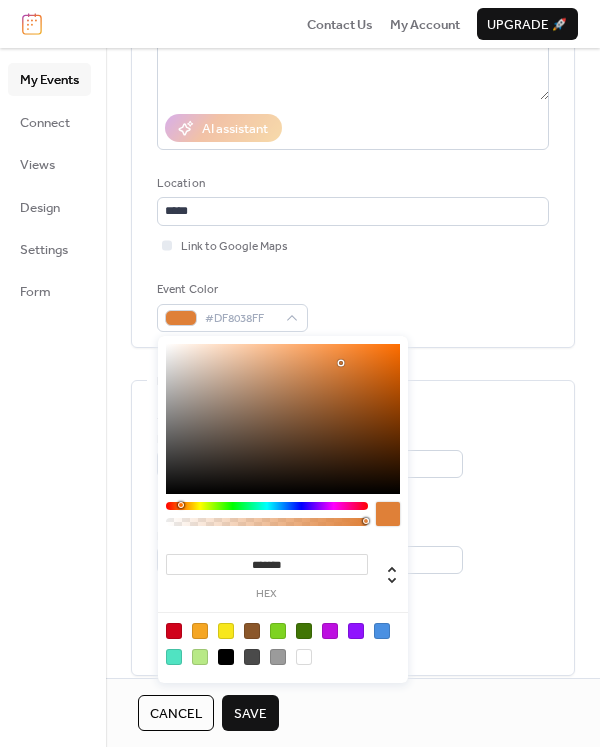 drag, startPoint x: 328, startPoint y: 360, endPoint x: 341, endPoint y: 363, distance: 13.341664 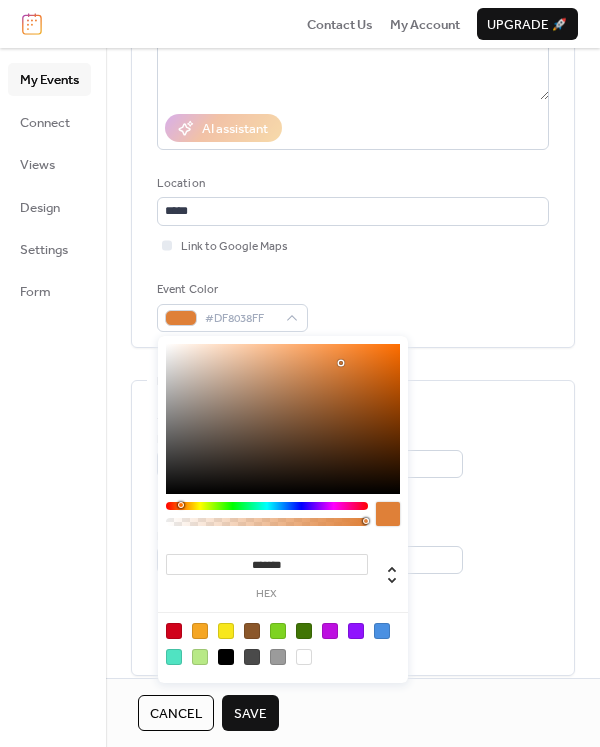 click at bounding box center [341, 363] 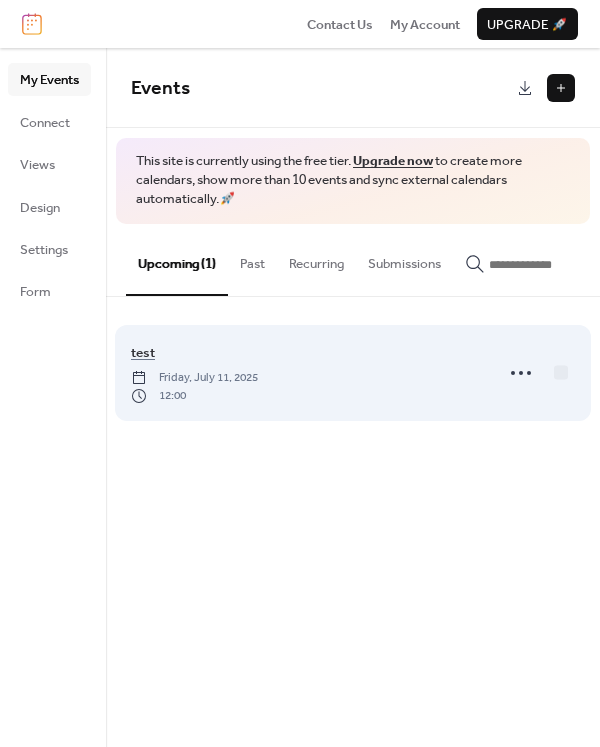 click on "12:00" at bounding box center [194, 396] 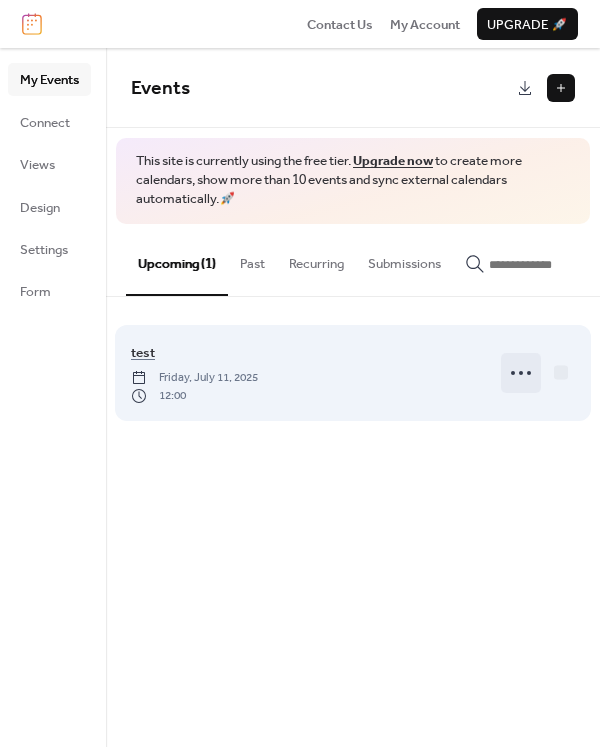 click 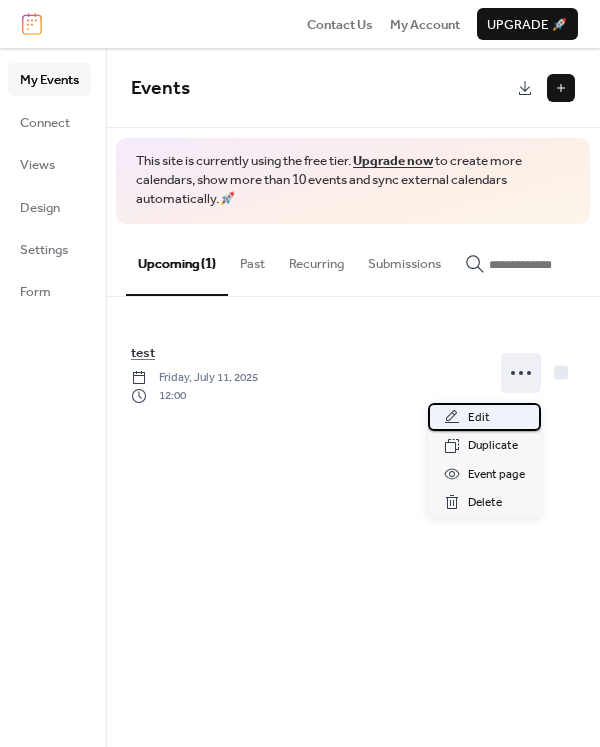 click on "Edit" at bounding box center (479, 418) 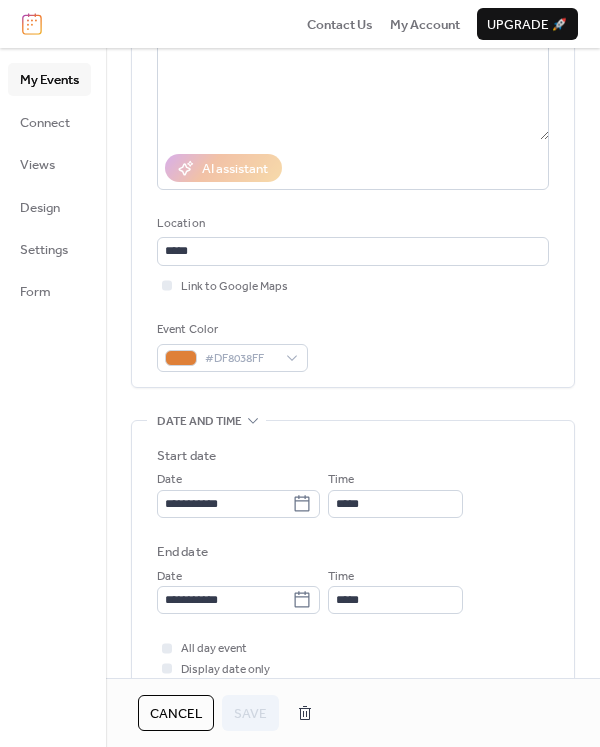 scroll, scrollTop: 0, scrollLeft: 0, axis: both 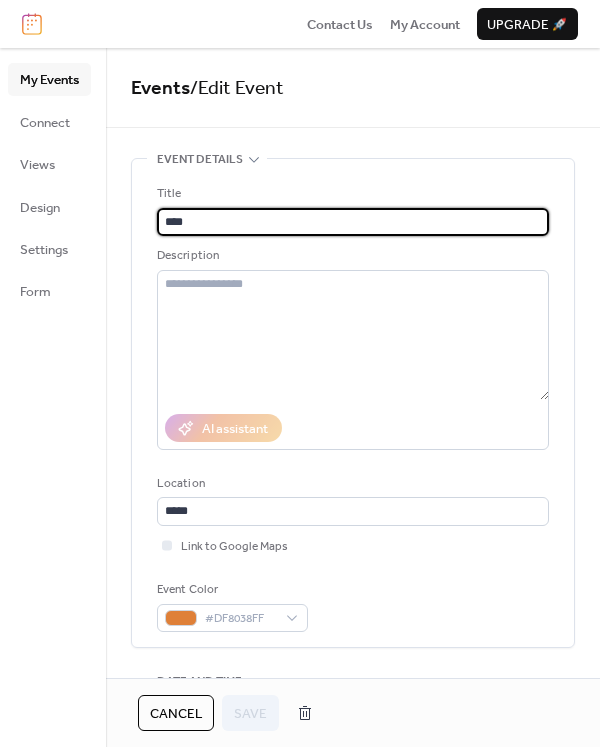 drag, startPoint x: 109, startPoint y: 223, endPoint x: 97, endPoint y: 223, distance: 12 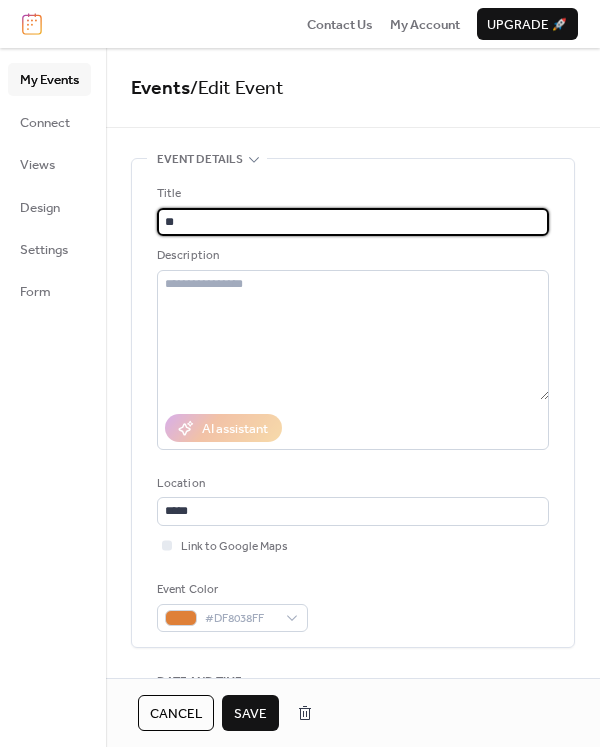 type on "*" 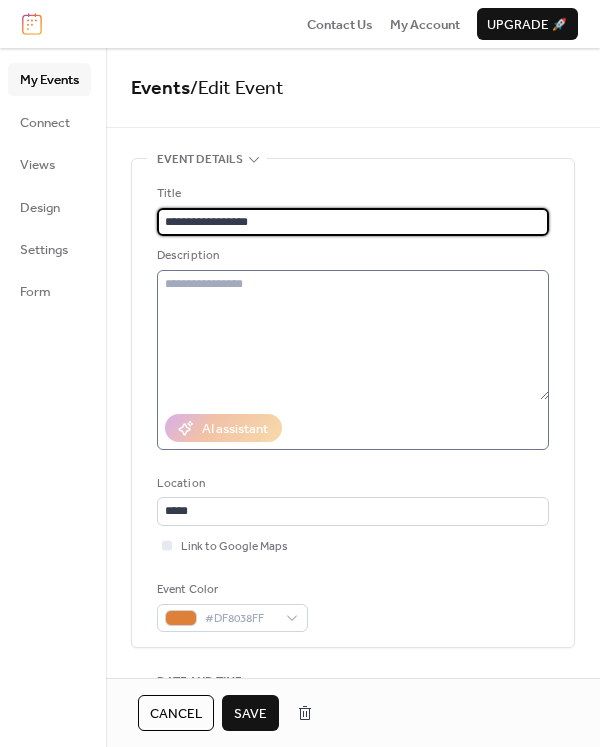 type on "**********" 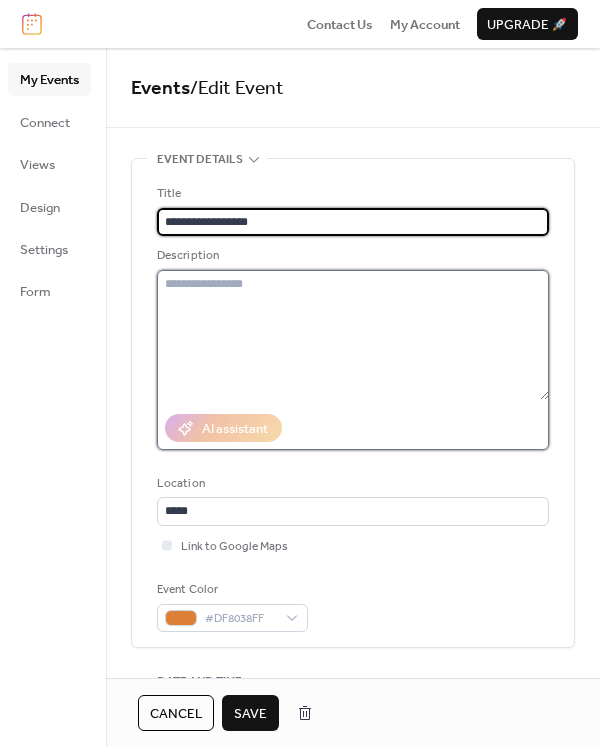 click at bounding box center [353, 335] 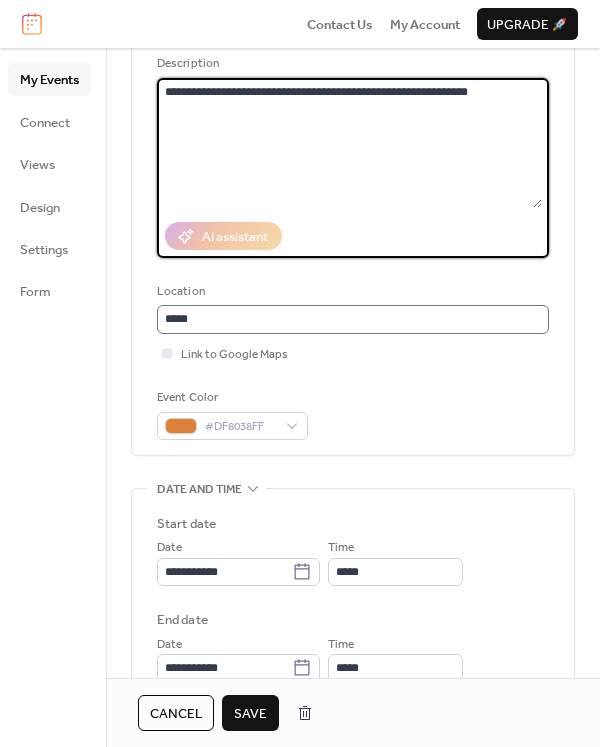 scroll, scrollTop: 200, scrollLeft: 0, axis: vertical 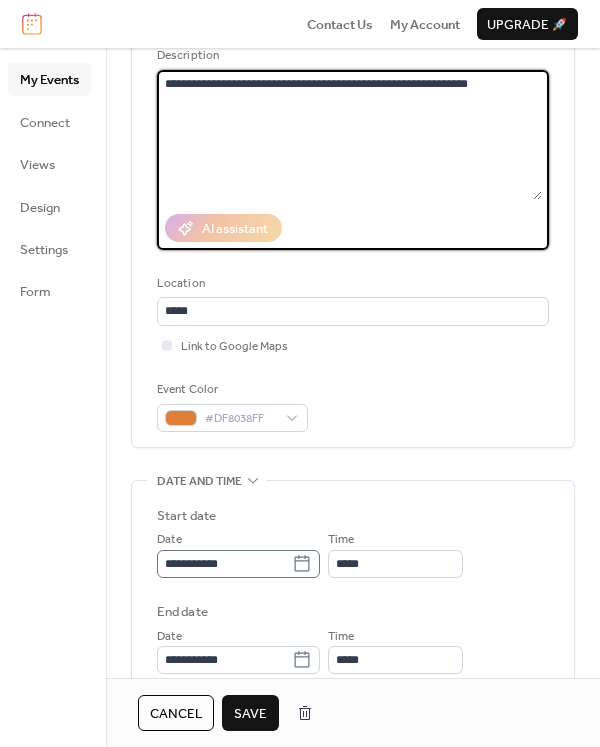 type on "**********" 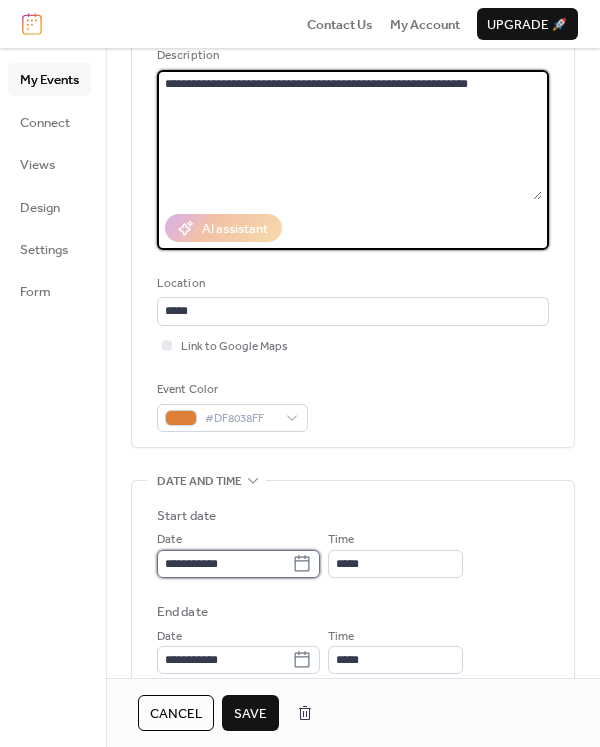 click on "**********" at bounding box center [224, 564] 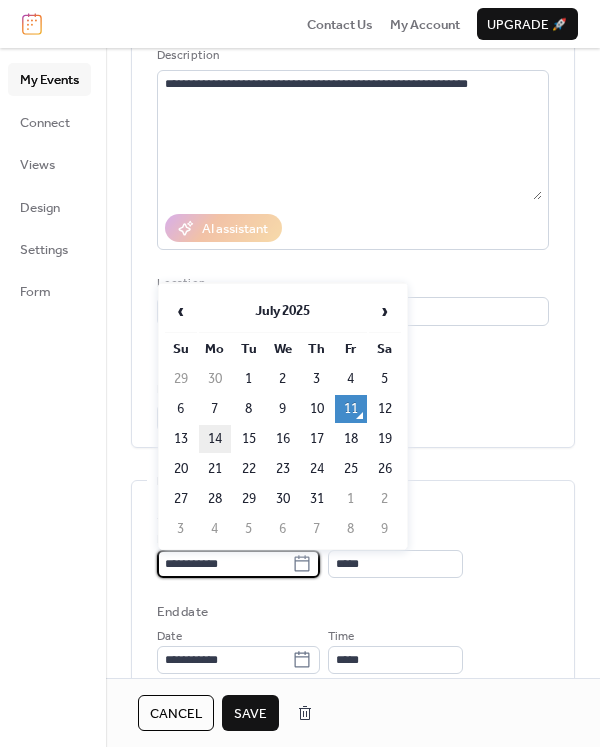 click on "14" at bounding box center (215, 439) 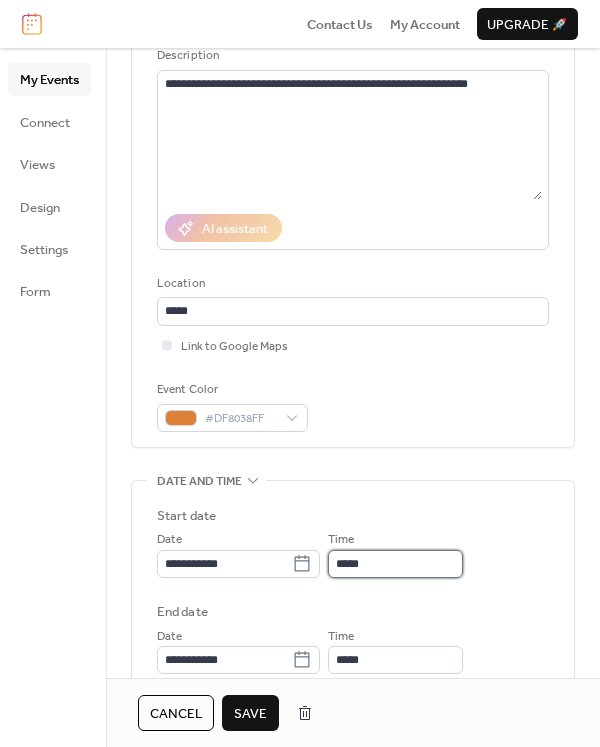 click on "*****" at bounding box center (395, 564) 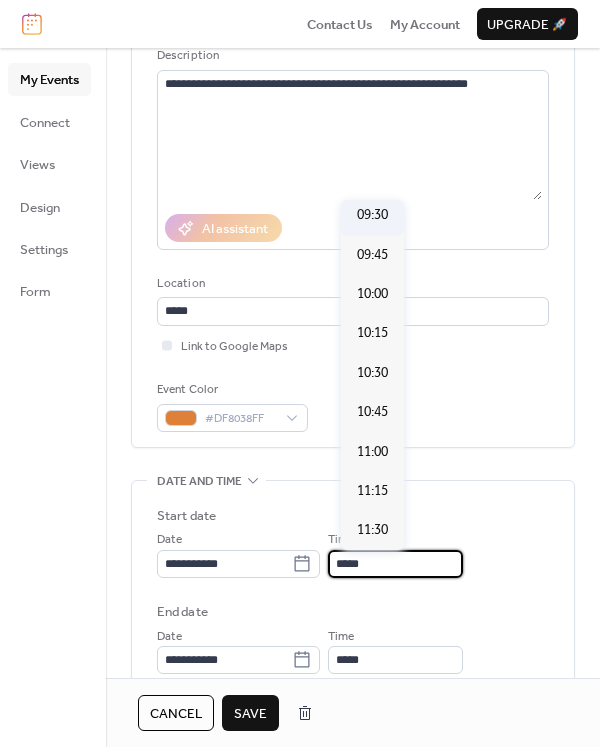 scroll, scrollTop: 1392, scrollLeft: 0, axis: vertical 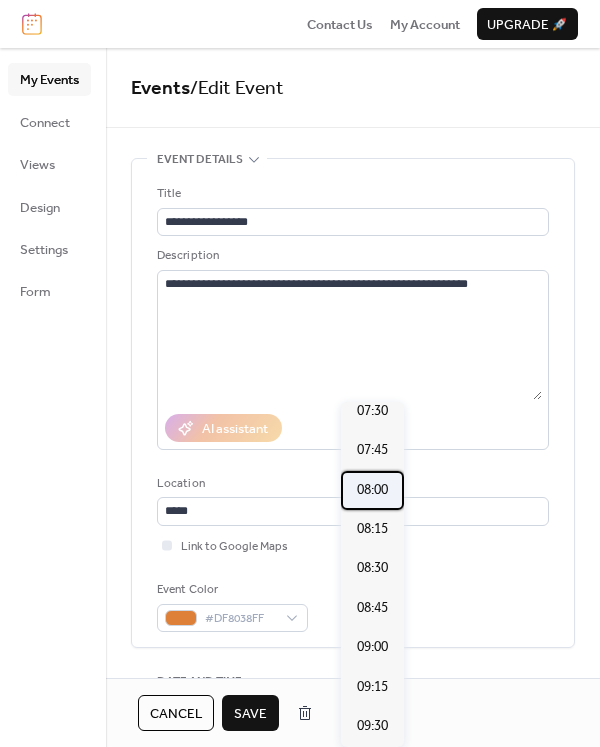 click on "08:00" at bounding box center (372, 490) 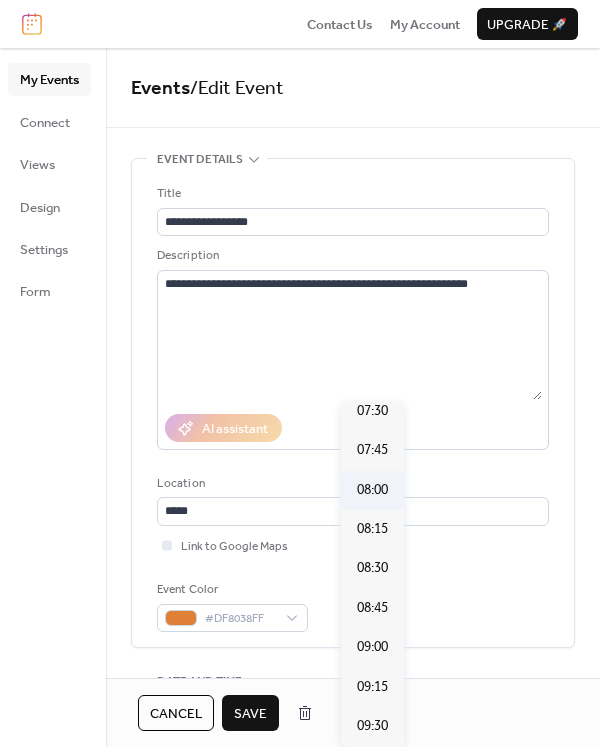 type on "*****" 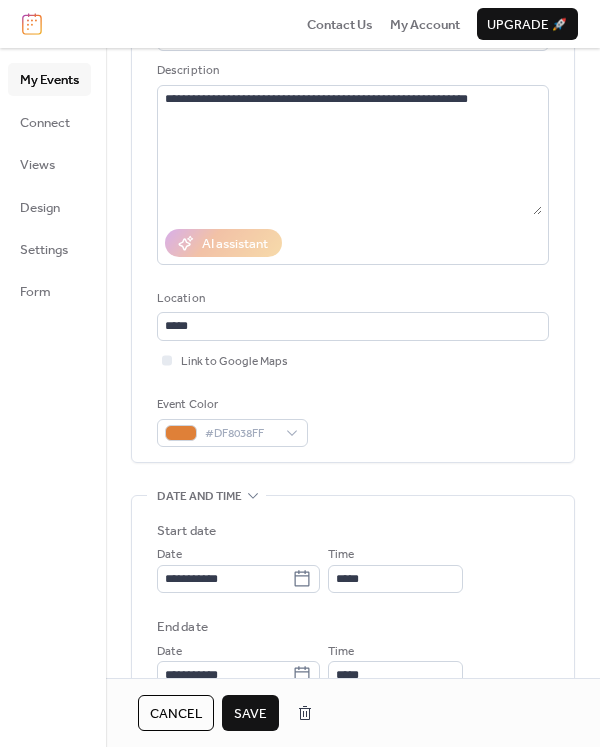 scroll, scrollTop: 200, scrollLeft: 0, axis: vertical 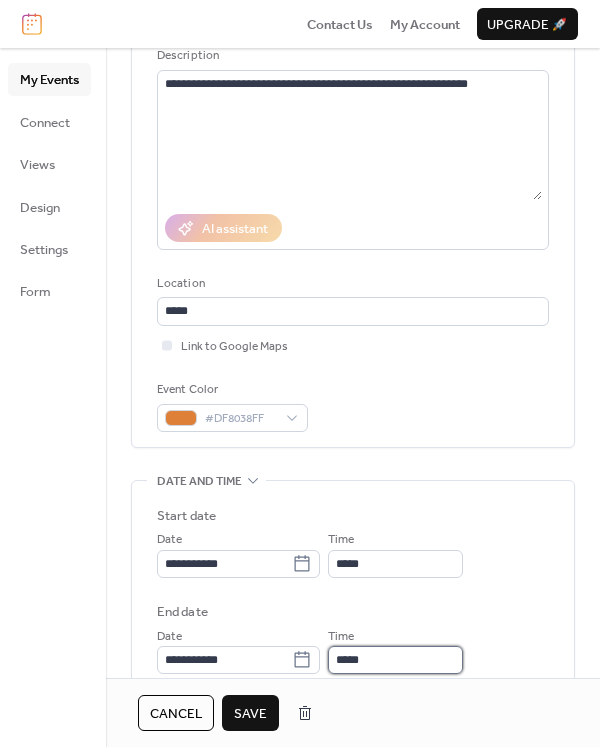 click on "*****" at bounding box center (395, 660) 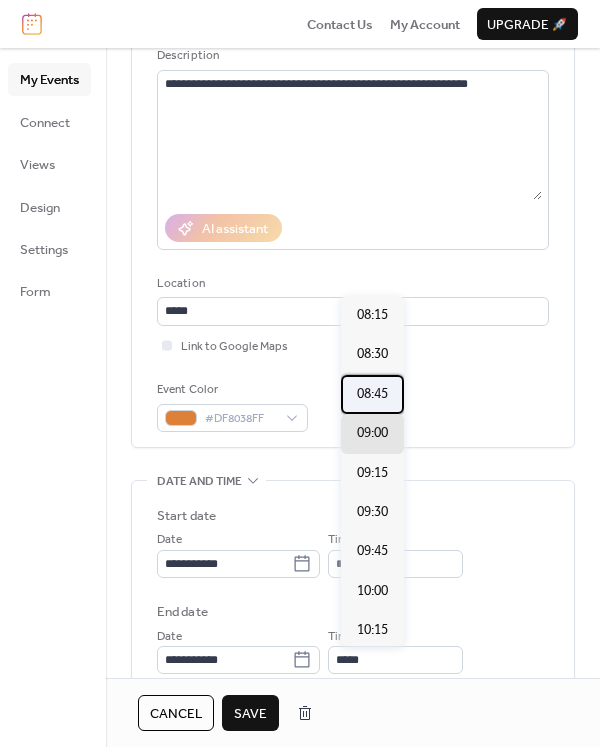 click on "08:45" at bounding box center (372, 394) 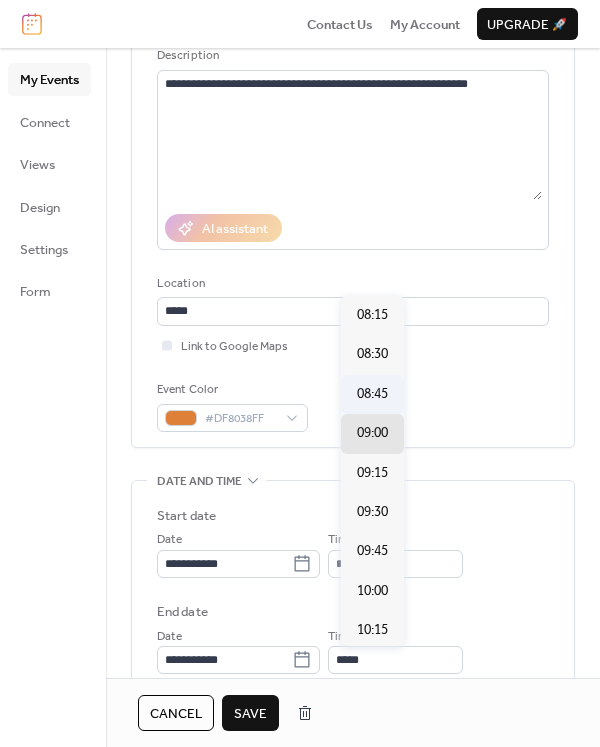 type on "*****" 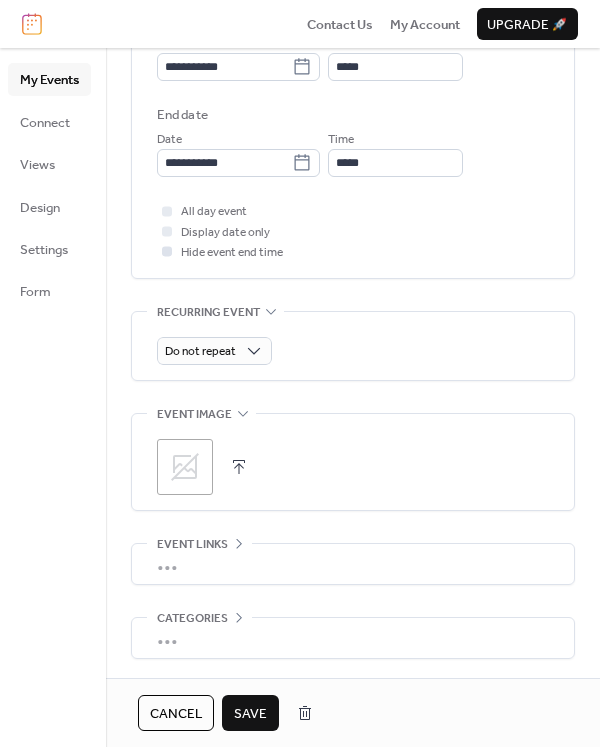 scroll, scrollTop: 700, scrollLeft: 0, axis: vertical 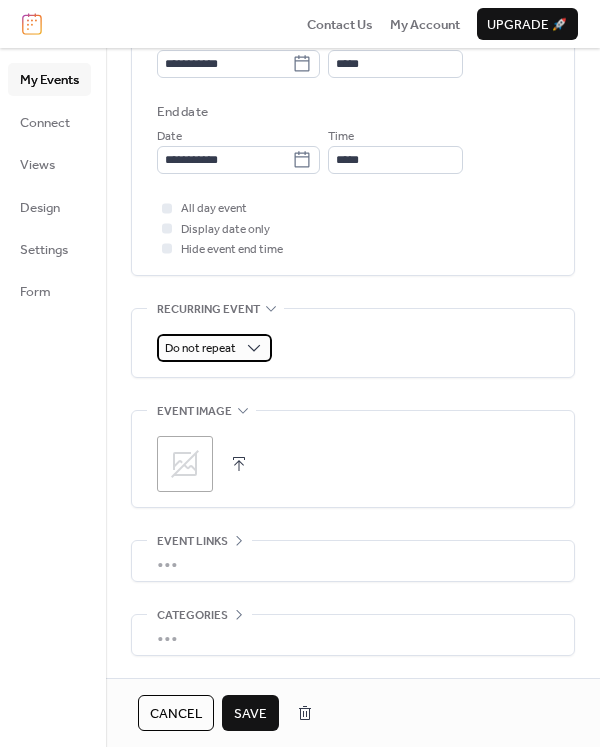 click on "Do not repeat" at bounding box center (200, 348) 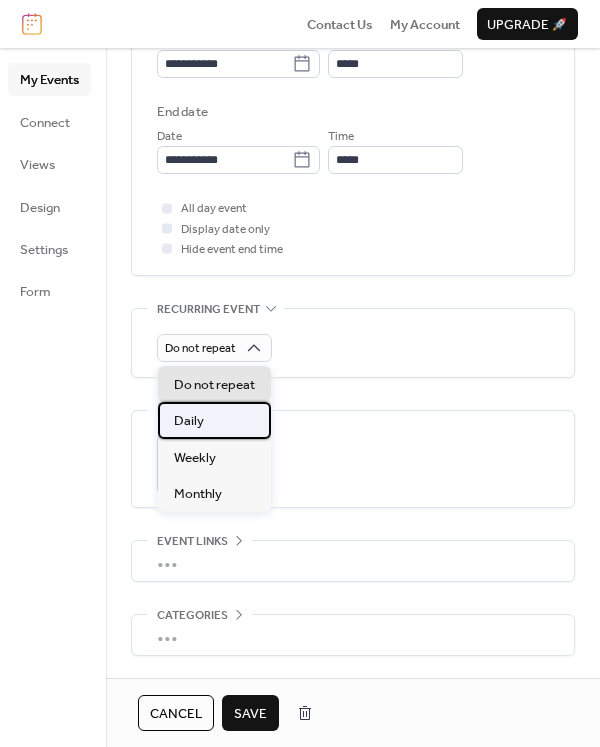 click on "Daily" at bounding box center (189, 421) 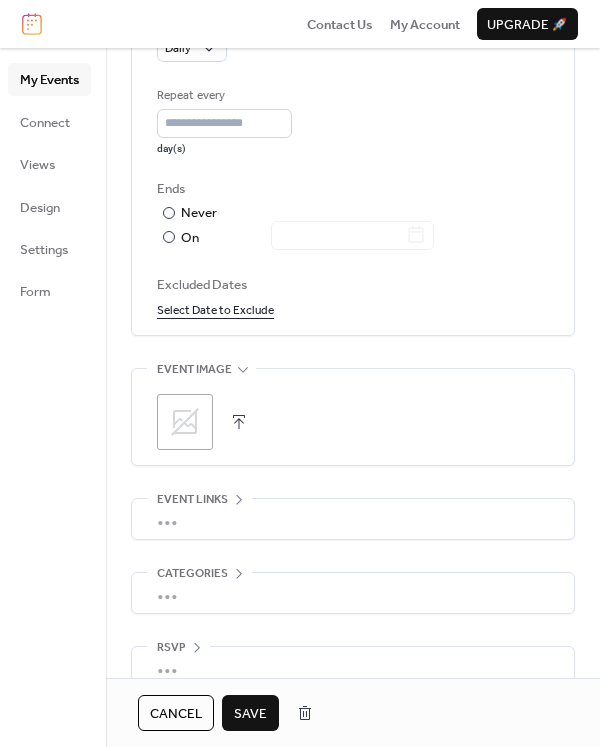 scroll, scrollTop: 1030, scrollLeft: 0, axis: vertical 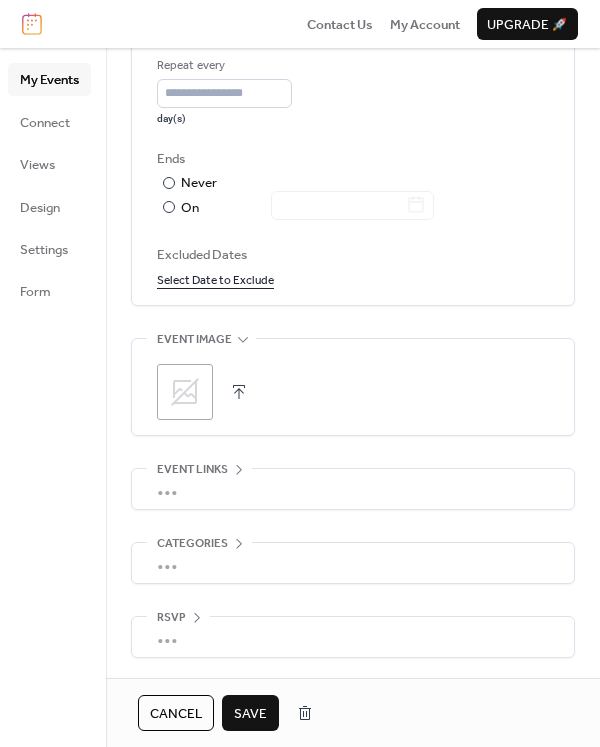 click on "•••" at bounding box center [353, 637] 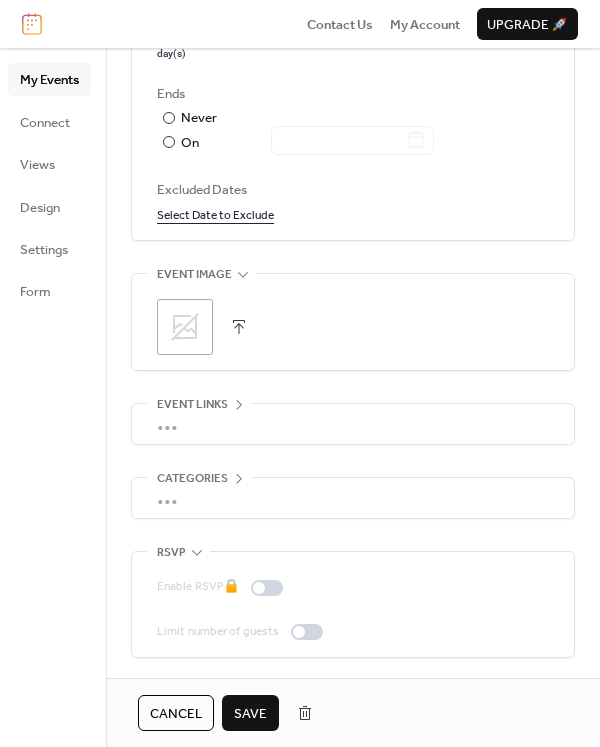 click on "•••" at bounding box center (353, 498) 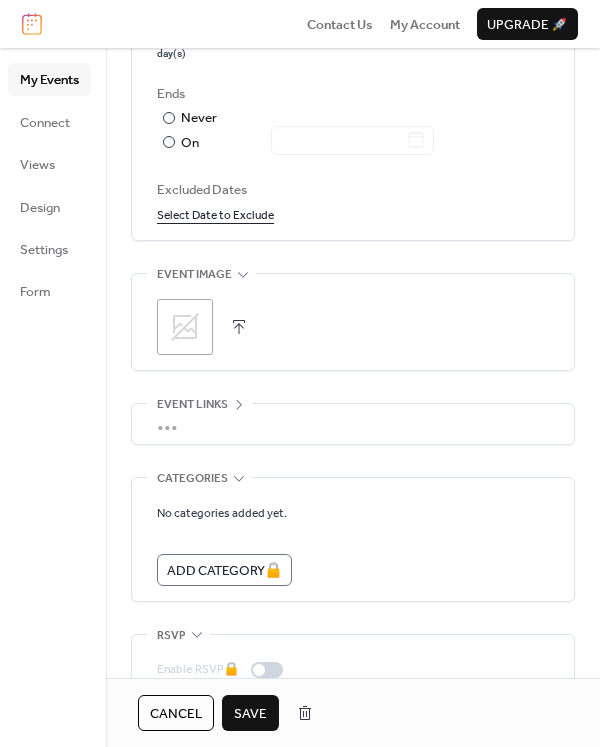 scroll, scrollTop: 1095, scrollLeft: 0, axis: vertical 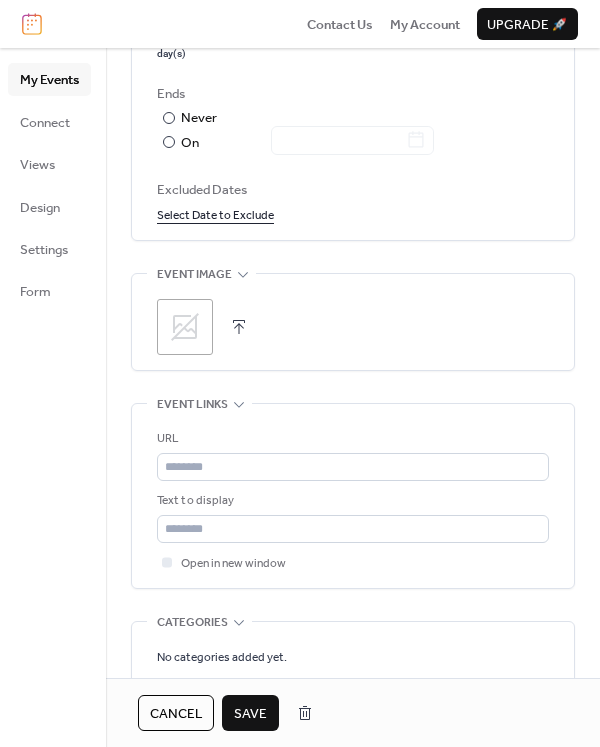 click on "URL" at bounding box center (351, 439) 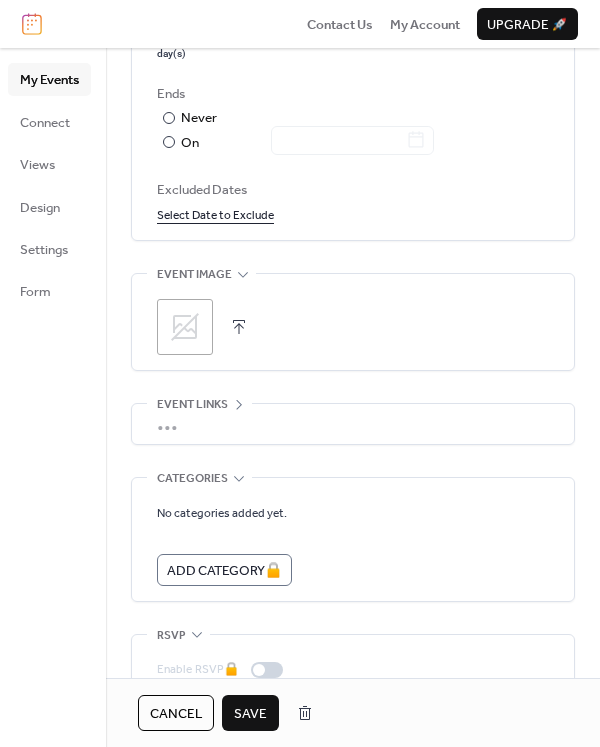 click 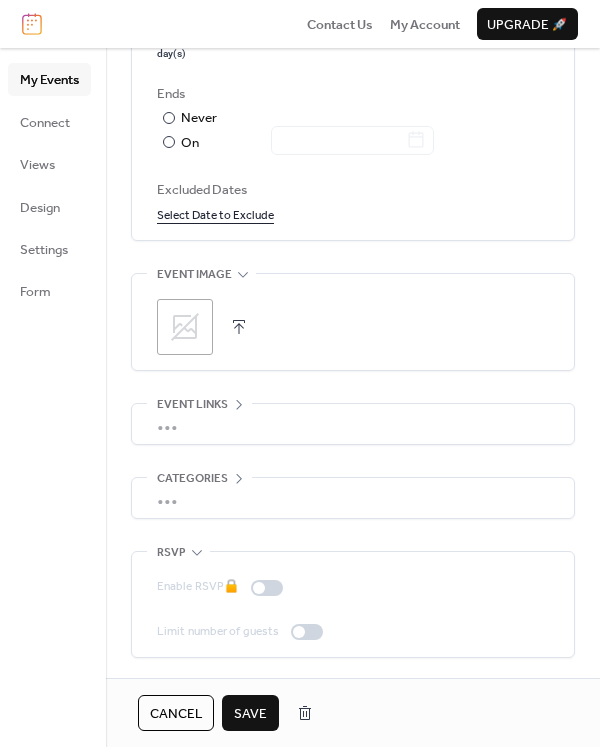 scroll, scrollTop: 1095, scrollLeft: 0, axis: vertical 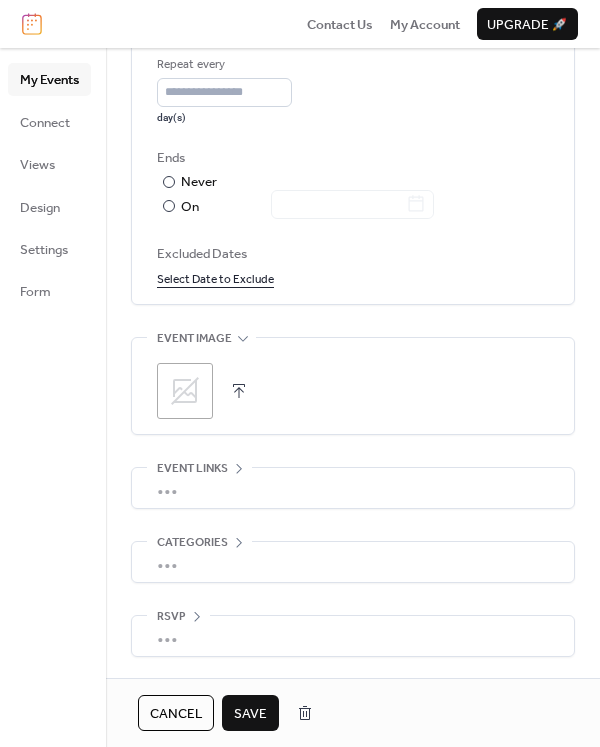click on "Save" at bounding box center [250, 714] 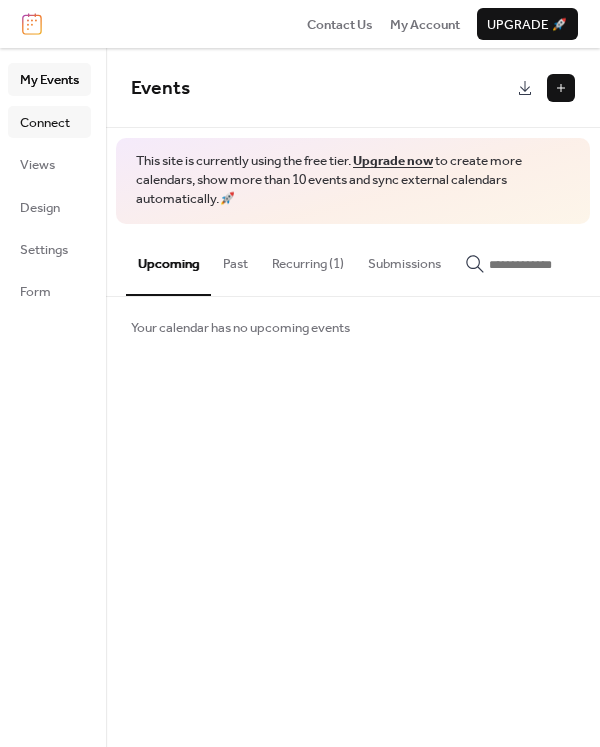 click on "Connect" at bounding box center (45, 123) 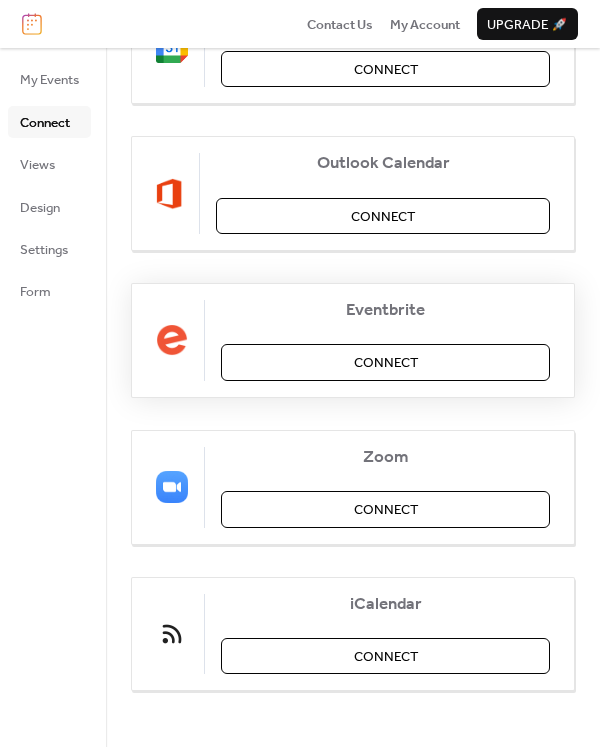 scroll, scrollTop: 333, scrollLeft: 0, axis: vertical 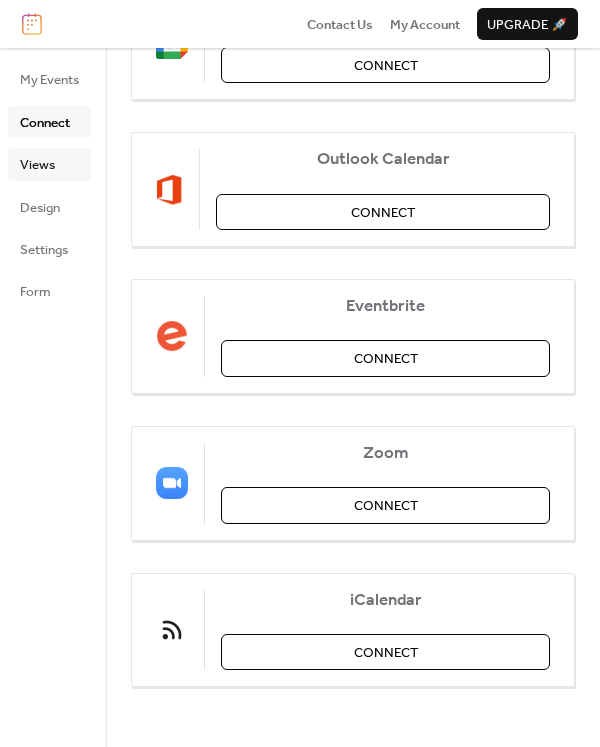 click on "Views" at bounding box center (37, 165) 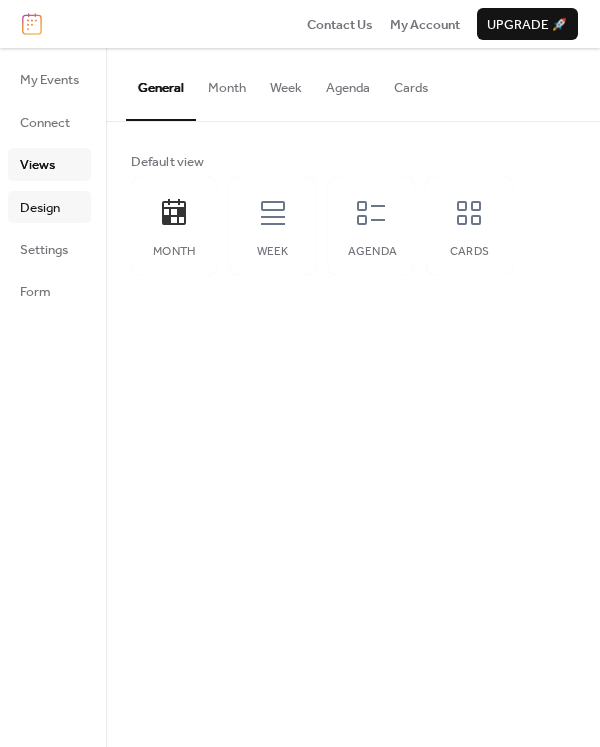 click on "Design" at bounding box center [40, 208] 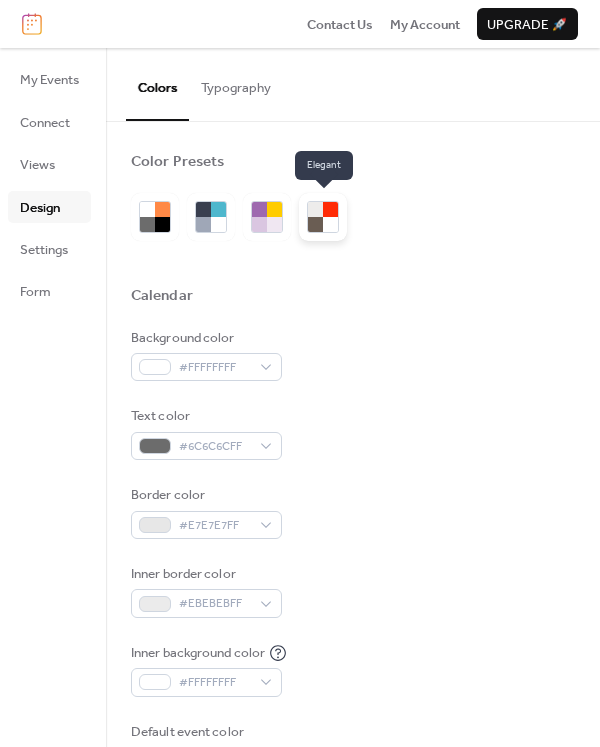 click at bounding box center (330, 224) 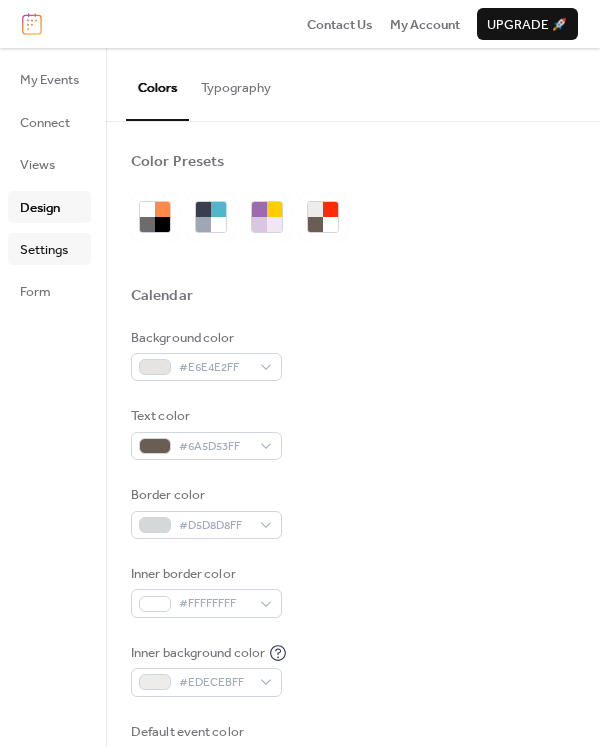 click on "Settings" at bounding box center [44, 250] 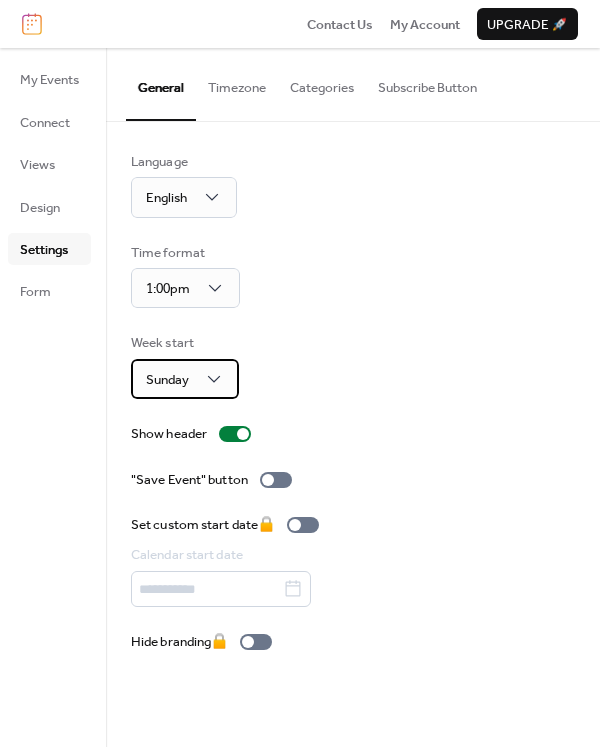 click on "Sunday" at bounding box center (167, 380) 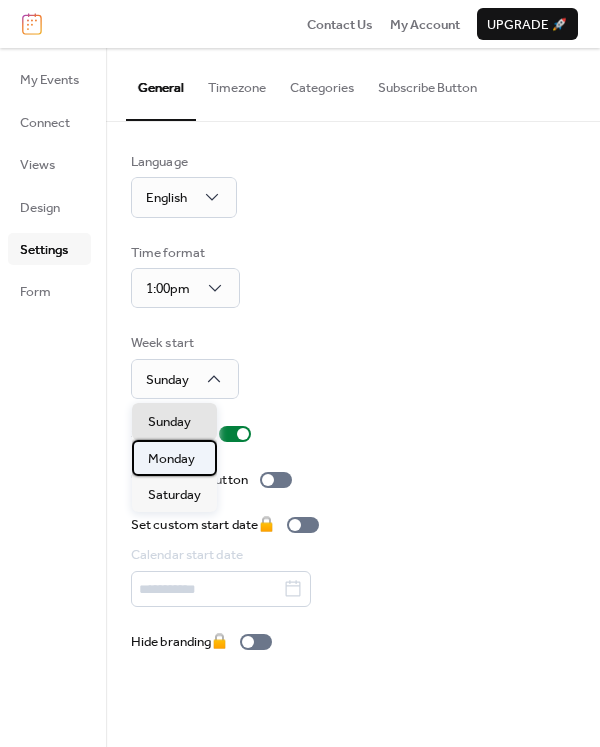 click on "Monday" at bounding box center (171, 459) 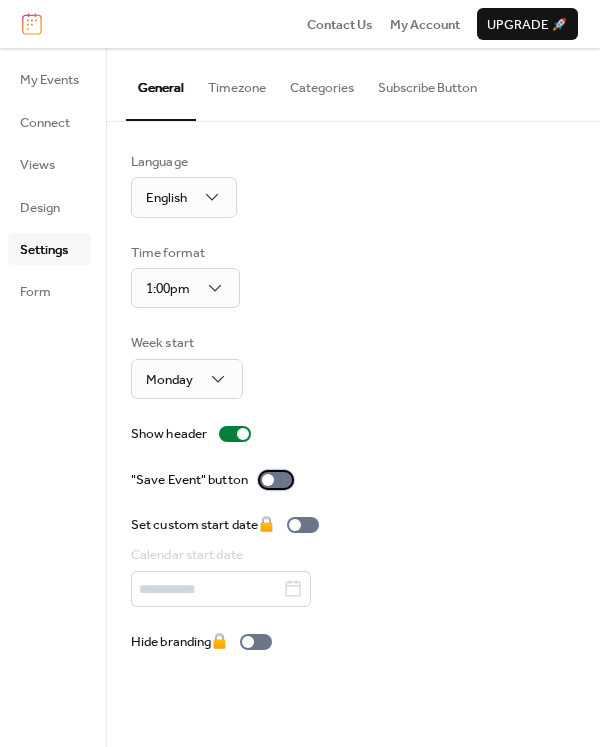 click at bounding box center [268, 480] 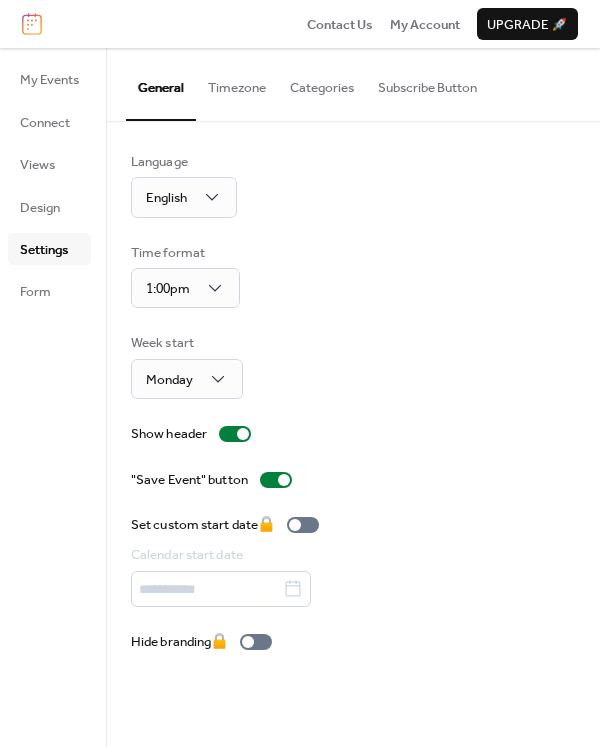 click on "Timezone" at bounding box center [237, 83] 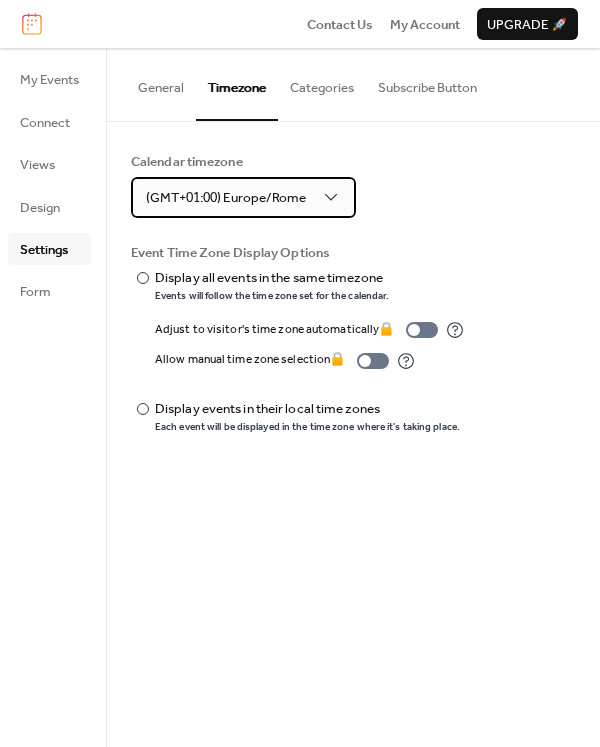 click on "(GMT+01:00) Europe/Rome" at bounding box center (226, 198) 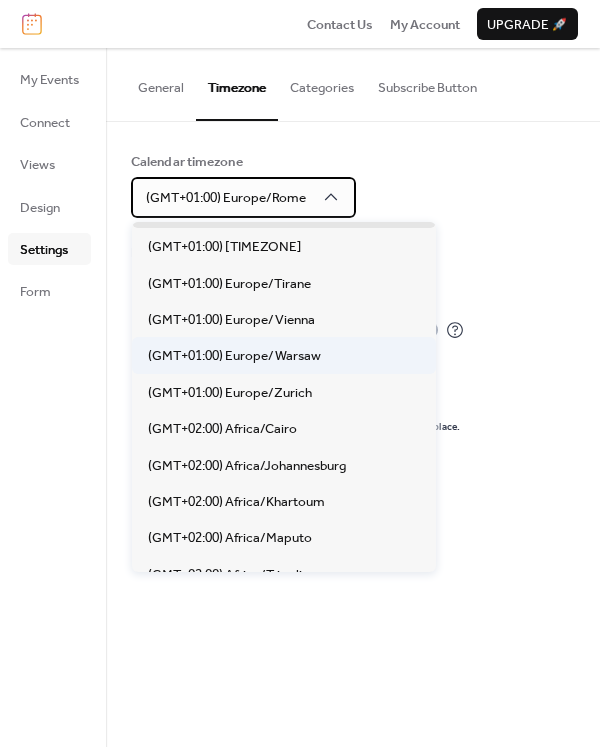 scroll, scrollTop: 4587, scrollLeft: 0, axis: vertical 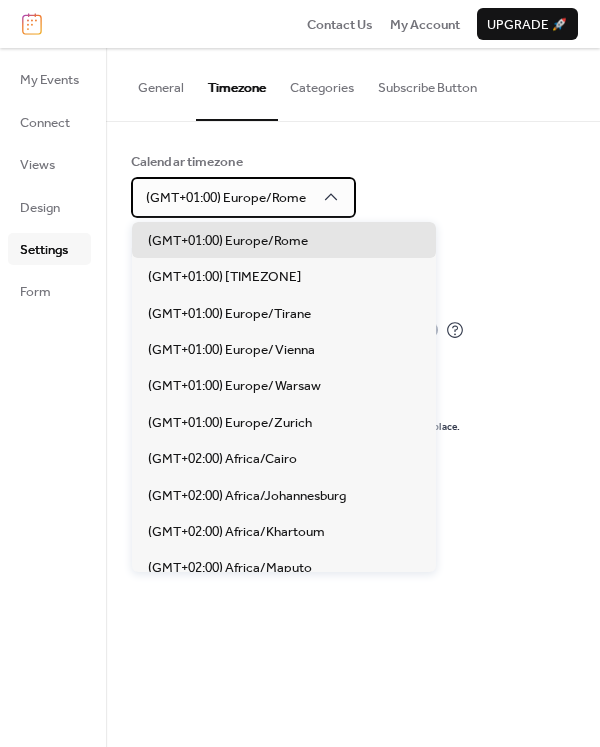 click on "(GMT+01:00) Europe/Rome" at bounding box center [226, 198] 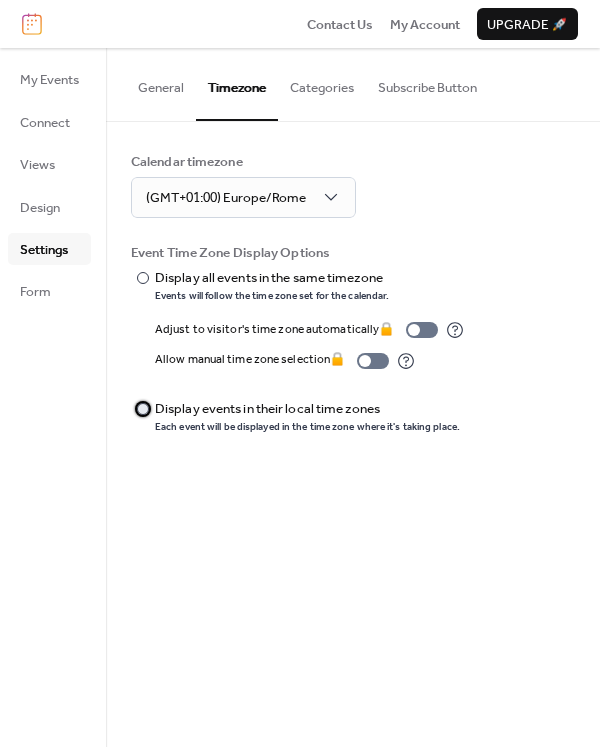 click at bounding box center [143, 409] 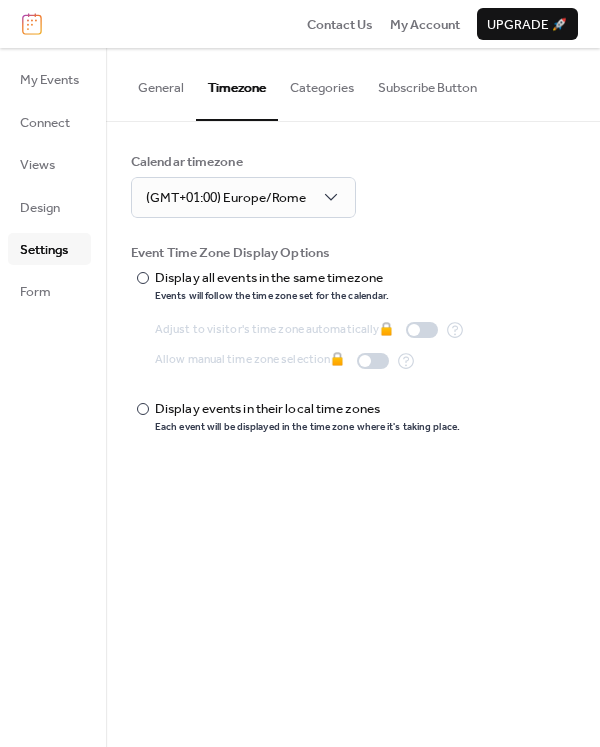 click on "Categories" at bounding box center [322, 83] 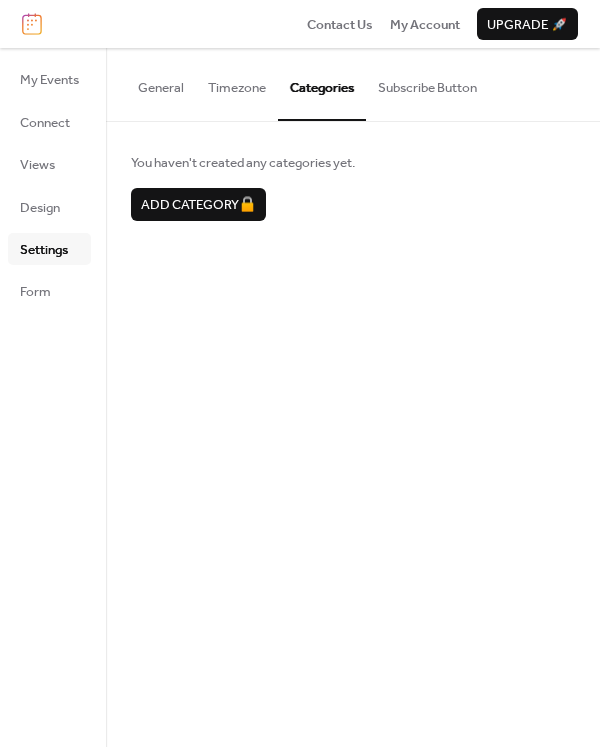 click on "Subscribe Button" at bounding box center (427, 83) 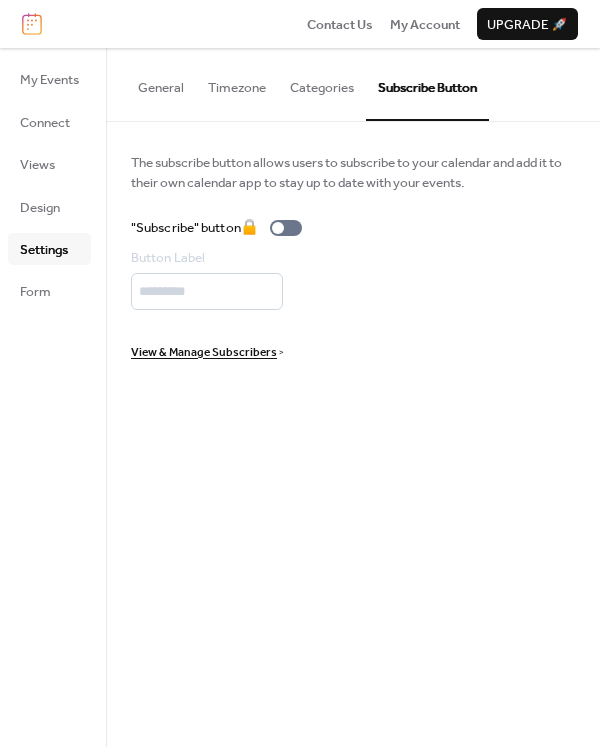 click on "View & Manage Subscribers" at bounding box center [204, 353] 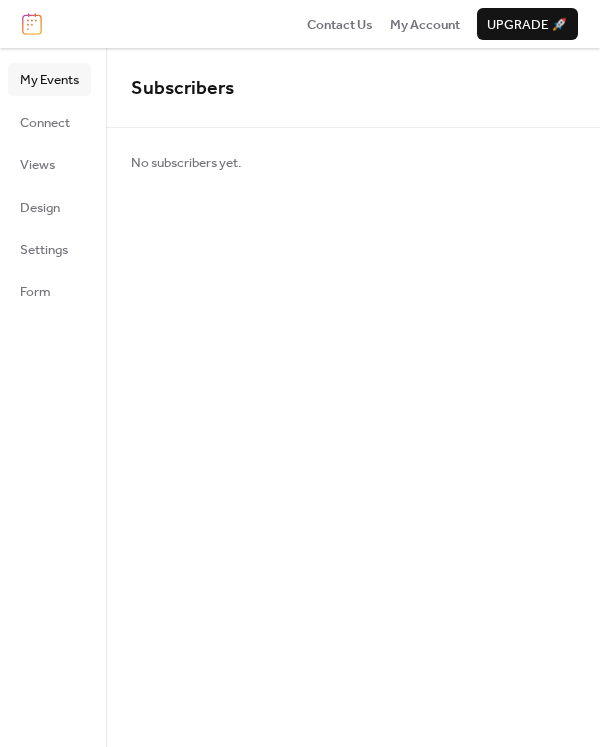 click on "My Events" at bounding box center (49, 80) 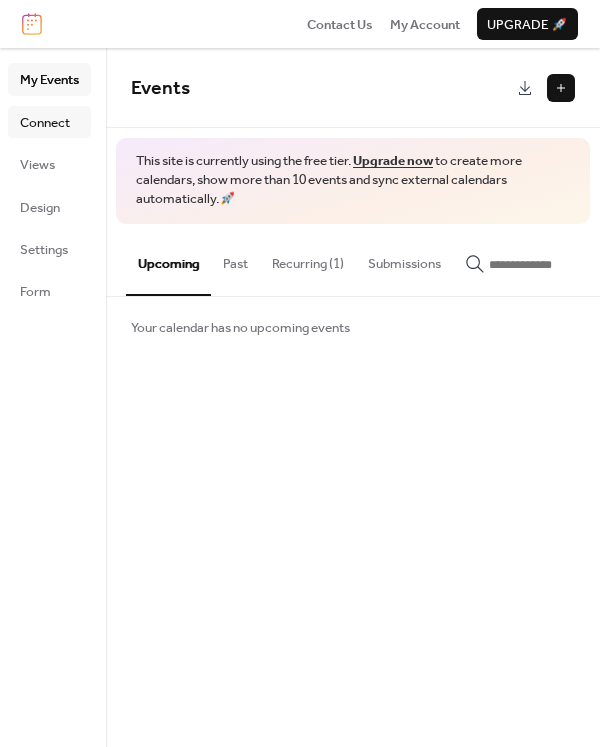 click on "Connect" at bounding box center (45, 123) 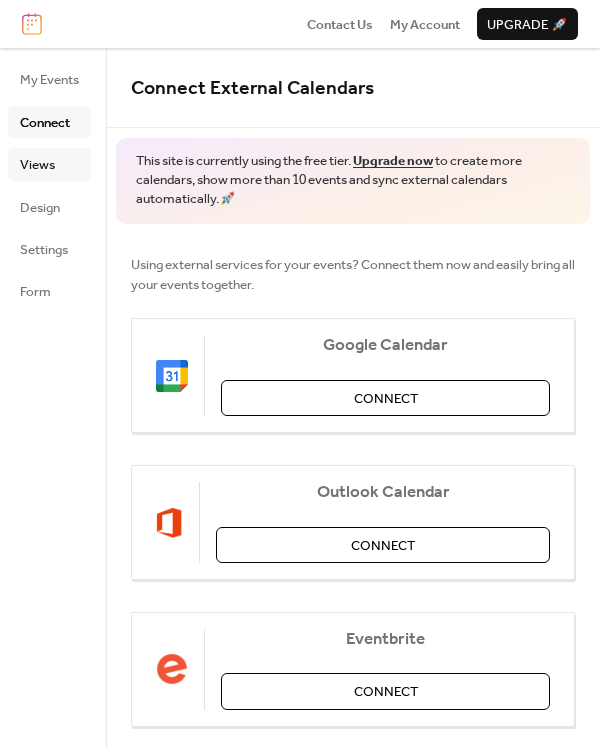 click on "Views" at bounding box center [37, 165] 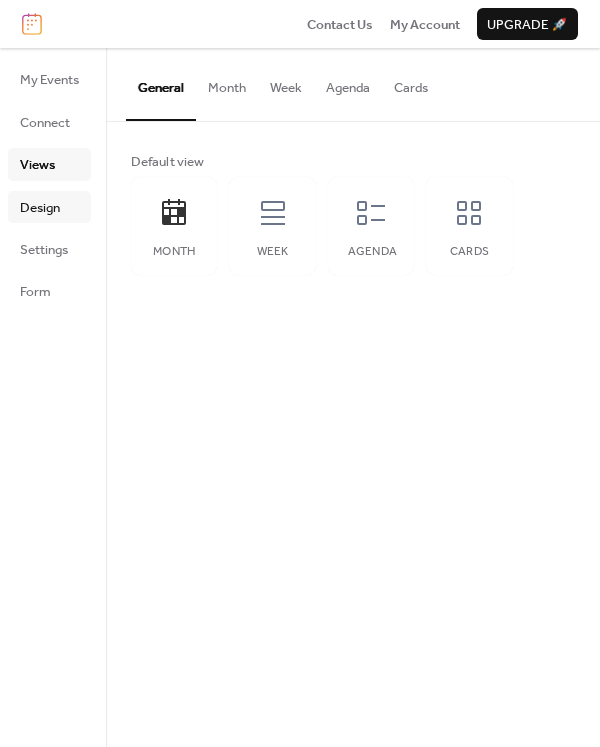 click on "Design" at bounding box center (40, 208) 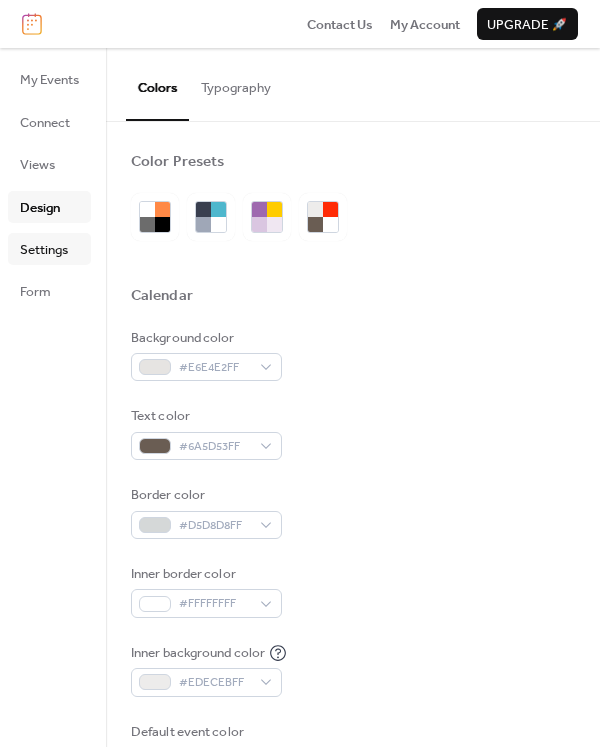 click on "Settings" at bounding box center (44, 250) 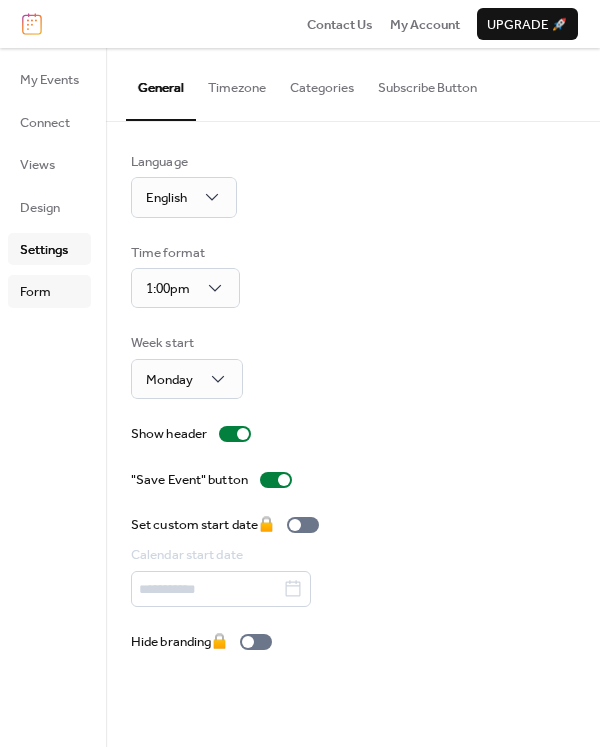 click on "Form" at bounding box center [35, 292] 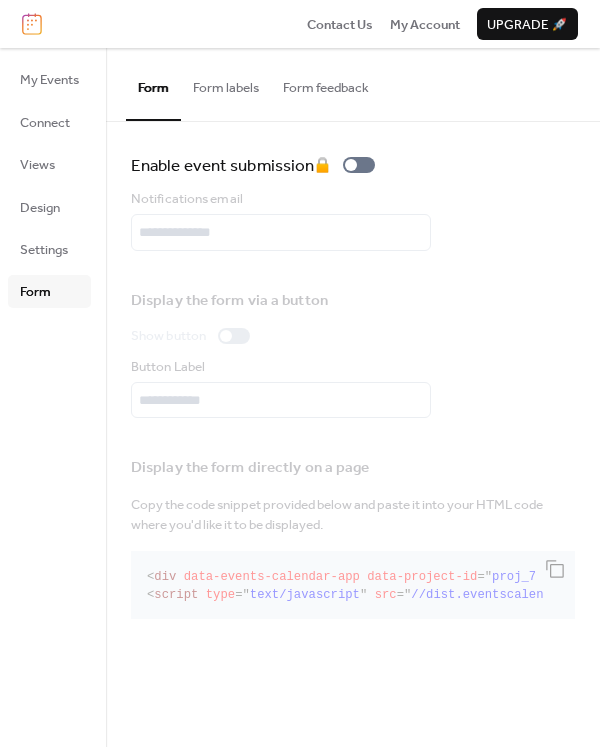 click on "Form labels" at bounding box center (226, 83) 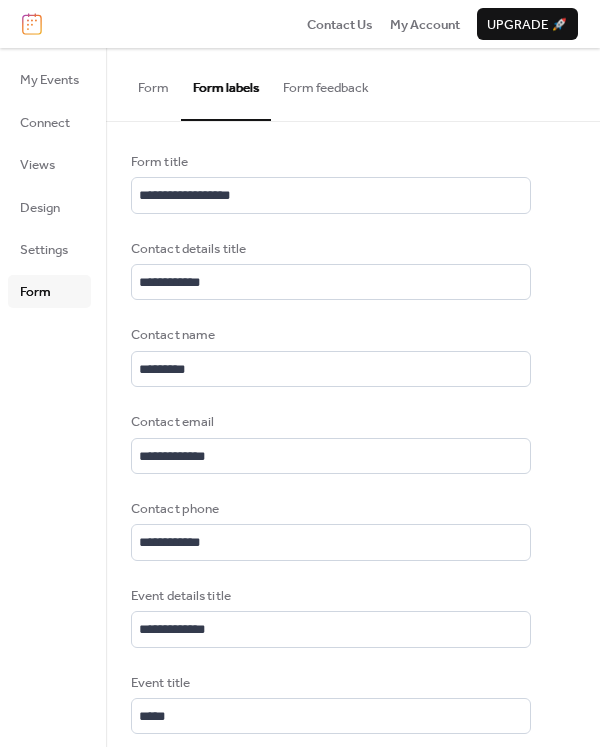 click on "Form feedback" at bounding box center (326, 83) 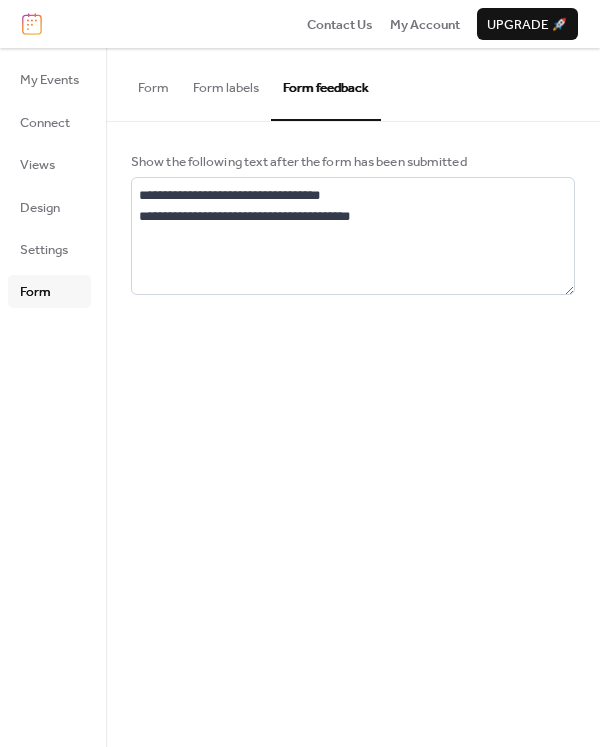 click on "Form" at bounding box center (153, 83) 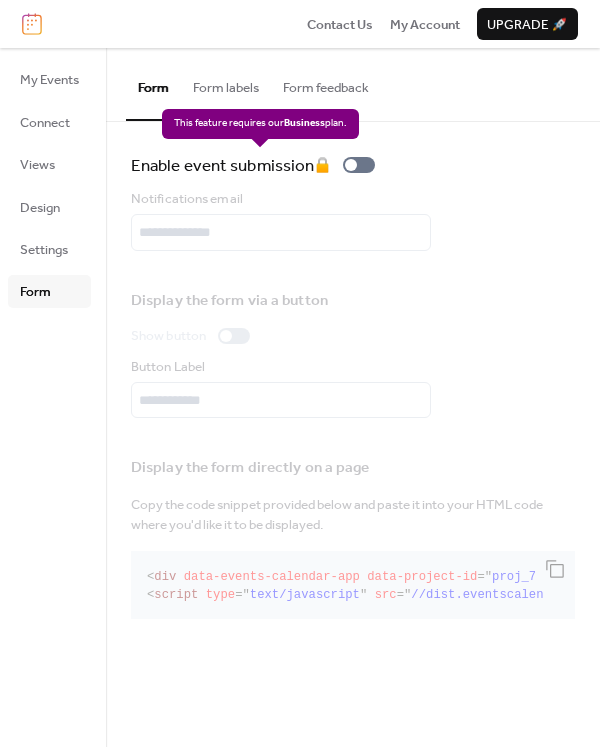 click on "Enable event submission  🔒" at bounding box center (257, 165) 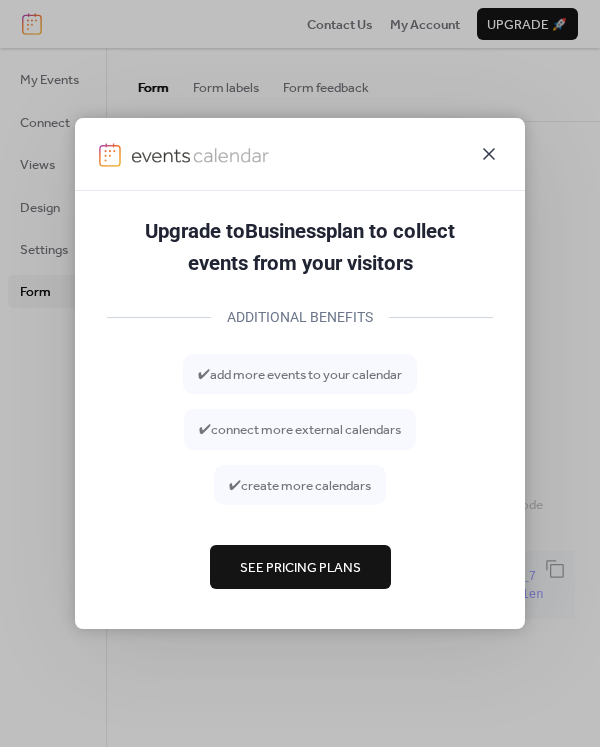 click 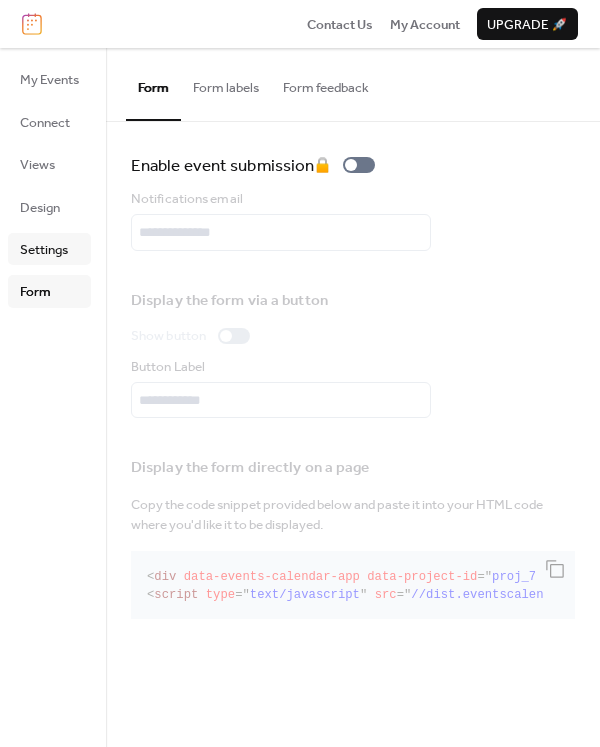 click on "Settings" at bounding box center (49, 249) 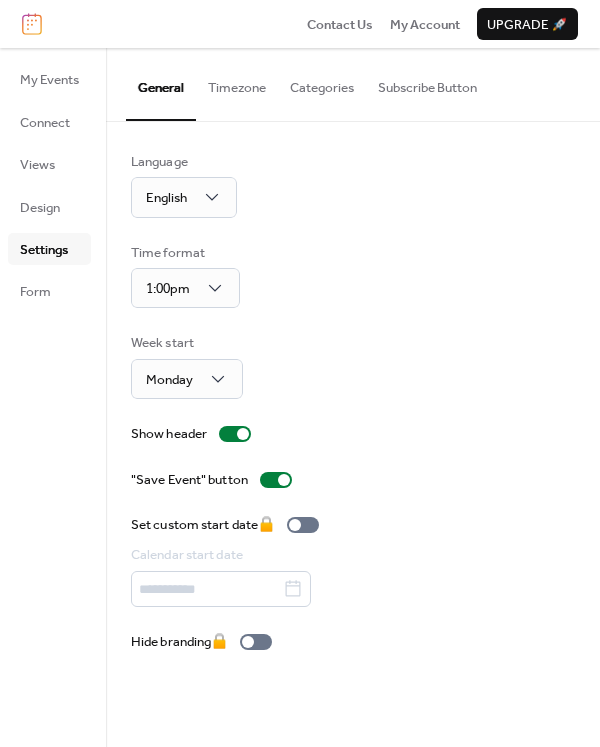 click on "Subscribe Button" at bounding box center (427, 83) 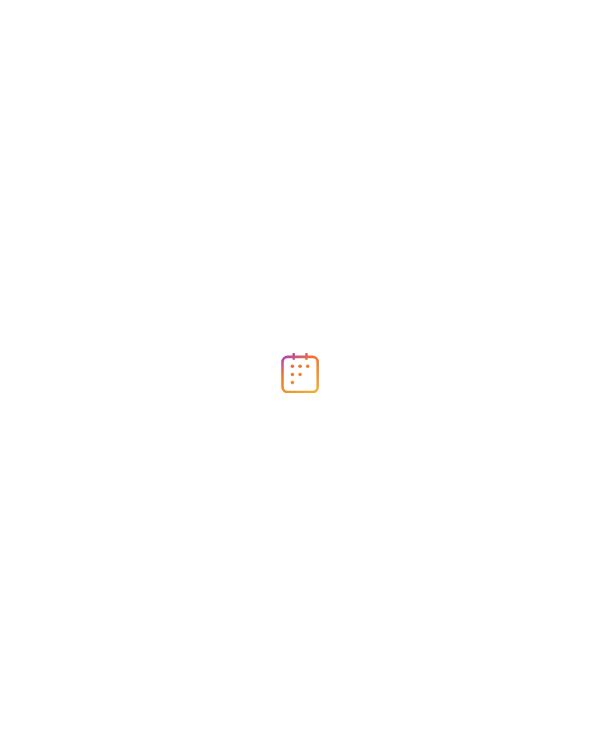 scroll, scrollTop: 0, scrollLeft: 0, axis: both 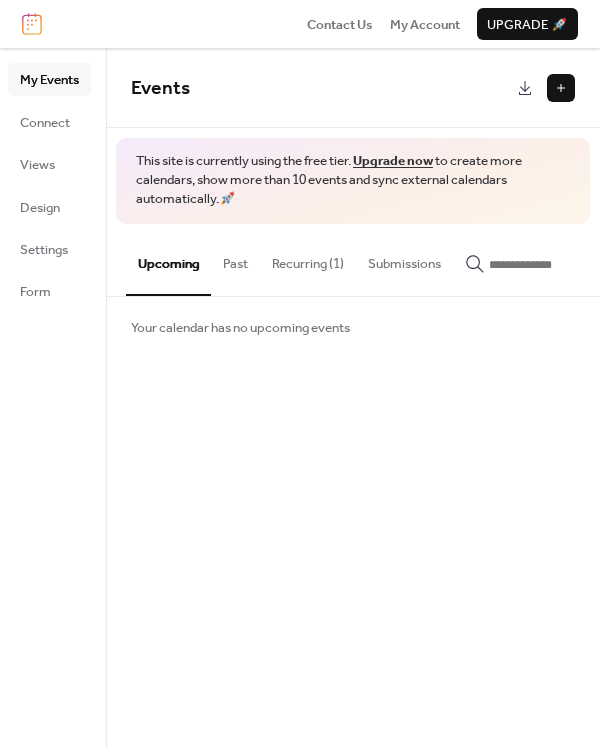 click on "Recurring  (1)" at bounding box center [308, 259] 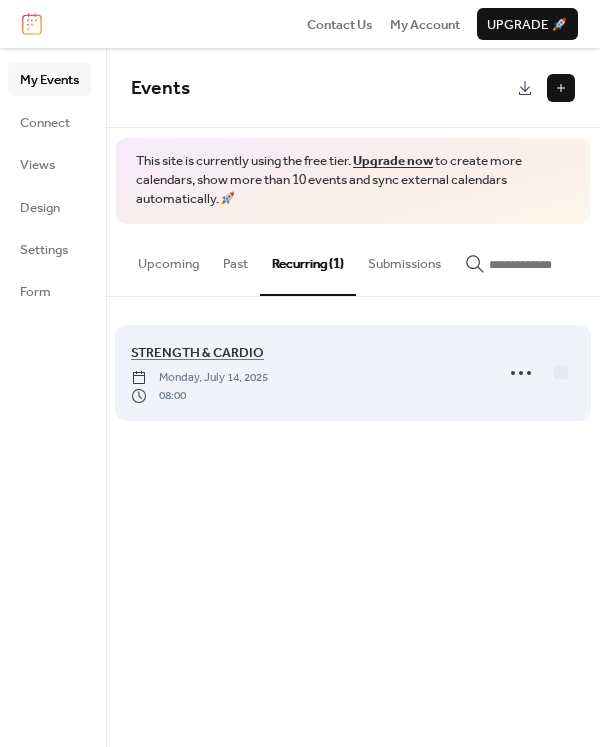 click on "STRENGTH & CARDIO Monday, July 14, 2025 08:00" at bounding box center (306, 373) 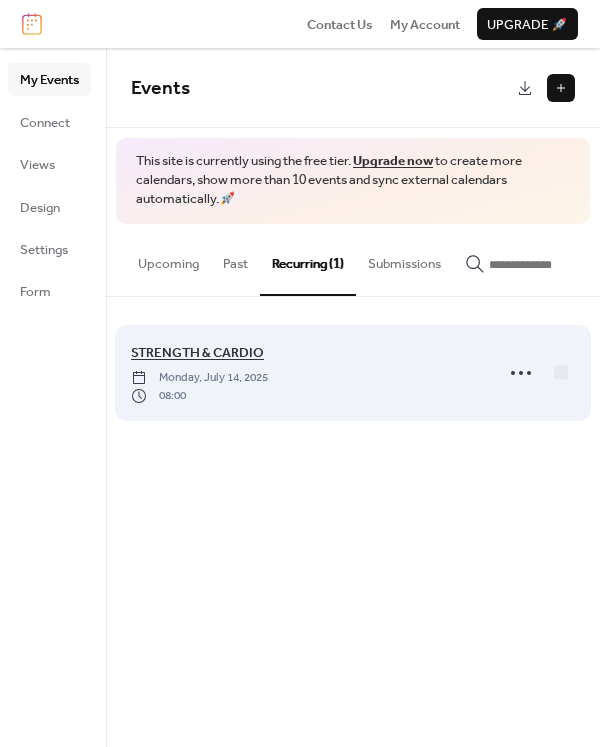 click on "STRENGTH & CARDIO" at bounding box center [197, 353] 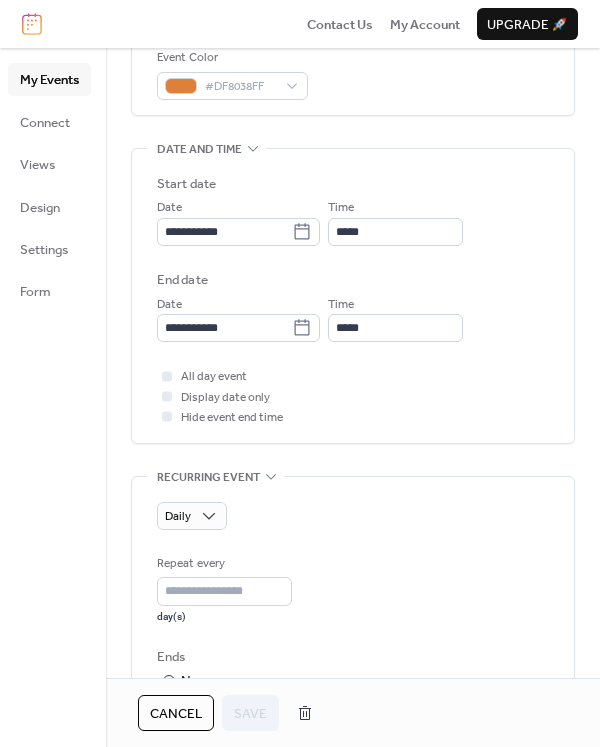 scroll, scrollTop: 700, scrollLeft: 0, axis: vertical 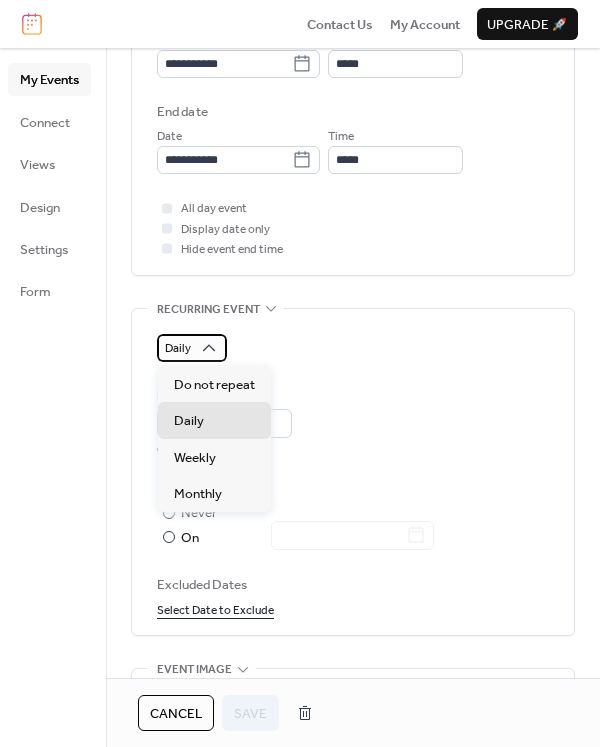 click on "Daily" at bounding box center (178, 348) 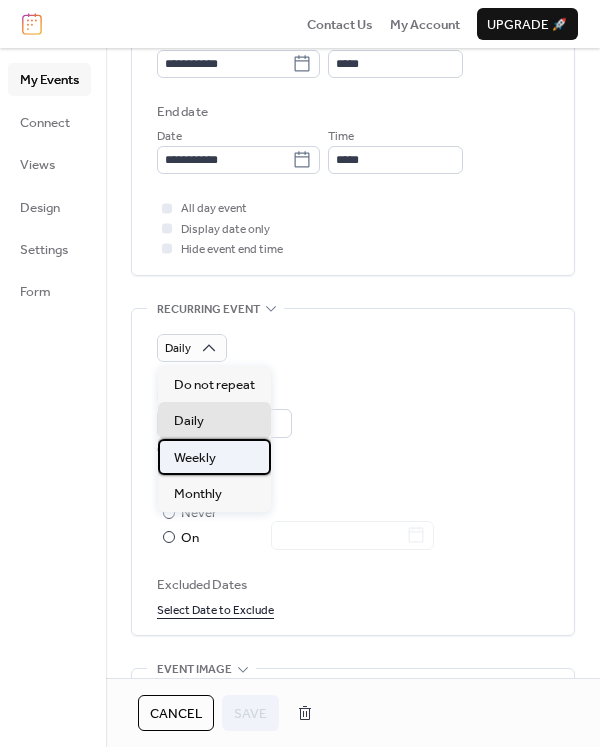 click on "Weekly" at bounding box center (195, 458) 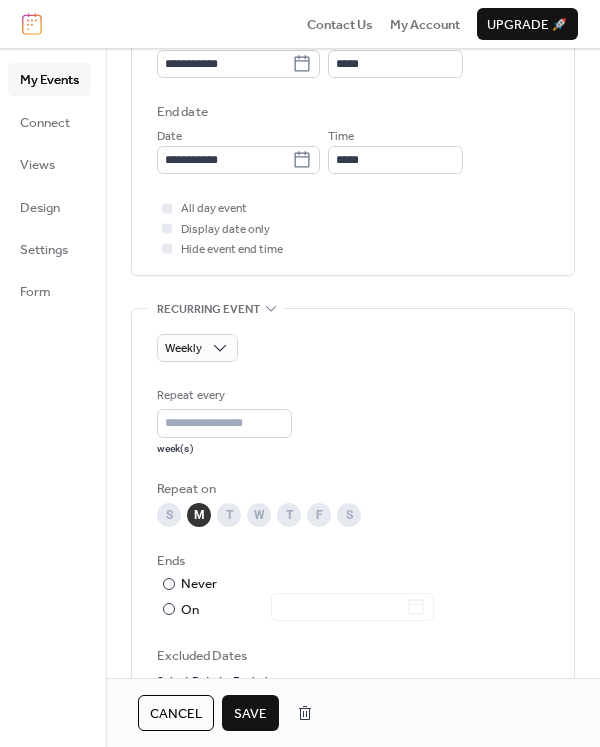click on "T" at bounding box center (229, 515) 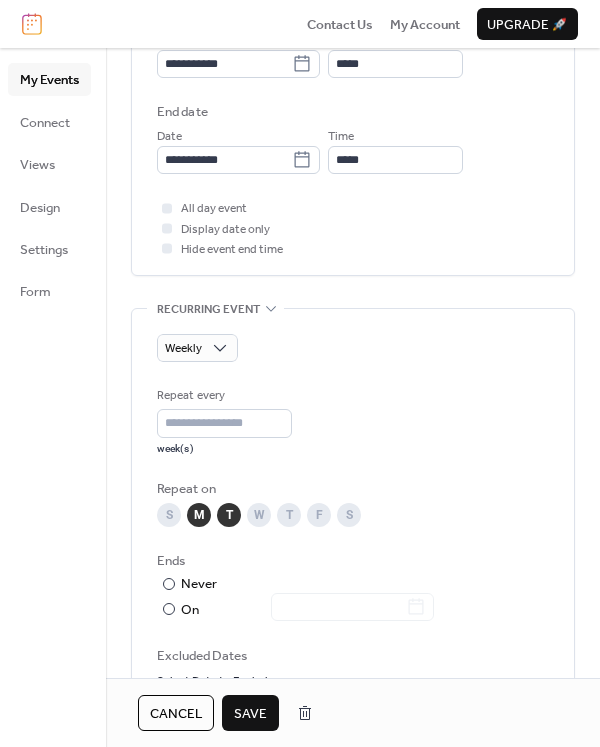 click on "W" at bounding box center (259, 515) 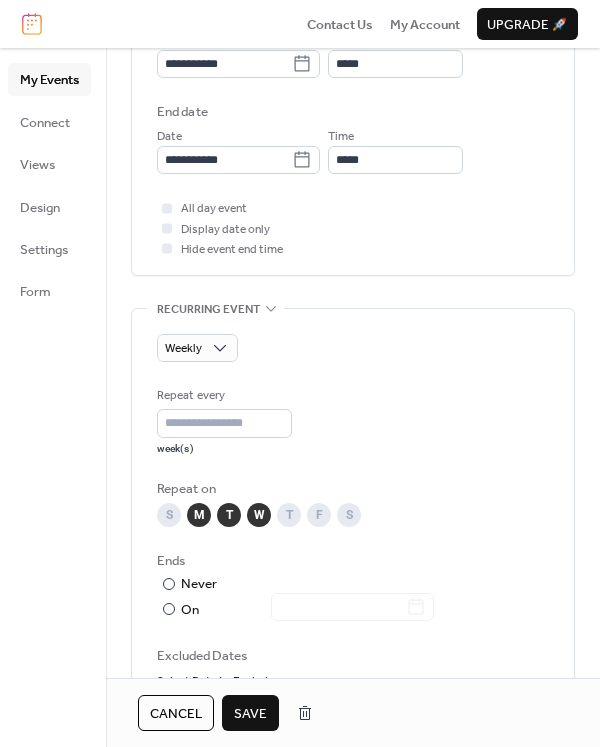 click on "T" at bounding box center [289, 515] 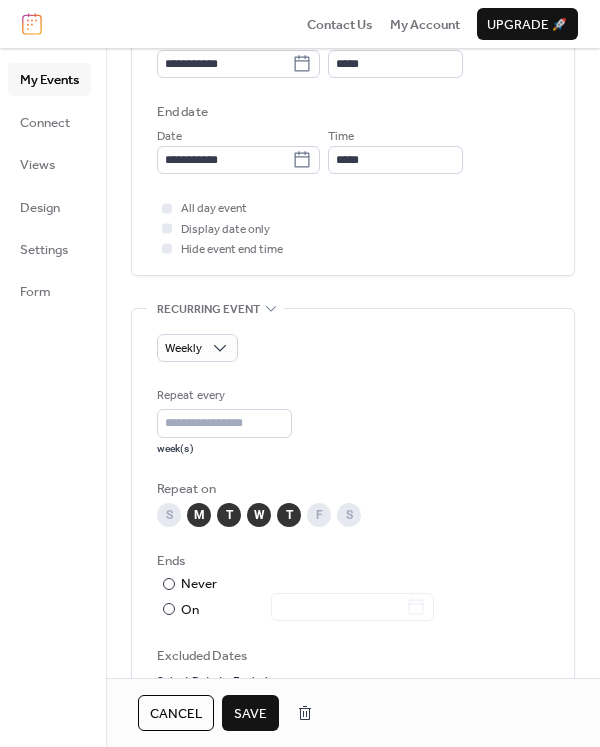 click on "F" at bounding box center (319, 515) 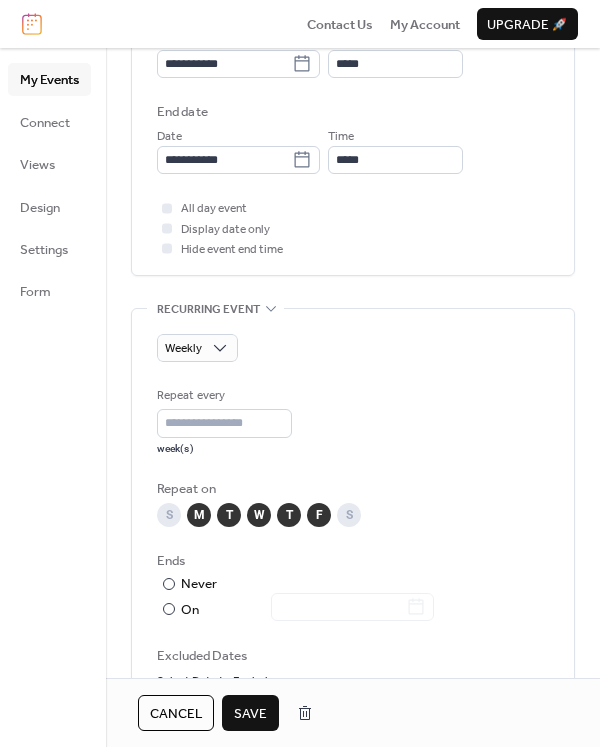 click on "Save" at bounding box center [250, 714] 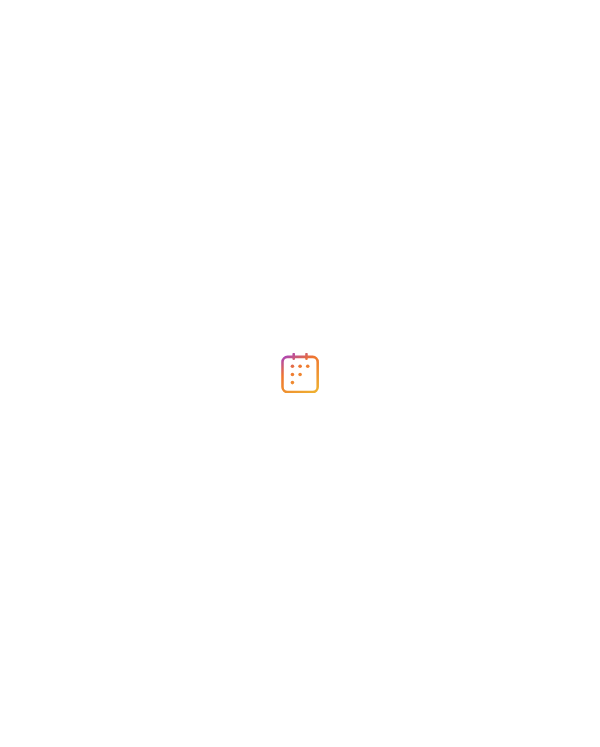 scroll, scrollTop: 0, scrollLeft: 0, axis: both 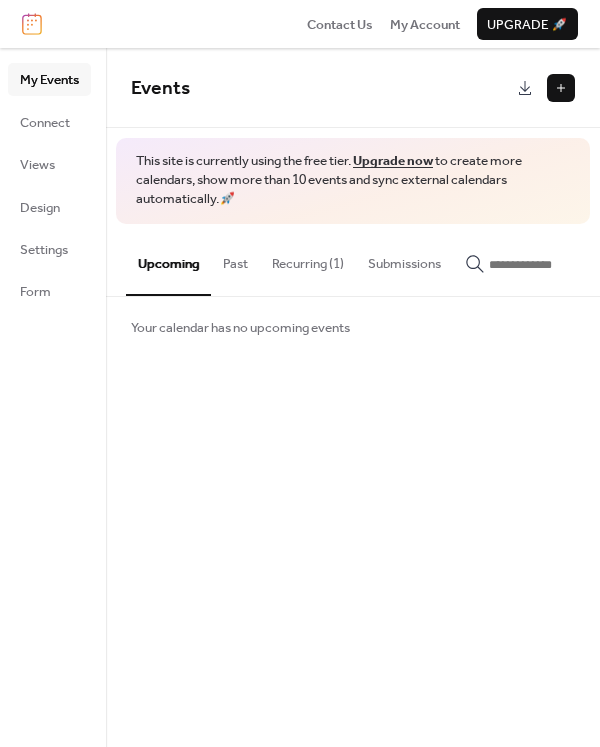 click on "Recurring  (1)" at bounding box center (308, 259) 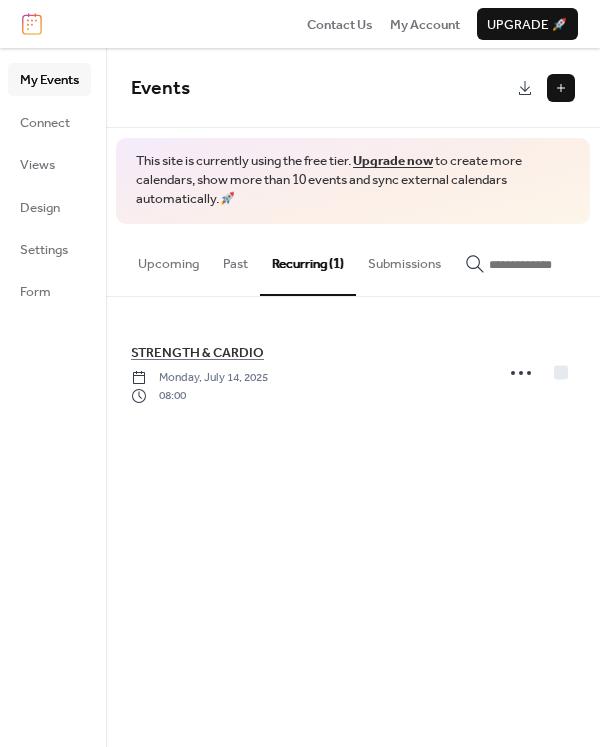 click at bounding box center (561, 88) 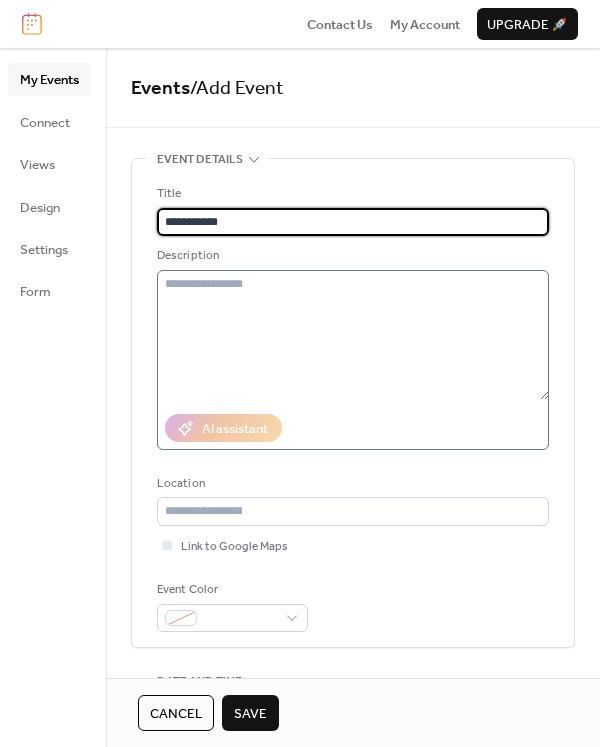 type on "**********" 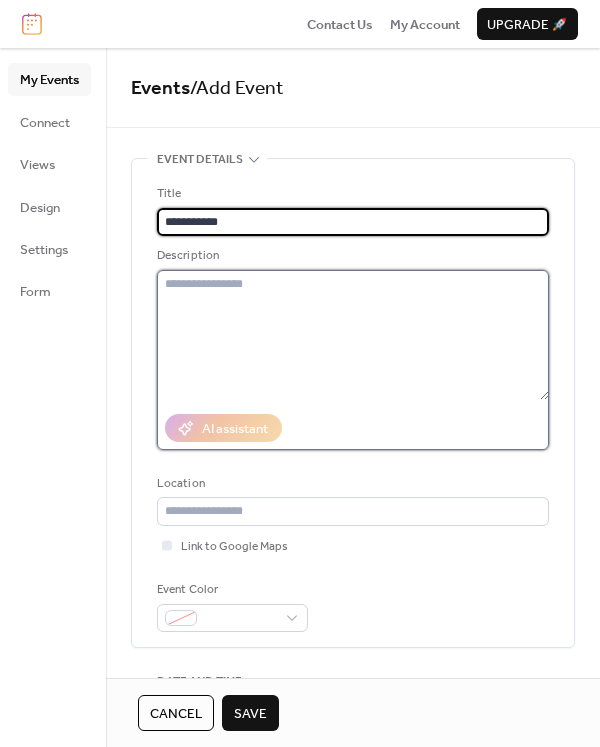 click at bounding box center (353, 335) 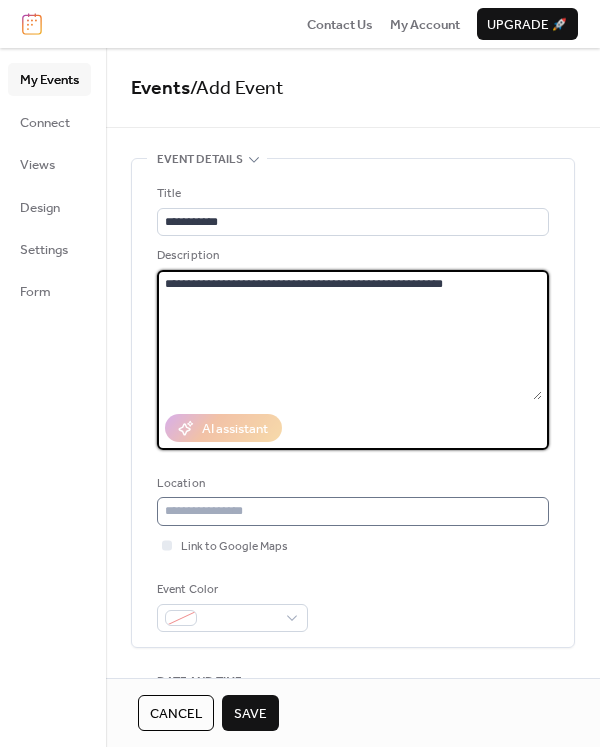type on "**********" 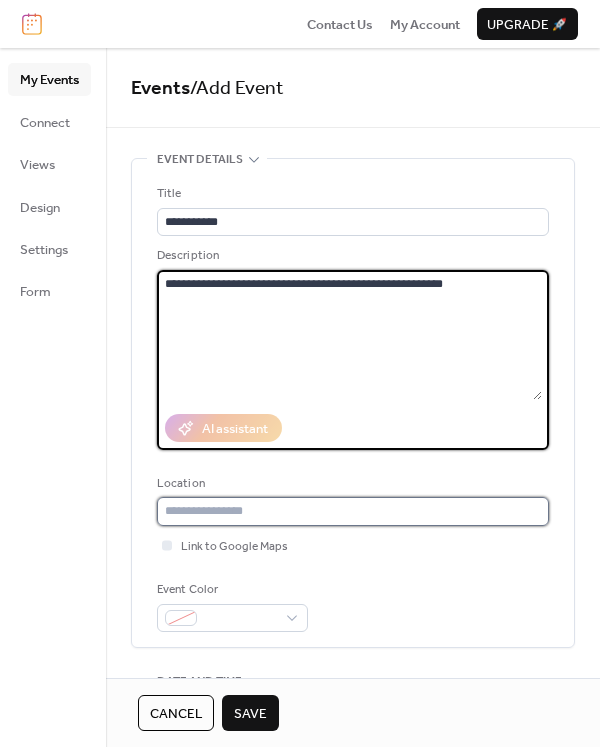 click at bounding box center [353, 511] 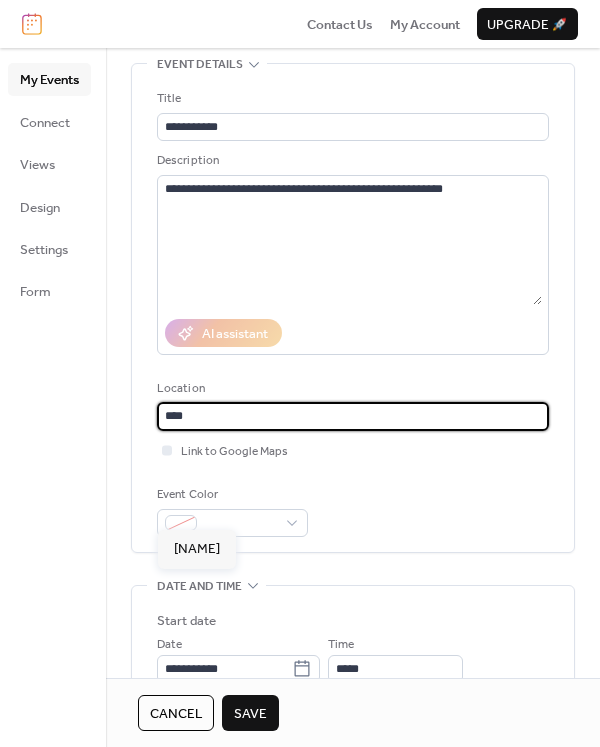 scroll, scrollTop: 200, scrollLeft: 0, axis: vertical 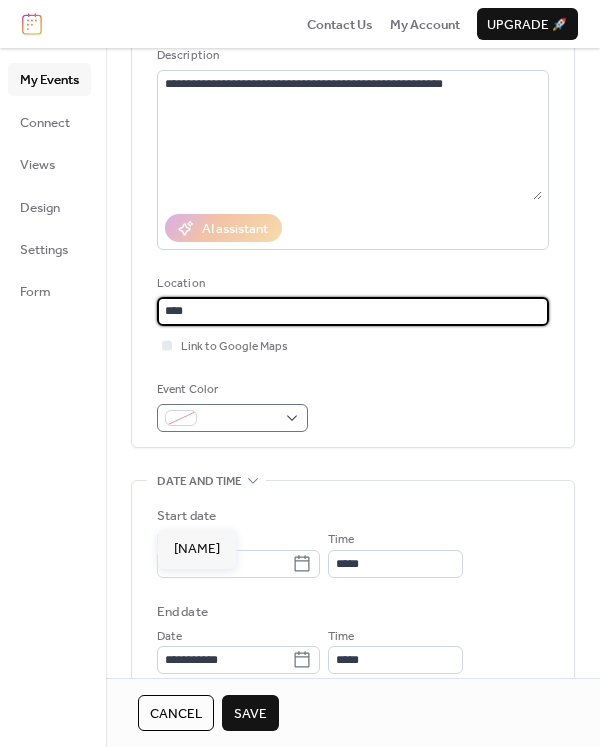 type on "****" 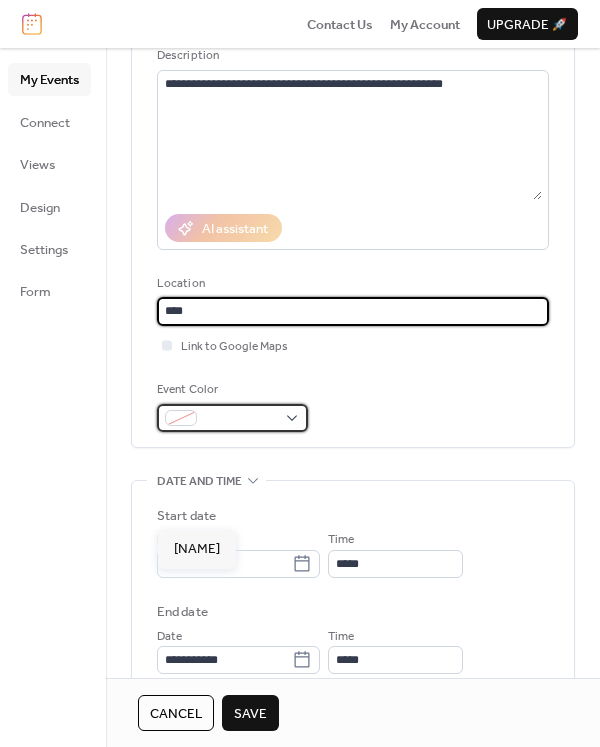click at bounding box center (232, 418) 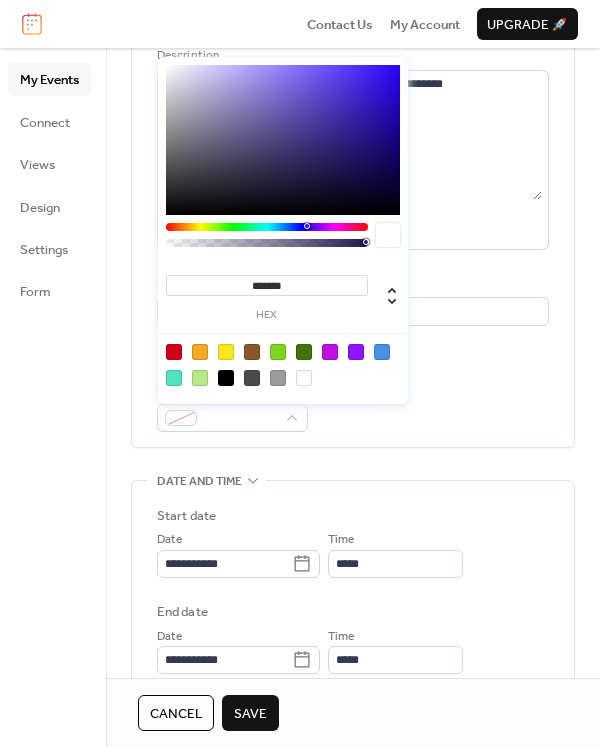 click at bounding box center (278, 352) 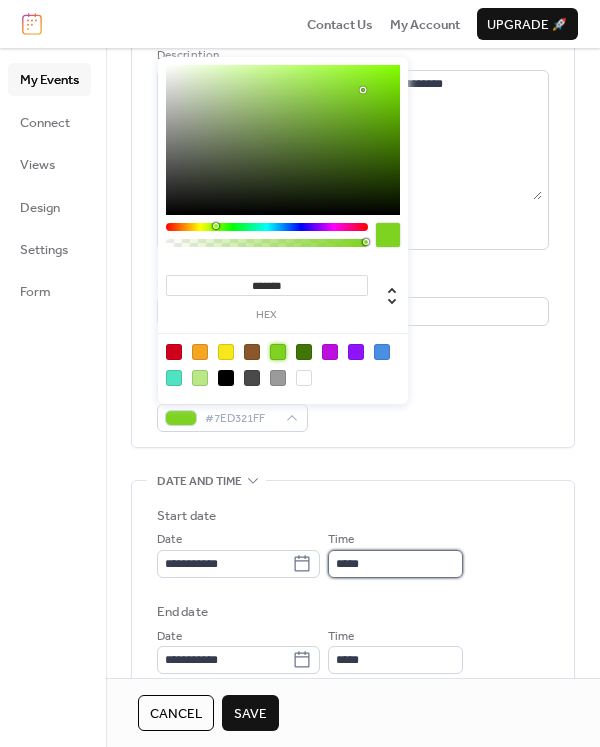click on "*****" at bounding box center [395, 564] 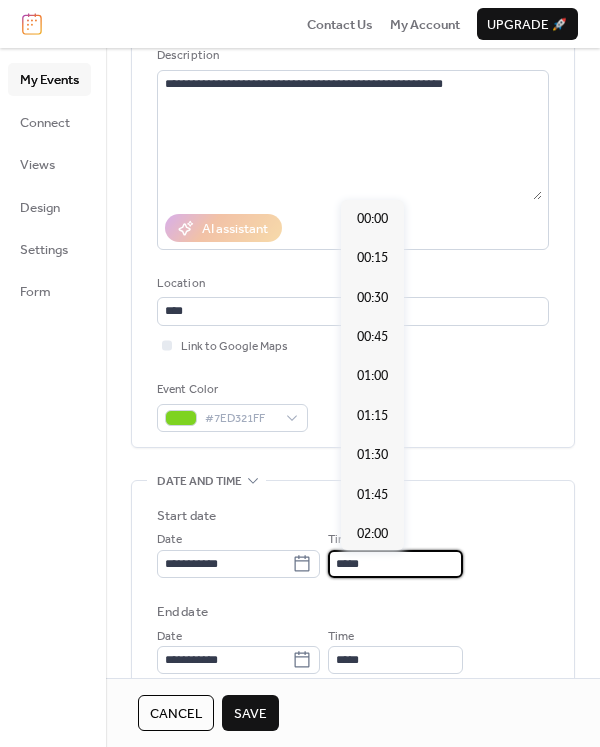 scroll, scrollTop: 1892, scrollLeft: 0, axis: vertical 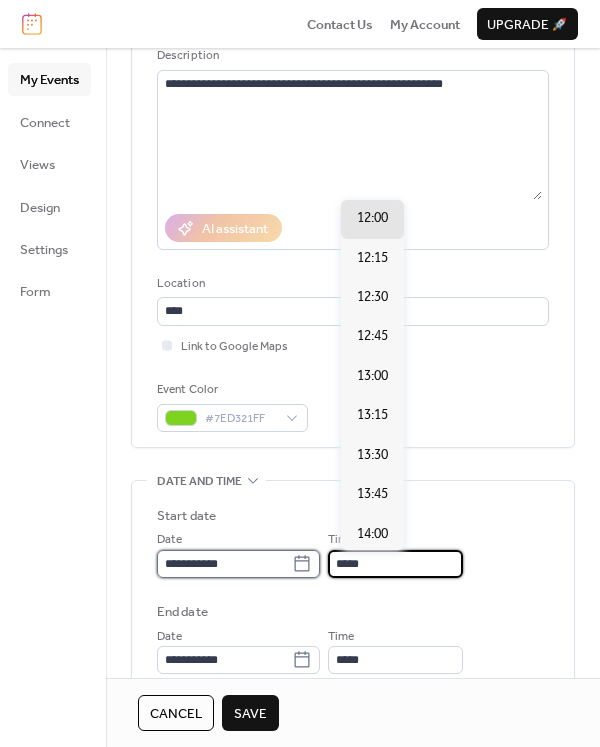 click on "**********" at bounding box center (224, 564) 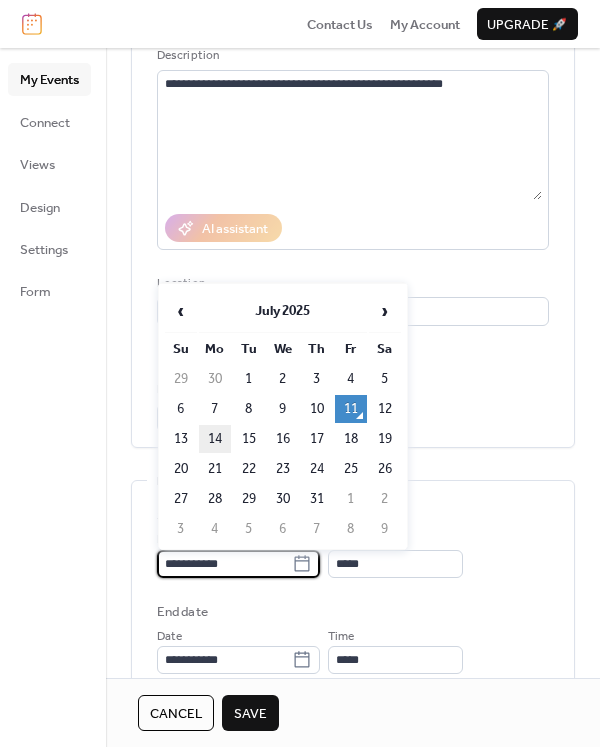 click on "14" at bounding box center [215, 439] 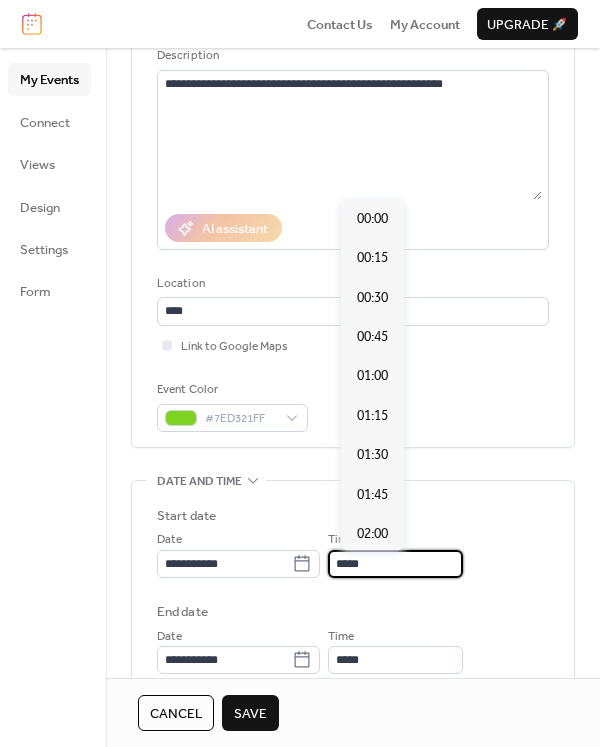 click on "*****" at bounding box center [395, 564] 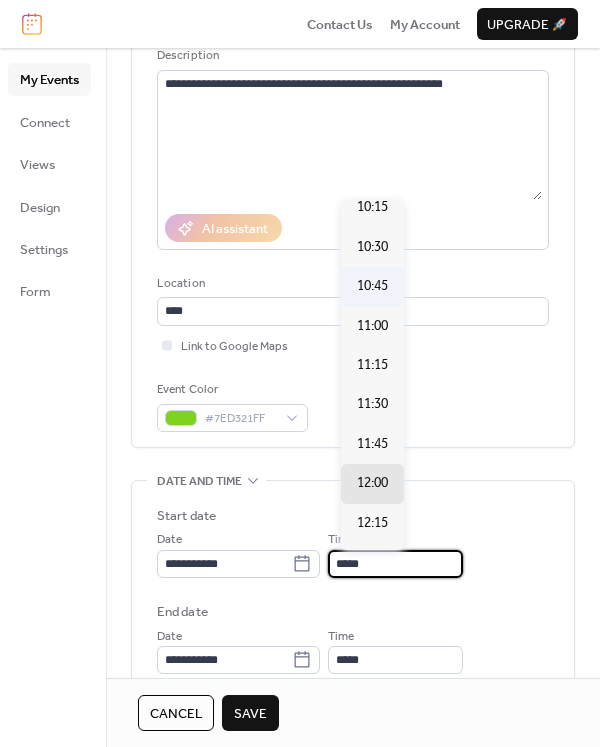 scroll, scrollTop: 1592, scrollLeft: 0, axis: vertical 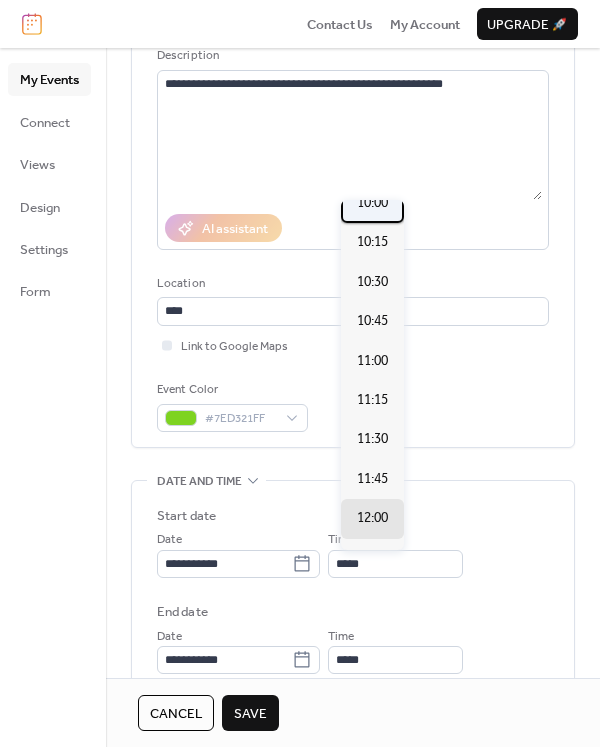 click on "10:00" at bounding box center [372, 203] 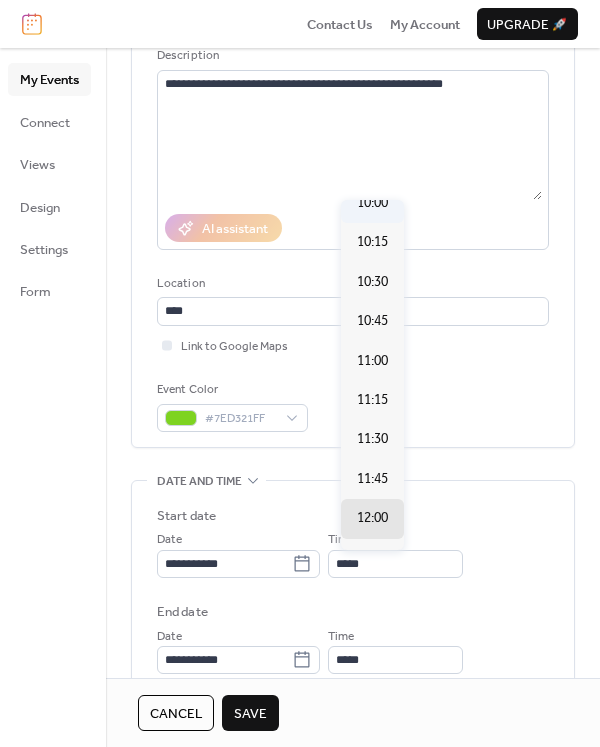 type on "*****" 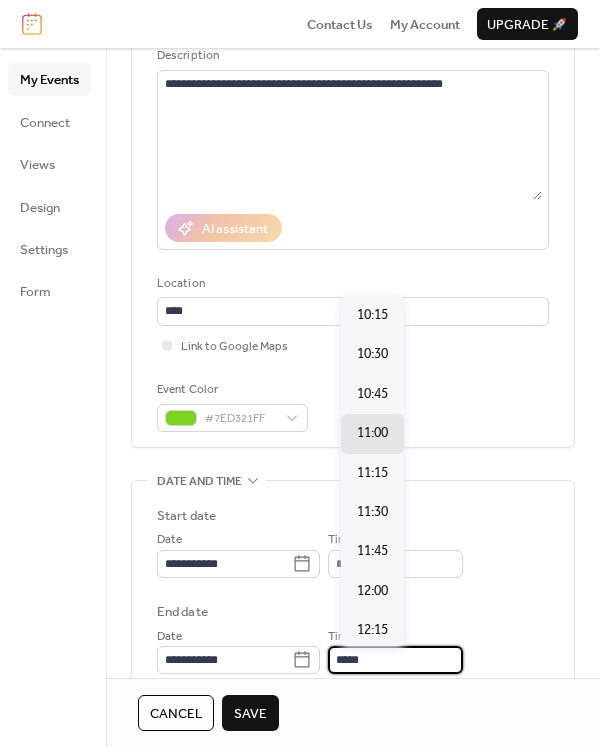 click on "*****" at bounding box center [395, 660] 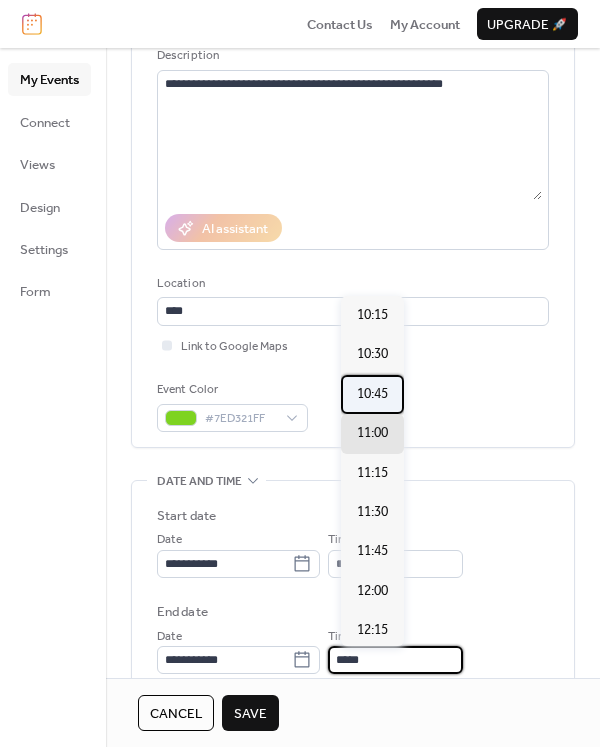 click on "10:45" at bounding box center (372, 394) 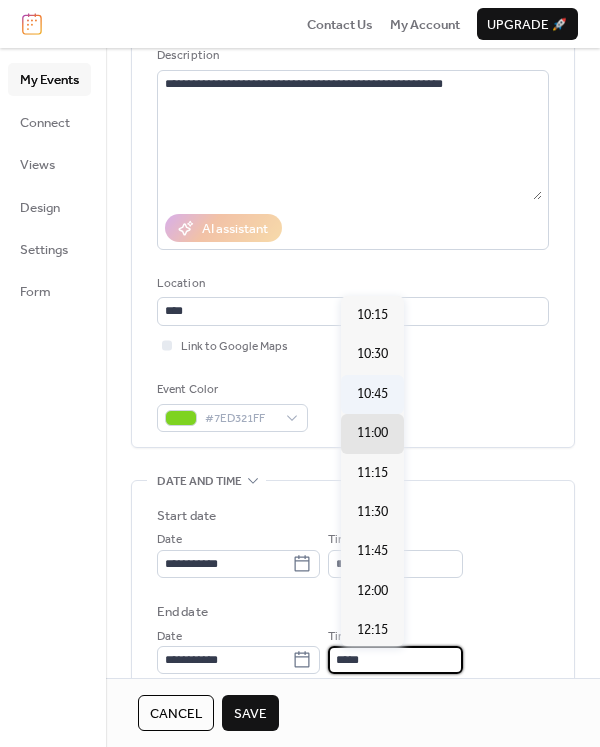 type on "*****" 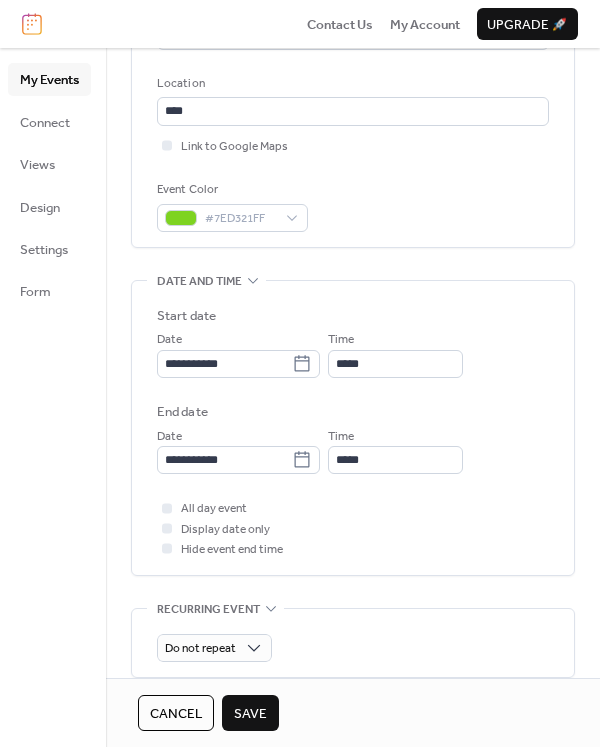 scroll, scrollTop: 600, scrollLeft: 0, axis: vertical 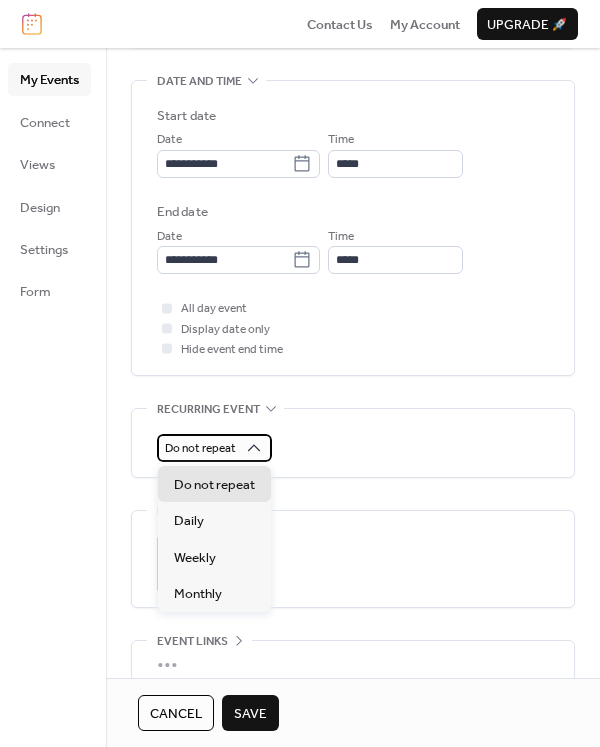 click on "Do not repeat" at bounding box center (200, 448) 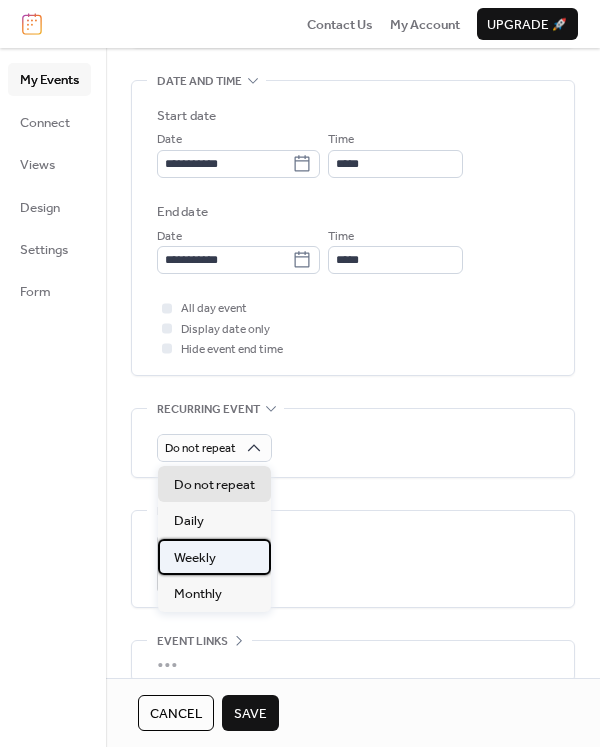 click on "Weekly" at bounding box center (214, 557) 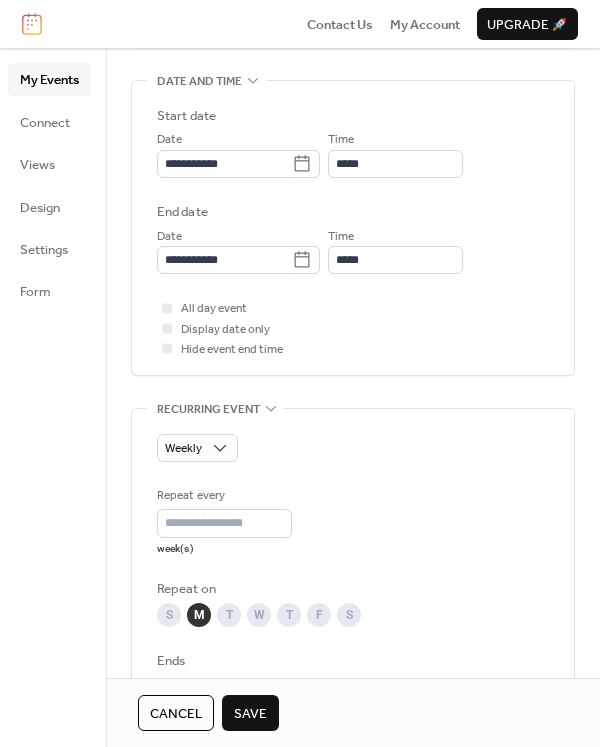 click on "T" at bounding box center [229, 615] 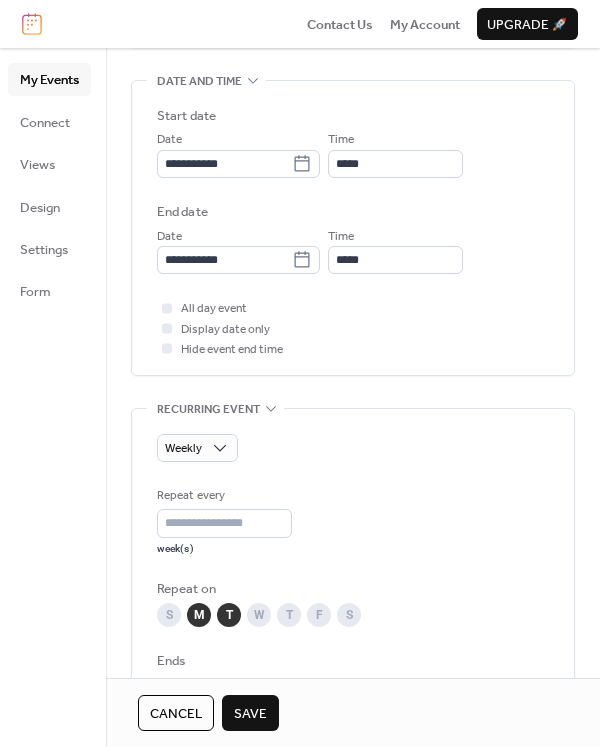 click on "W" at bounding box center [259, 615] 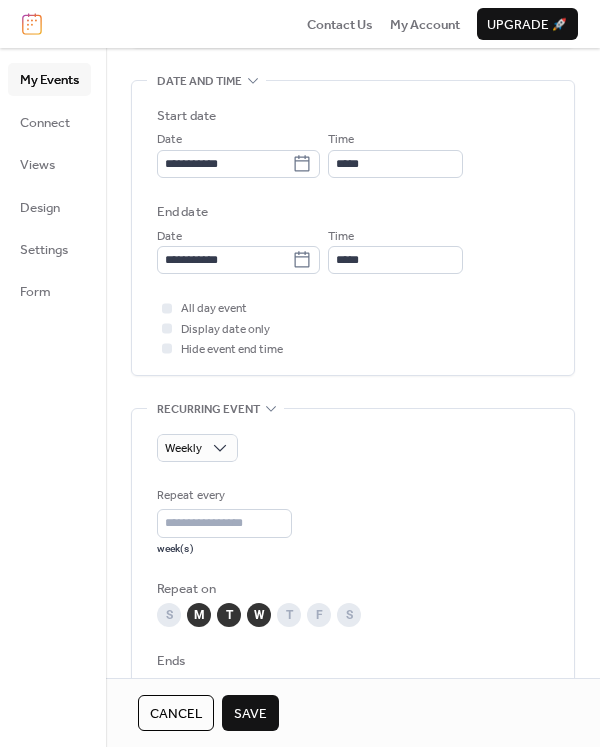 click on "T" at bounding box center (289, 615) 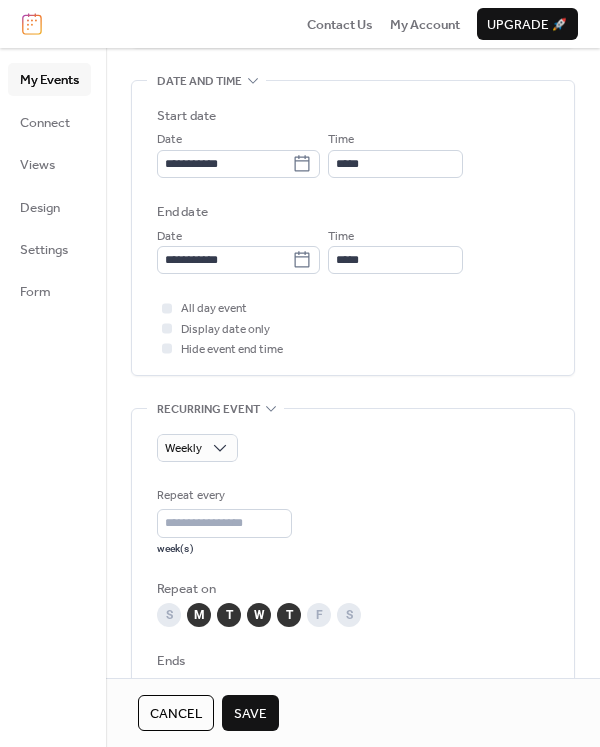 click on "F" at bounding box center [319, 615] 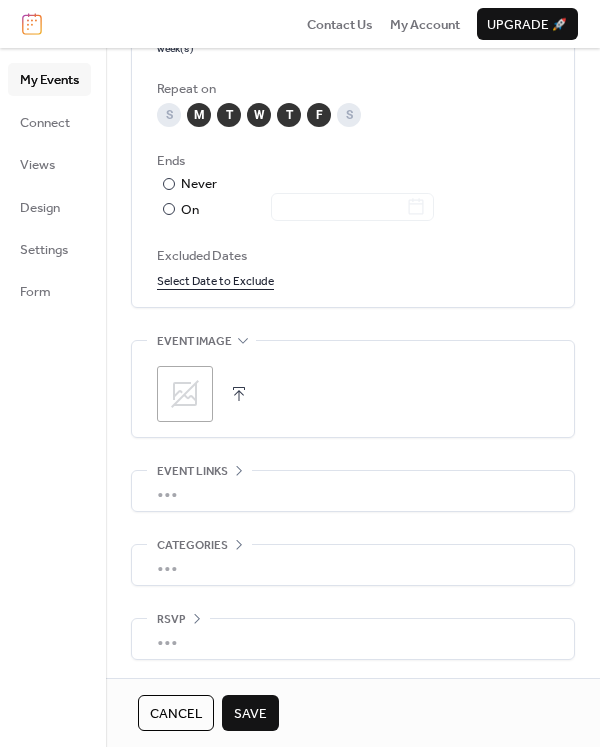 scroll, scrollTop: 1102, scrollLeft: 0, axis: vertical 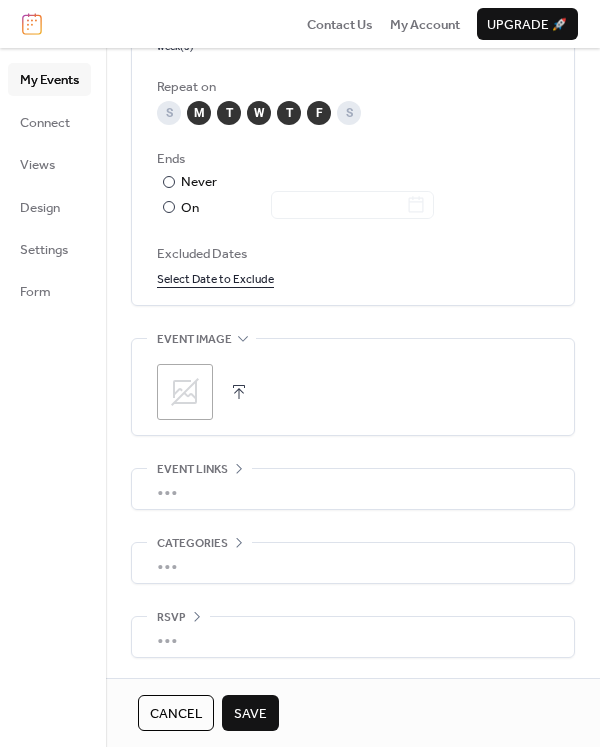 click on "Save" at bounding box center (250, 714) 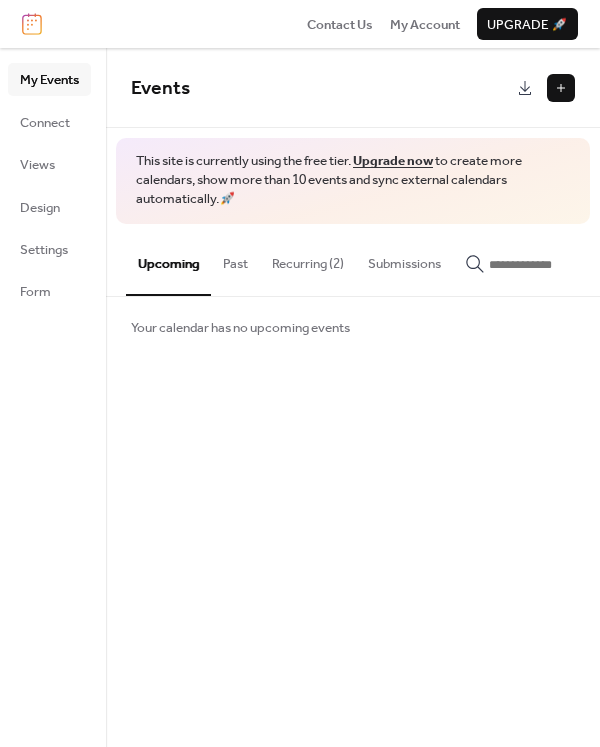 click at bounding box center [561, 88] 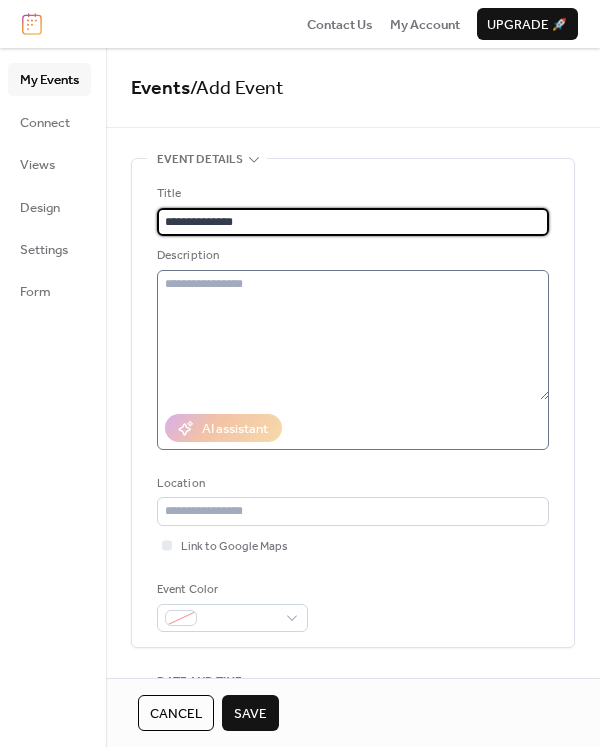 type on "**********" 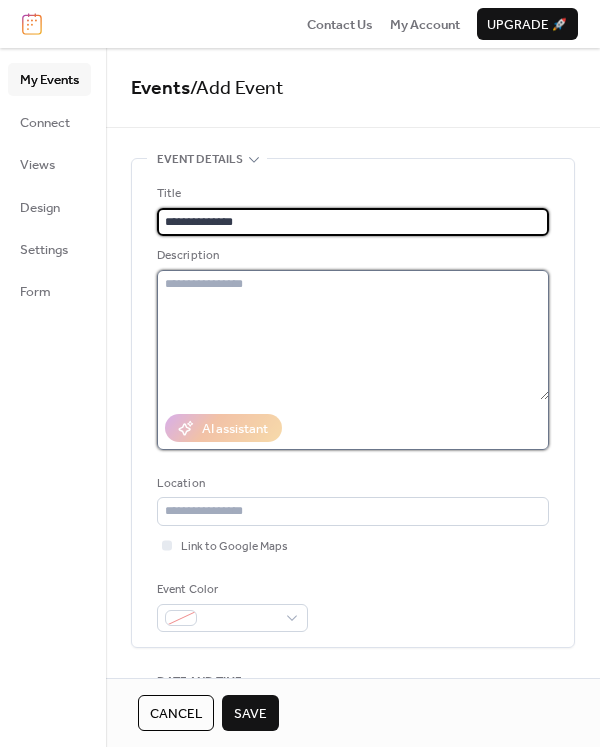 click at bounding box center [353, 335] 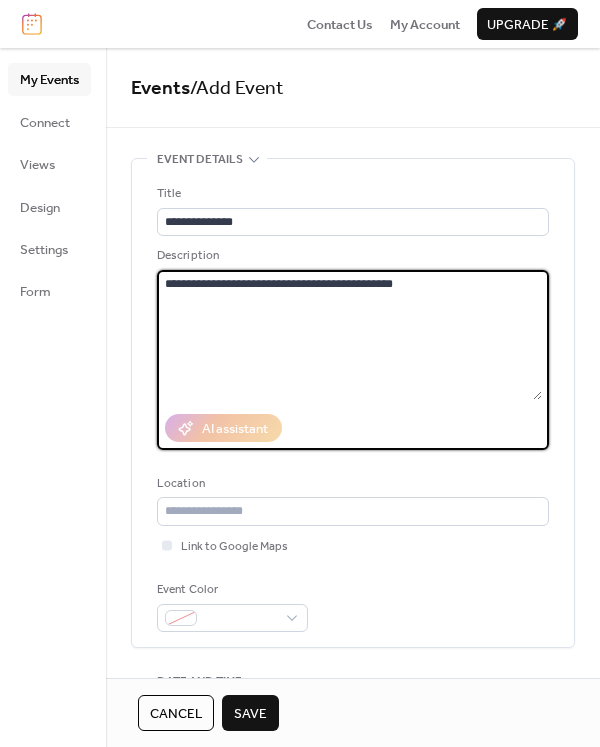 click on "**********" at bounding box center (349, 335) 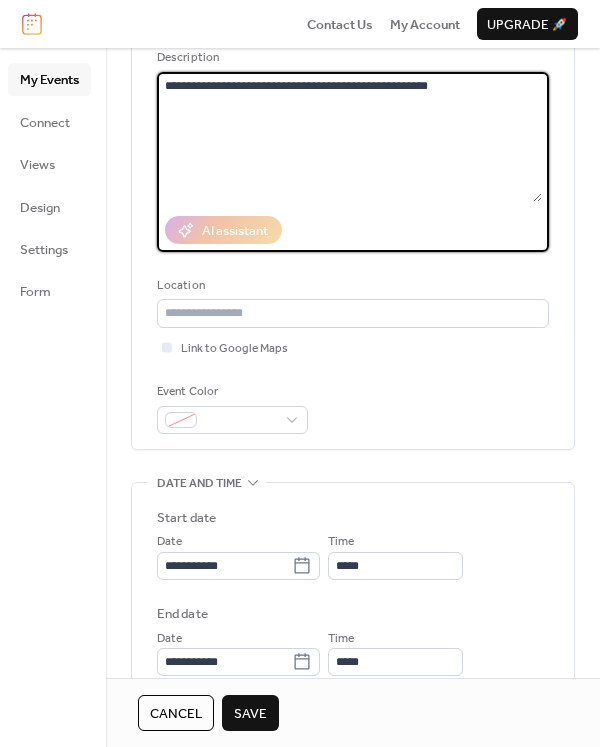 scroll, scrollTop: 200, scrollLeft: 0, axis: vertical 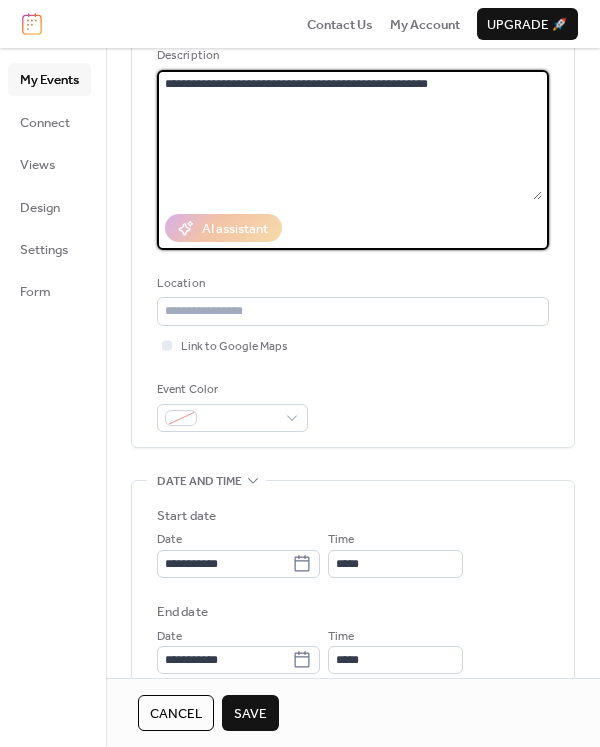 type on "**********" 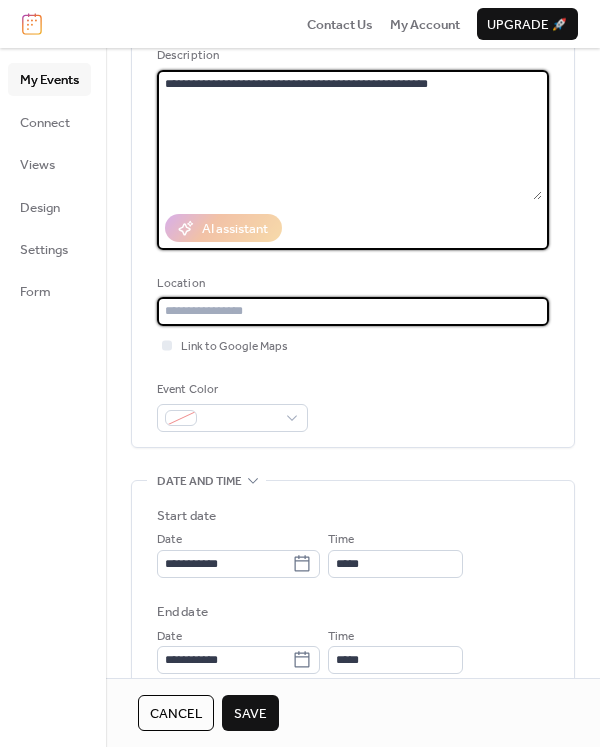 click at bounding box center [353, 311] 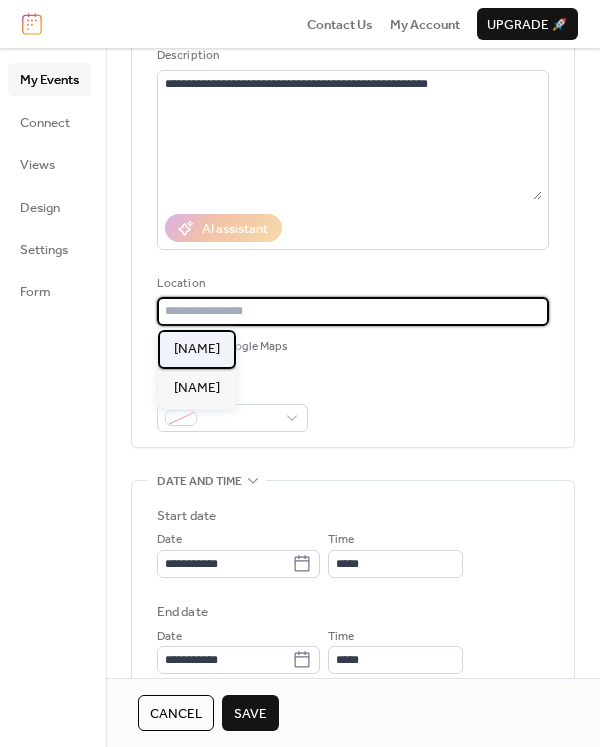 click on "NUMA" at bounding box center [197, 349] 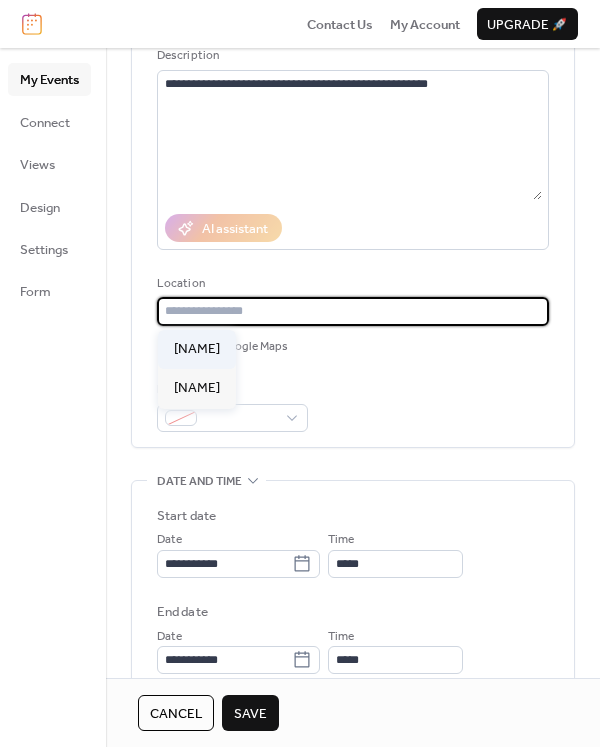 type on "****" 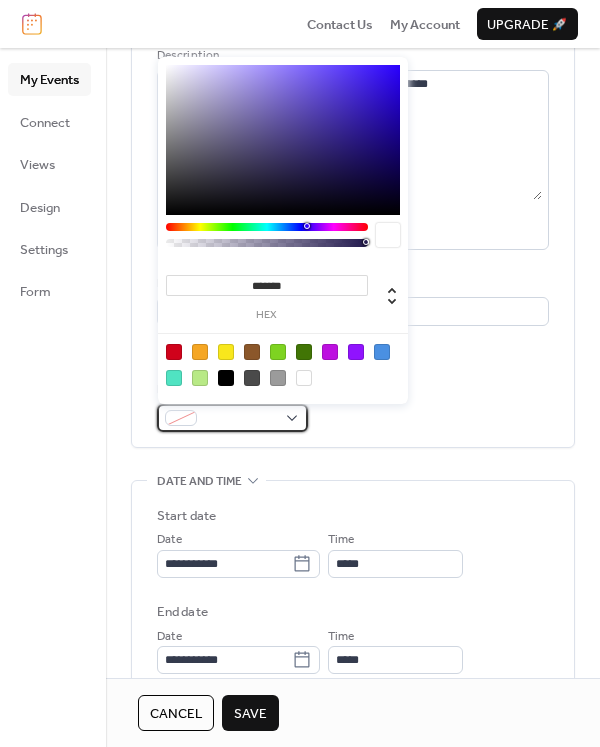 click at bounding box center [240, 419] 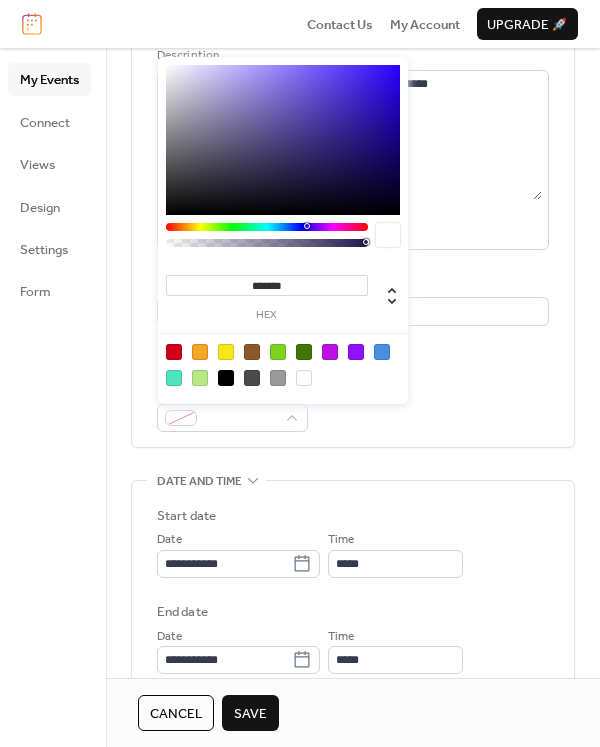click at bounding box center (382, 352) 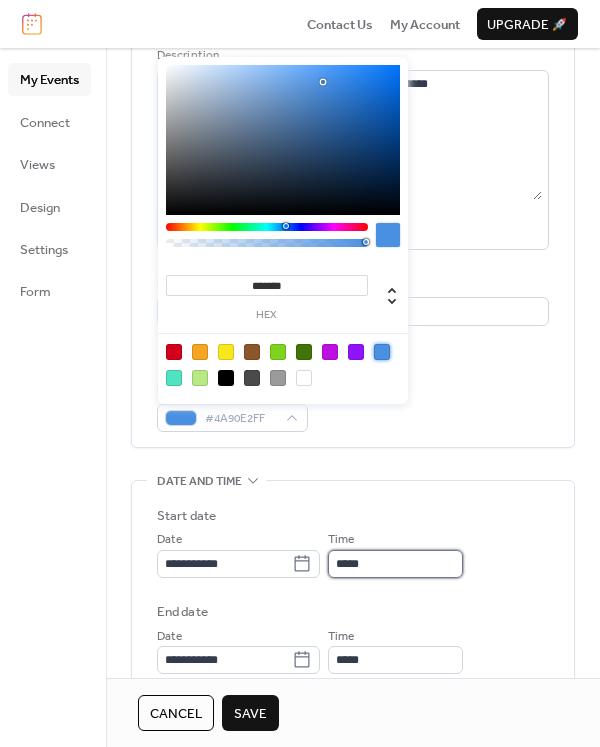 click on "*****" at bounding box center (395, 564) 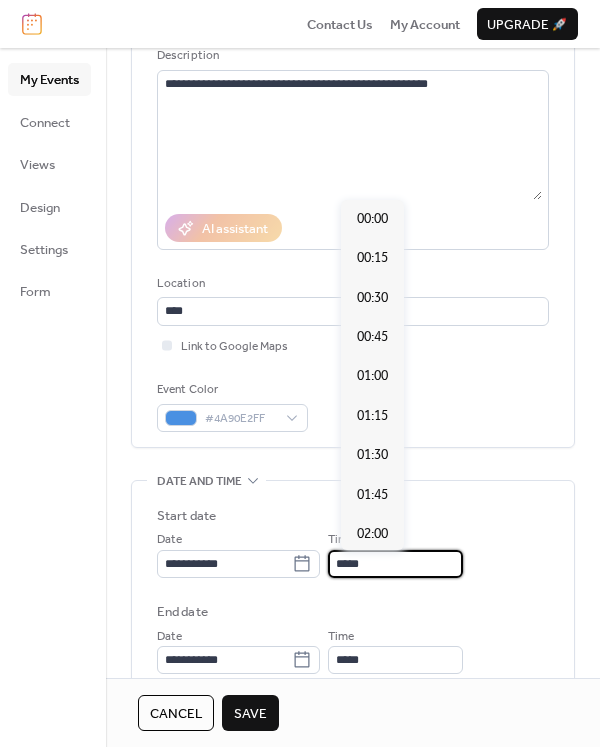 scroll, scrollTop: 1892, scrollLeft: 0, axis: vertical 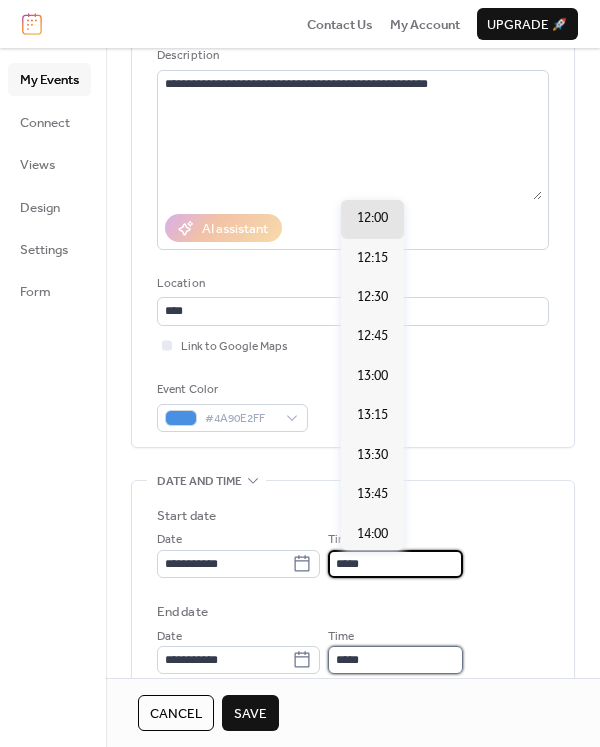 click on "*****" at bounding box center [395, 660] 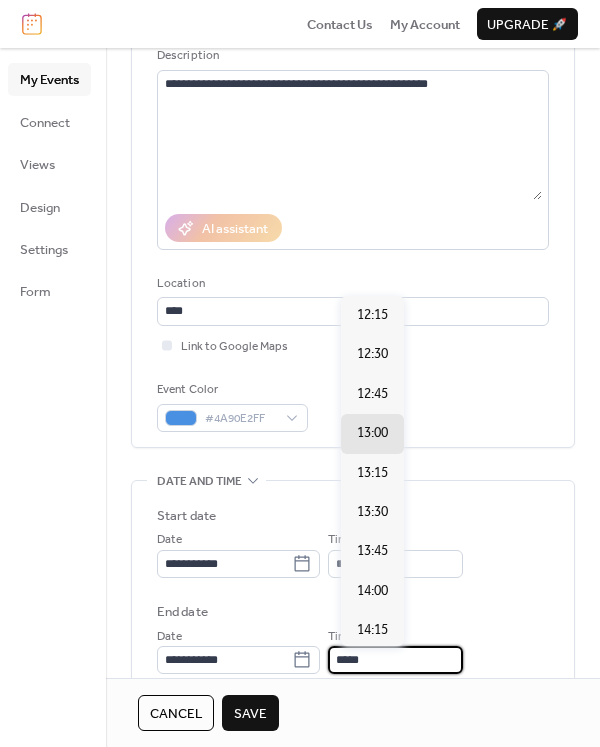 click on "**********" at bounding box center [353, 203] 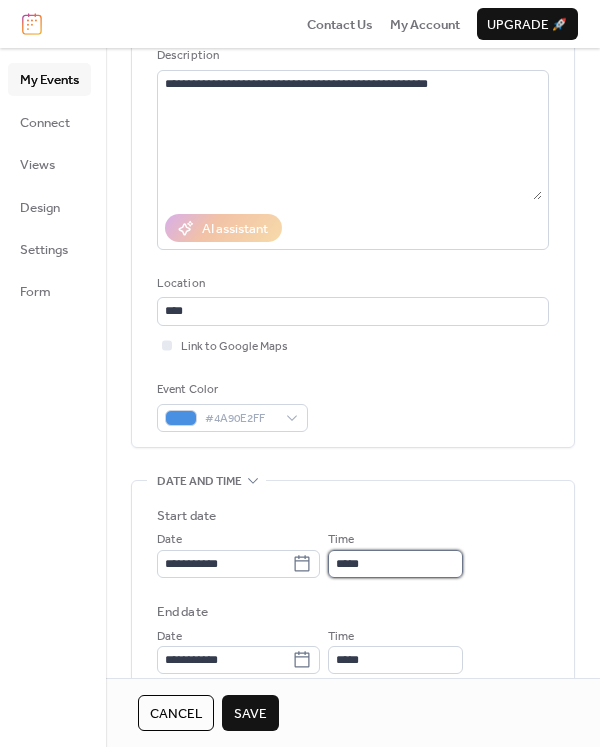 click on "*****" at bounding box center [395, 564] 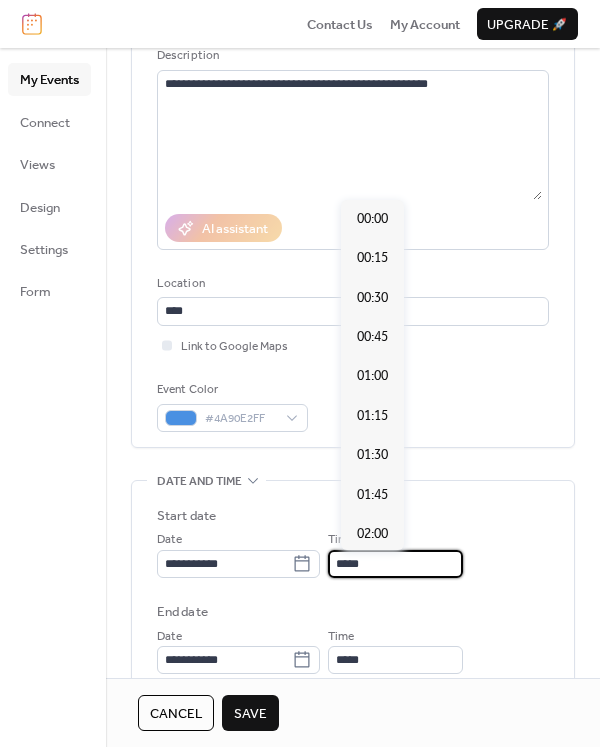 scroll, scrollTop: 1892, scrollLeft: 0, axis: vertical 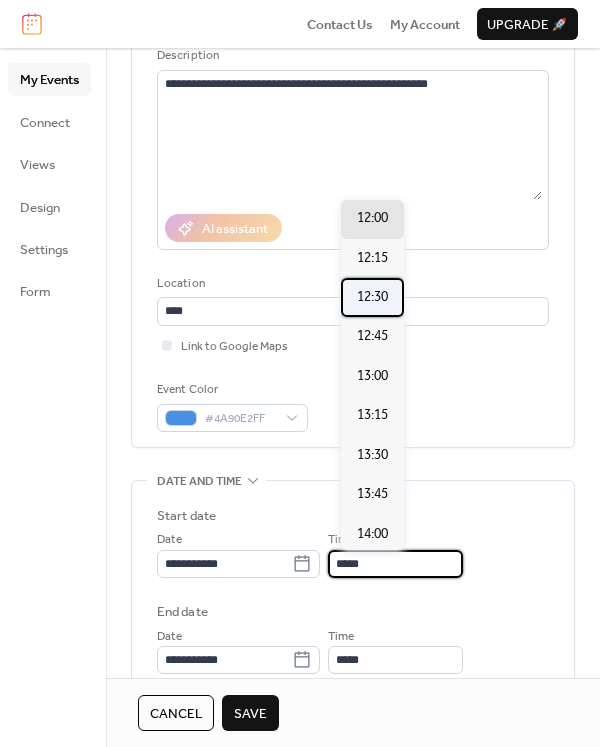 click on "12:30" at bounding box center (372, 297) 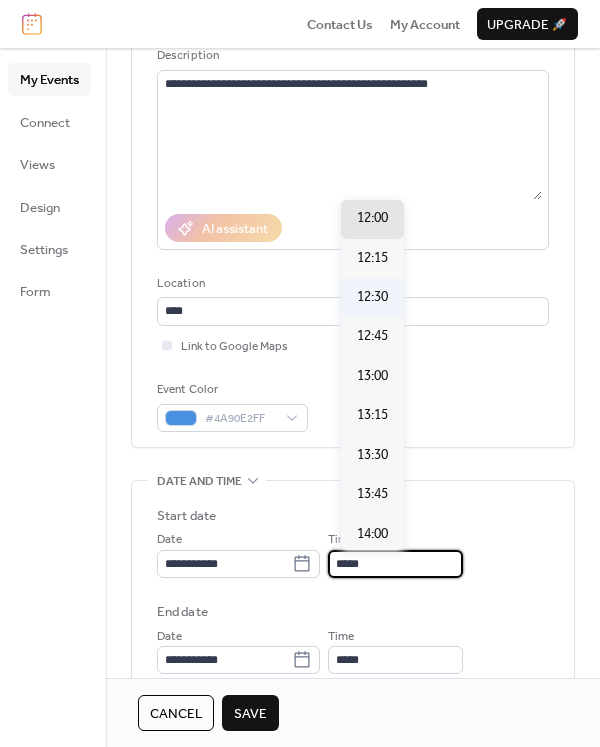 type on "*****" 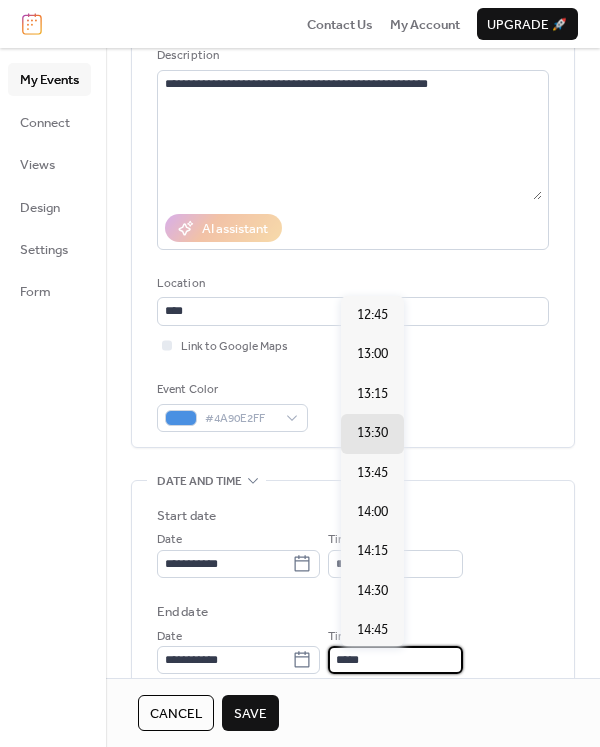 click on "*****" at bounding box center (395, 660) 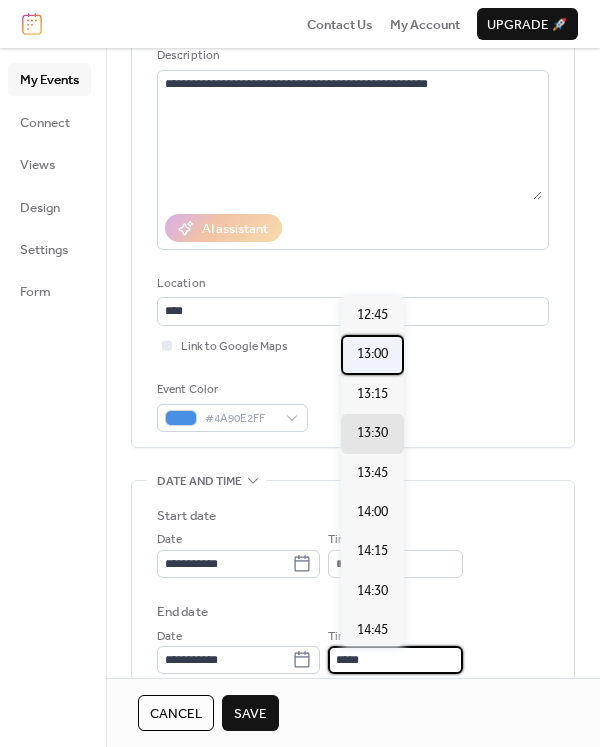 click on "13:00" at bounding box center [372, 354] 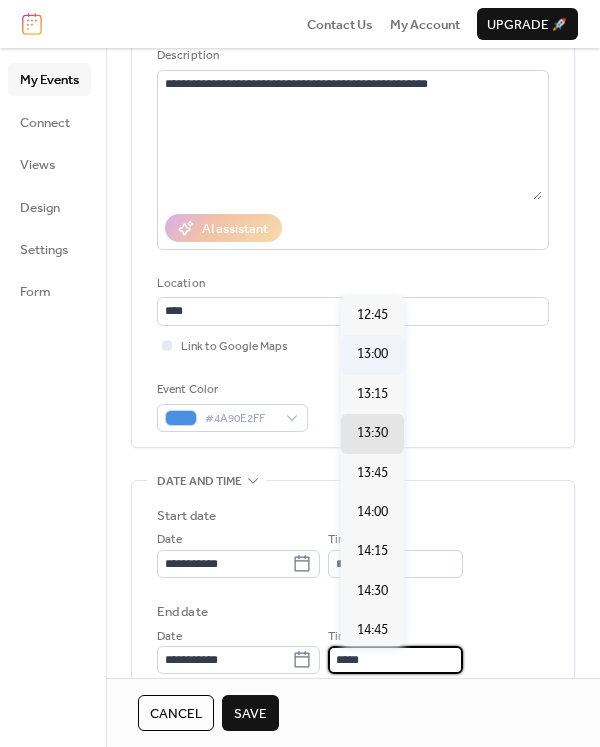 type on "*****" 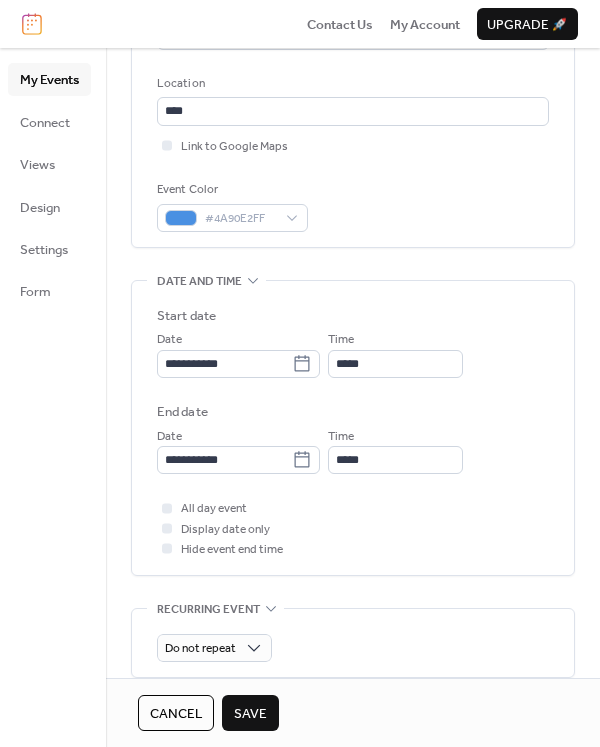 scroll, scrollTop: 700, scrollLeft: 0, axis: vertical 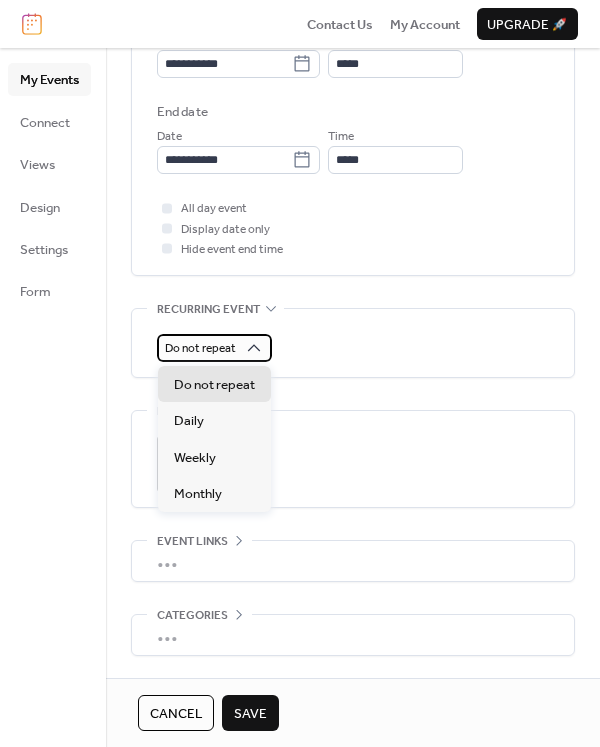 click on "Do not repeat" at bounding box center (214, 348) 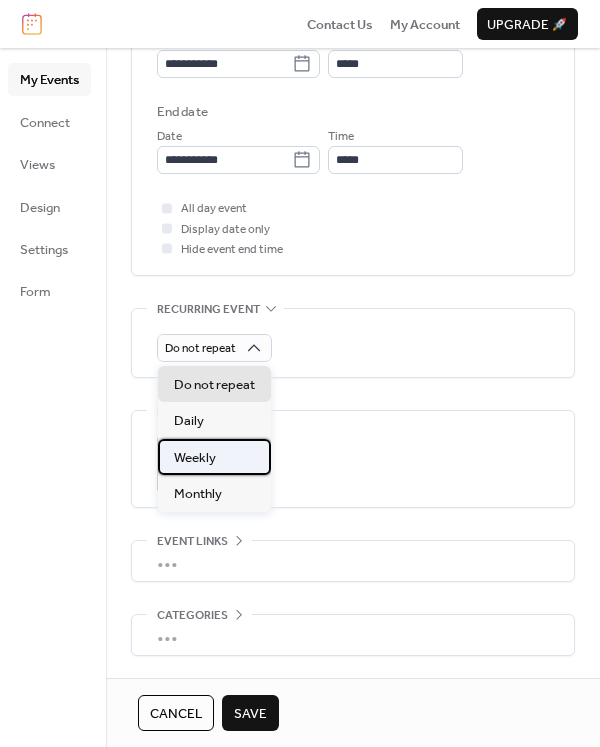 click on "Weekly" at bounding box center [195, 458] 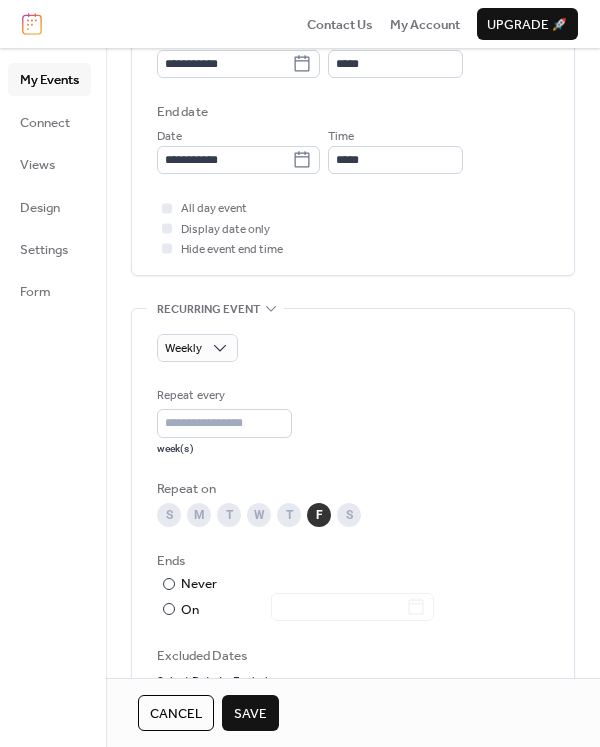 click on "M" at bounding box center (199, 515) 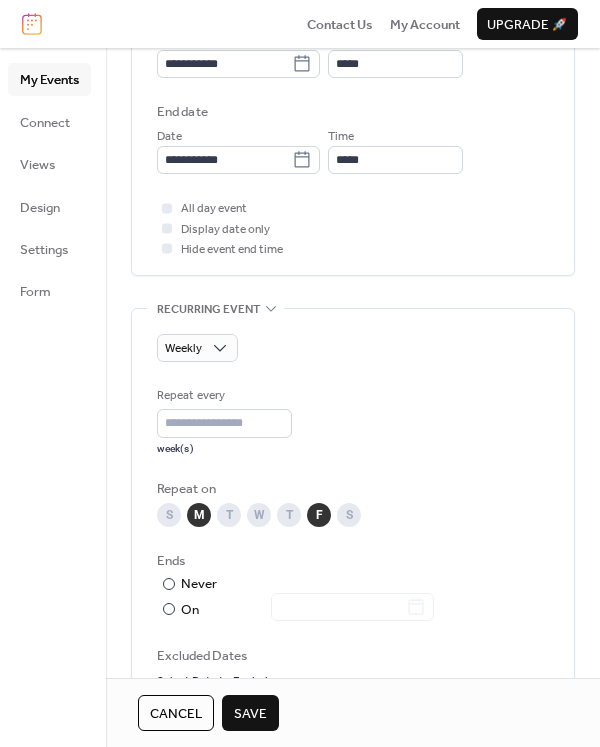 click on "T" at bounding box center (229, 515) 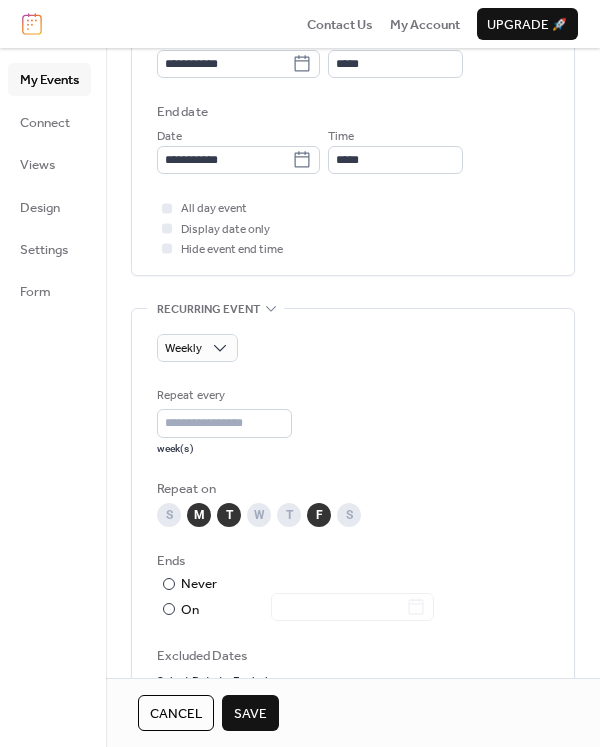 click on "S M T W T F S" at bounding box center [353, 515] 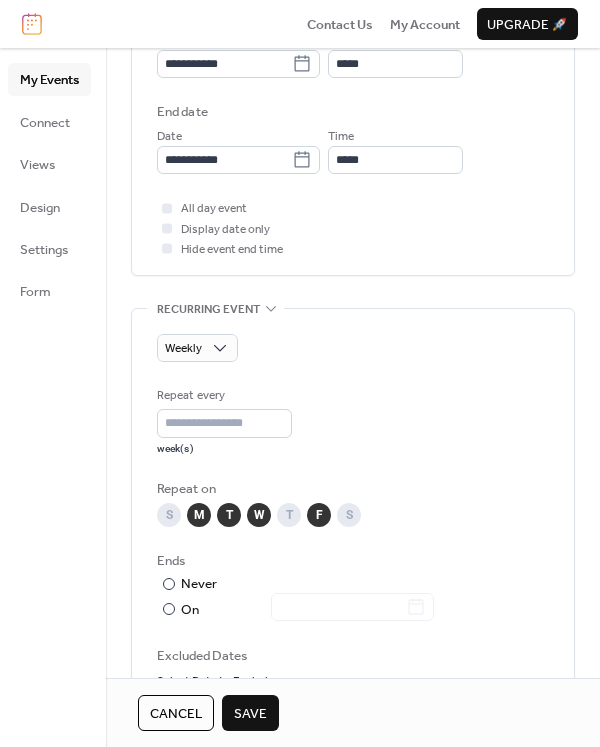 click on "T" at bounding box center [289, 515] 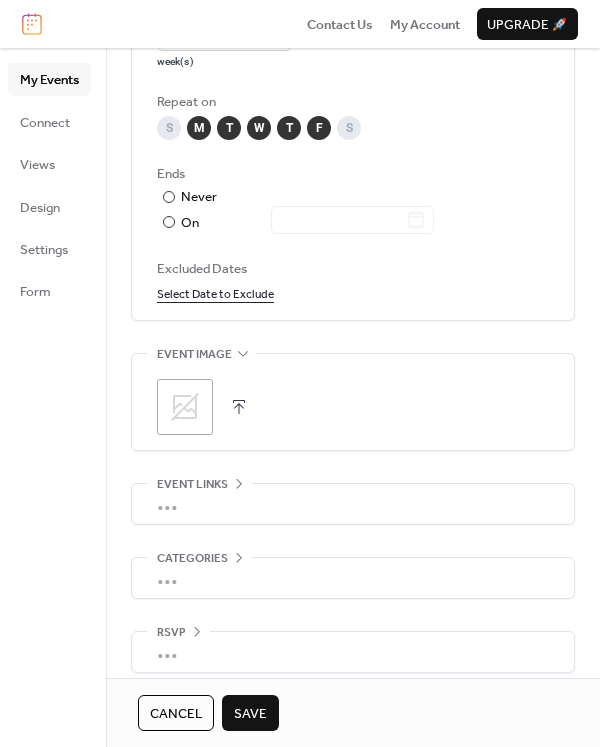 scroll, scrollTop: 1102, scrollLeft: 0, axis: vertical 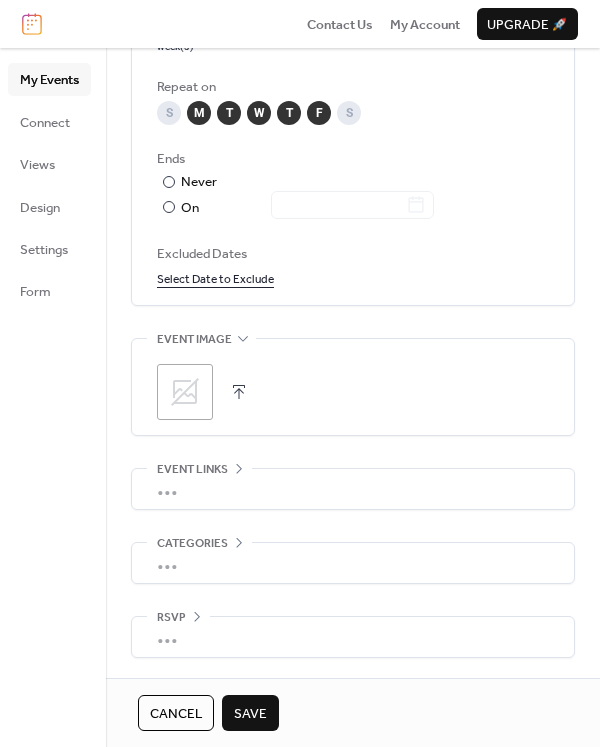 click on "Save" at bounding box center (250, 714) 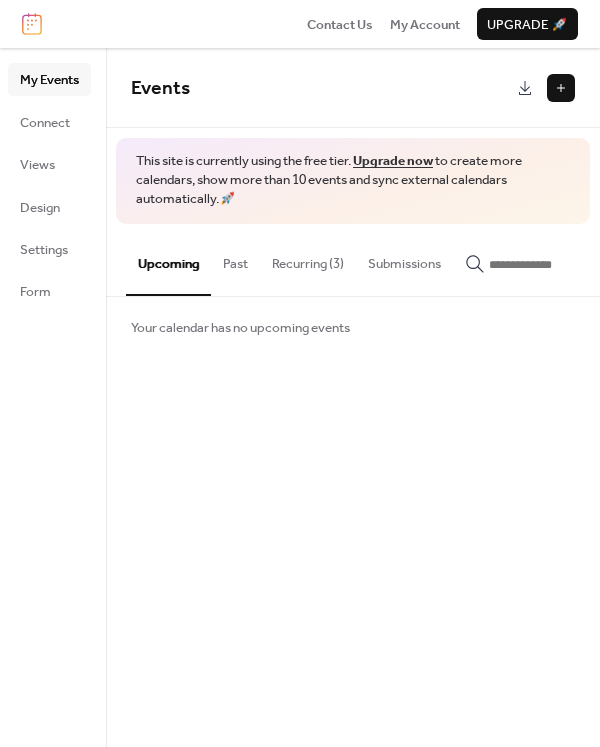 click at bounding box center [561, 88] 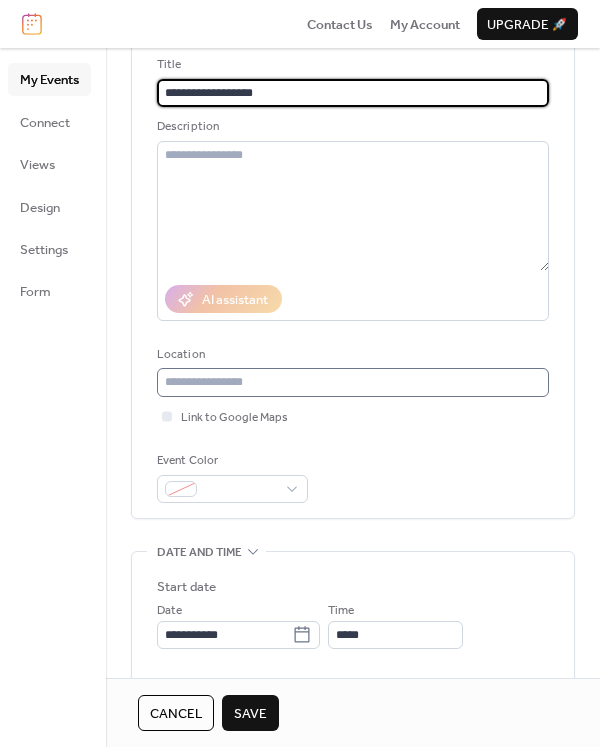 scroll, scrollTop: 100, scrollLeft: 0, axis: vertical 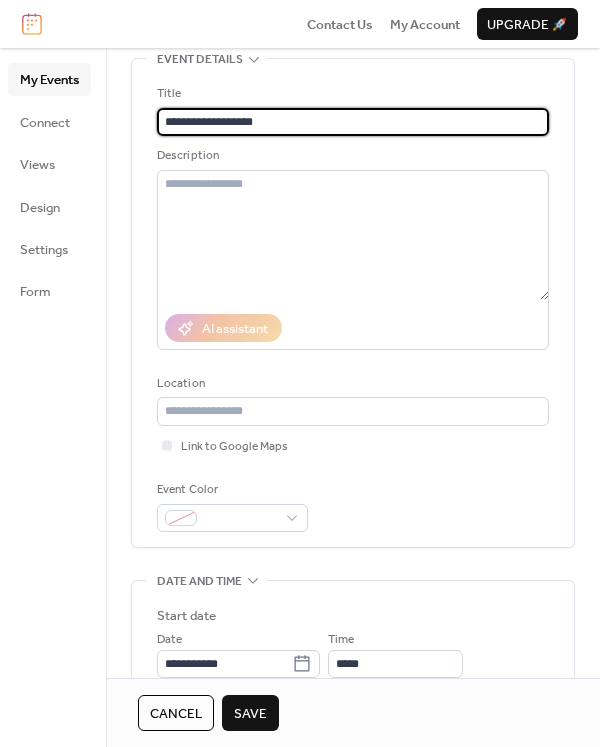 drag, startPoint x: 311, startPoint y: 119, endPoint x: 123, endPoint y: 120, distance: 188.00266 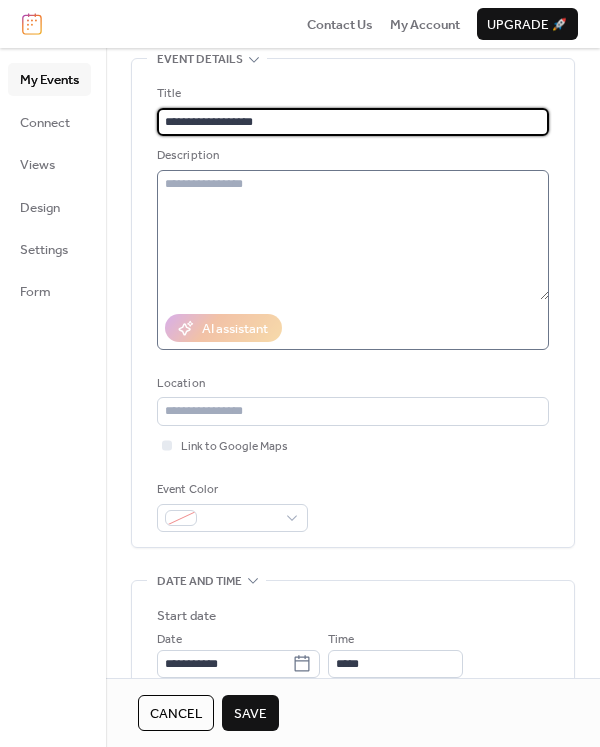type on "**********" 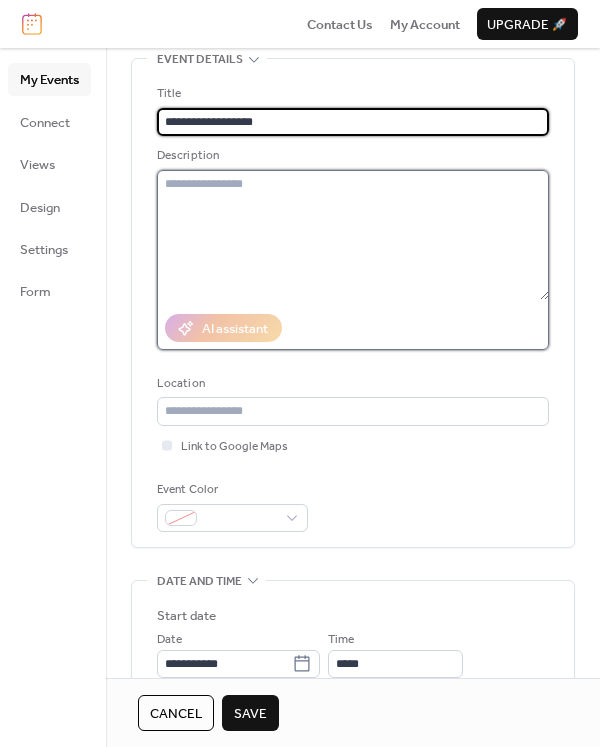 click at bounding box center [353, 235] 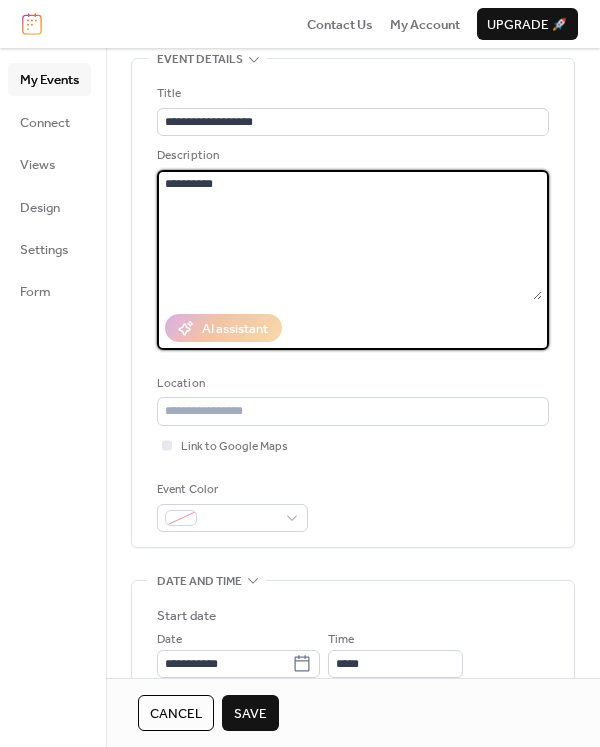 paste on "**********" 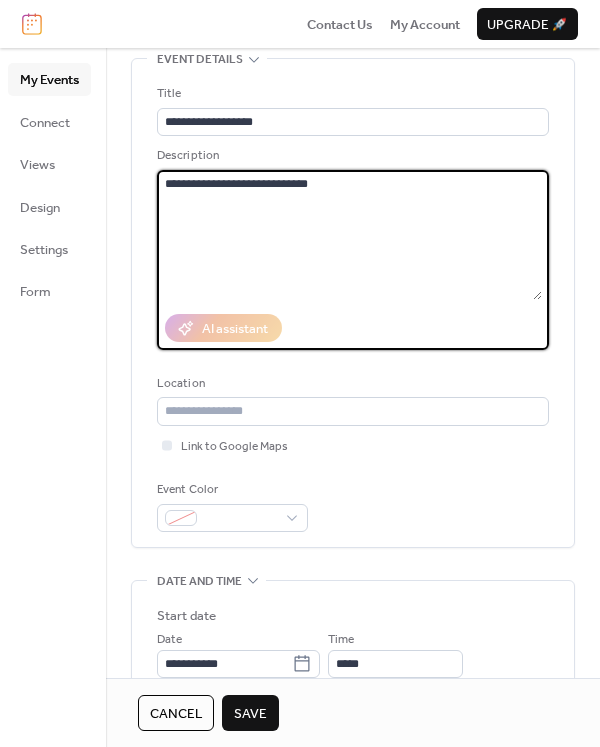 click on "**********" at bounding box center [349, 235] 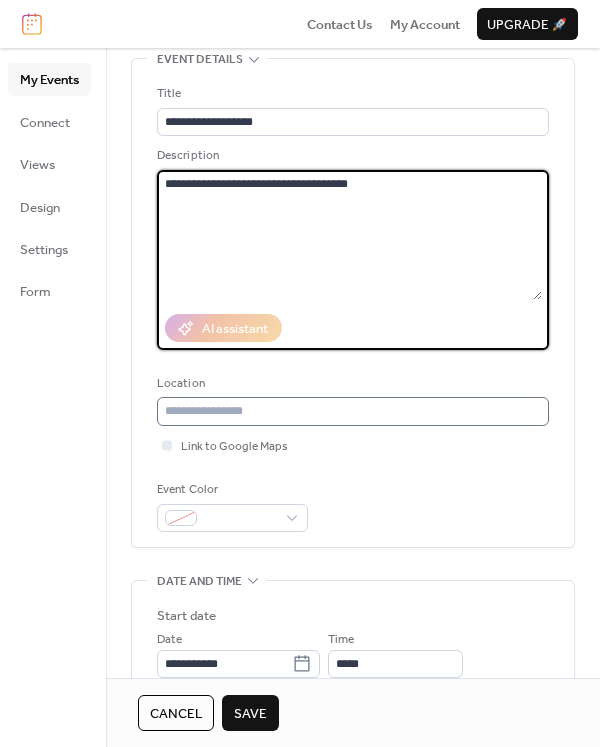 type on "**********" 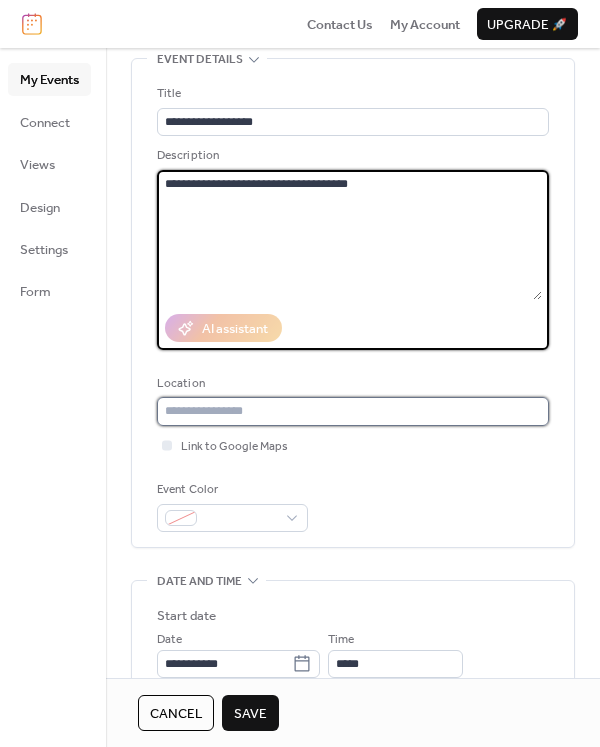 click at bounding box center (353, 411) 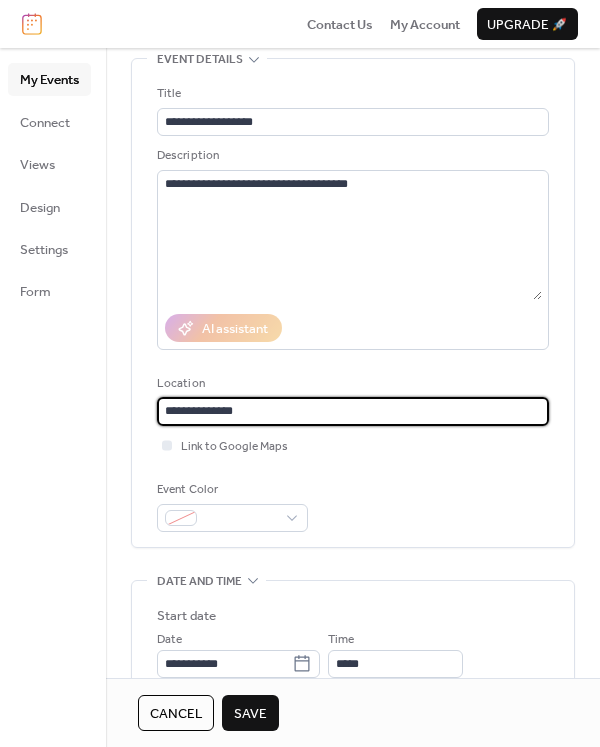 type on "**********" 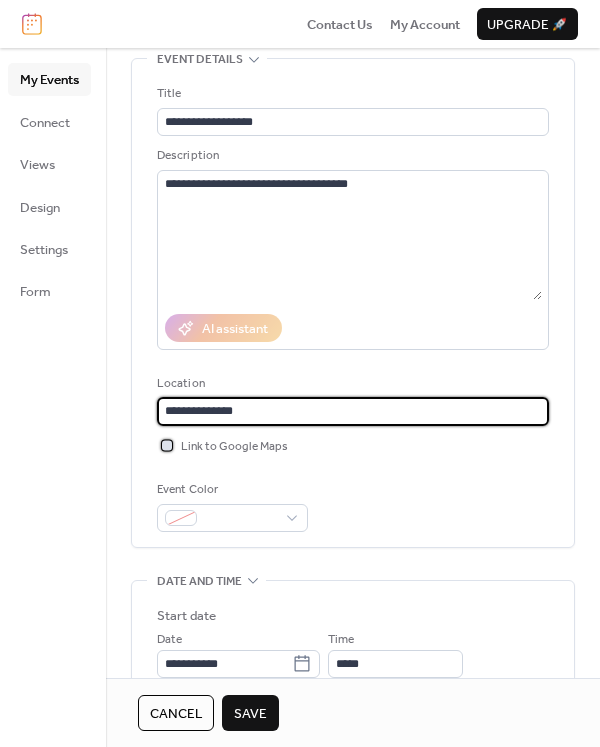 type 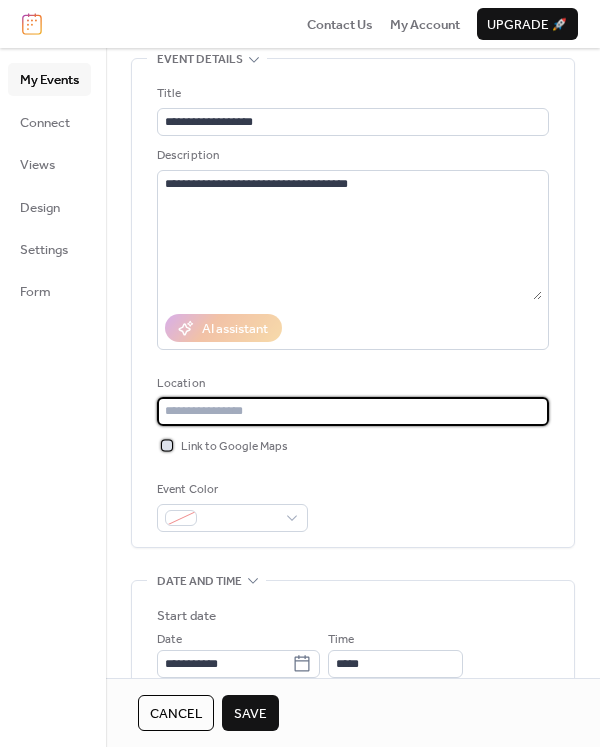 click at bounding box center (167, 445) 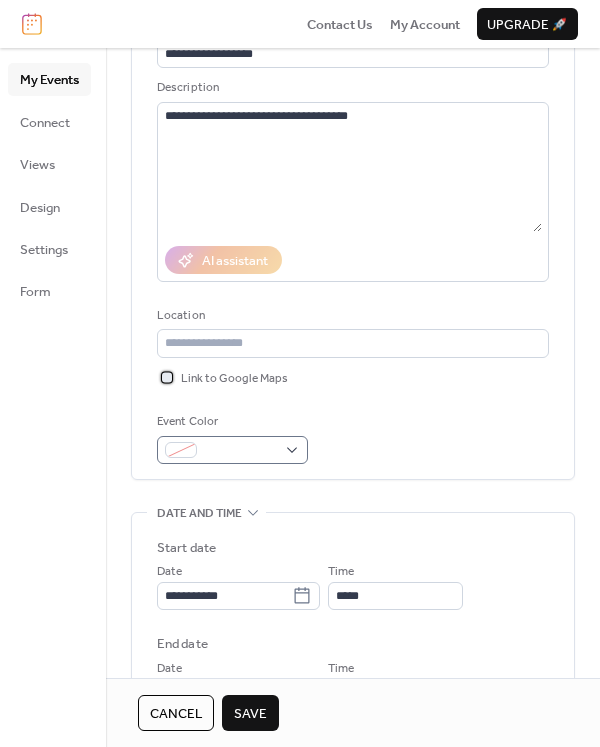 scroll, scrollTop: 200, scrollLeft: 0, axis: vertical 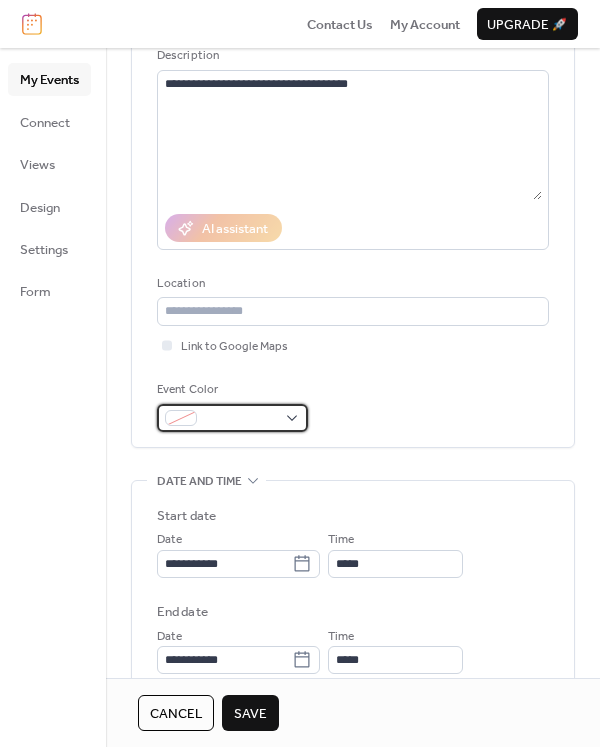click at bounding box center (232, 418) 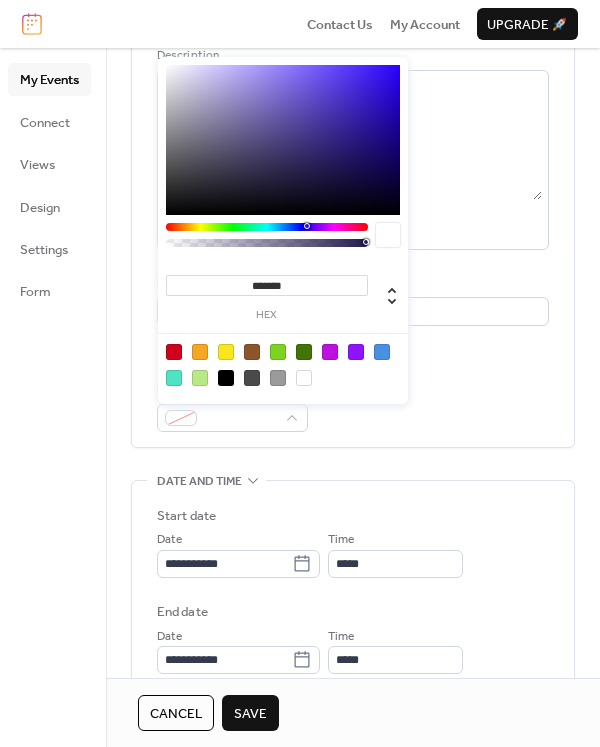 click at bounding box center (226, 352) 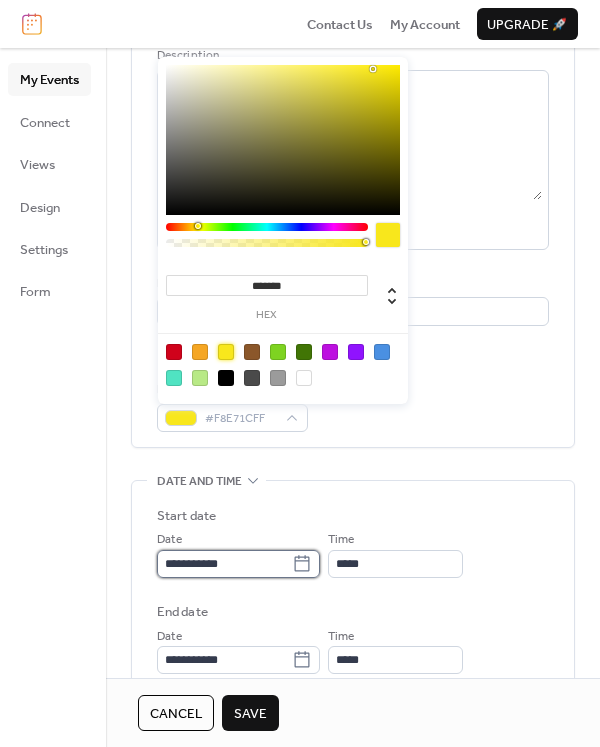 click on "**********" at bounding box center (224, 564) 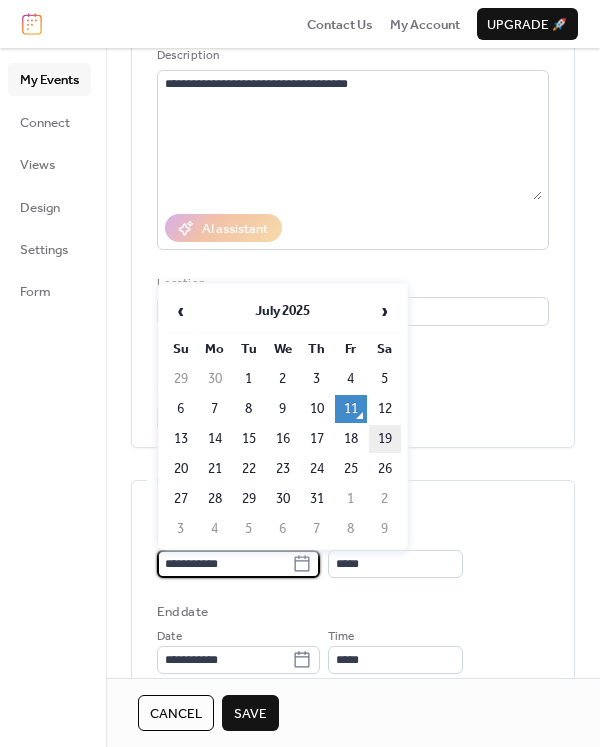 click on "19" at bounding box center [385, 439] 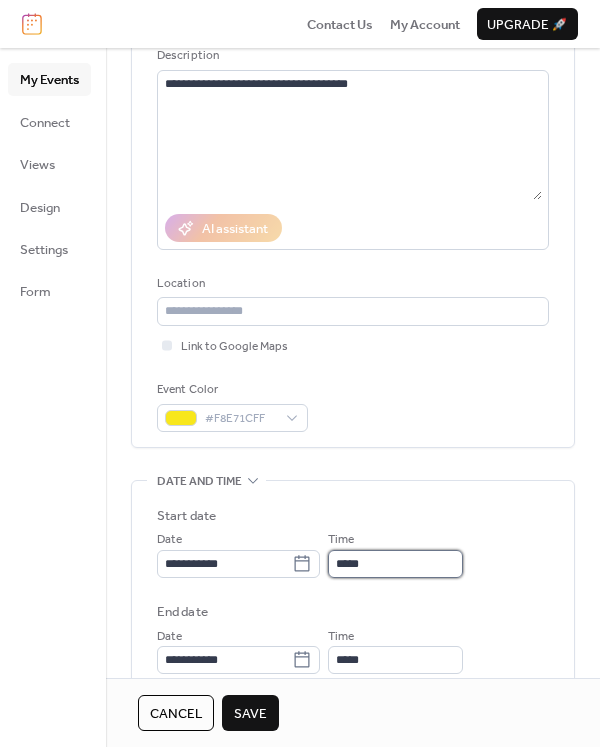click on "*****" at bounding box center [395, 564] 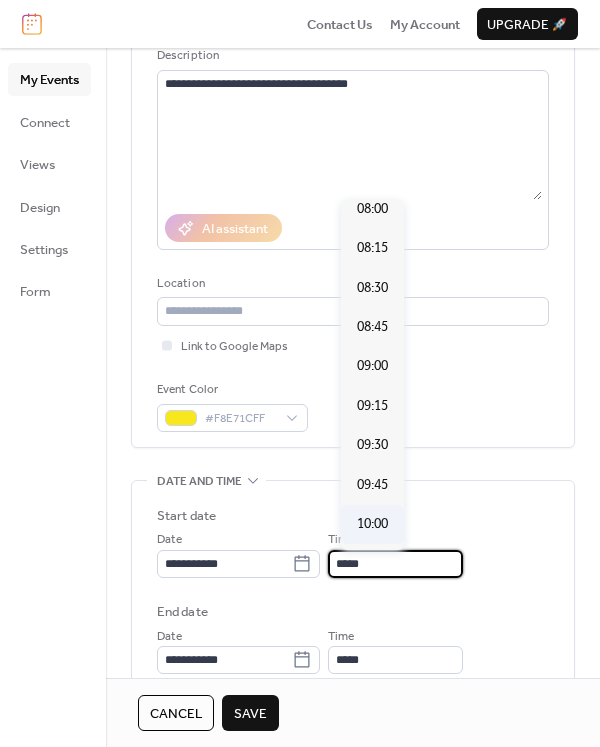 scroll, scrollTop: 1192, scrollLeft: 0, axis: vertical 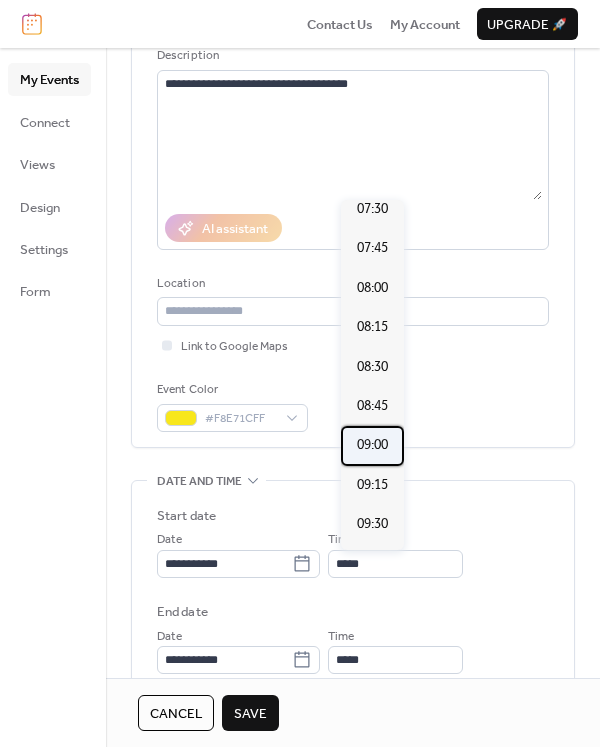 click on "09:00" at bounding box center [372, 445] 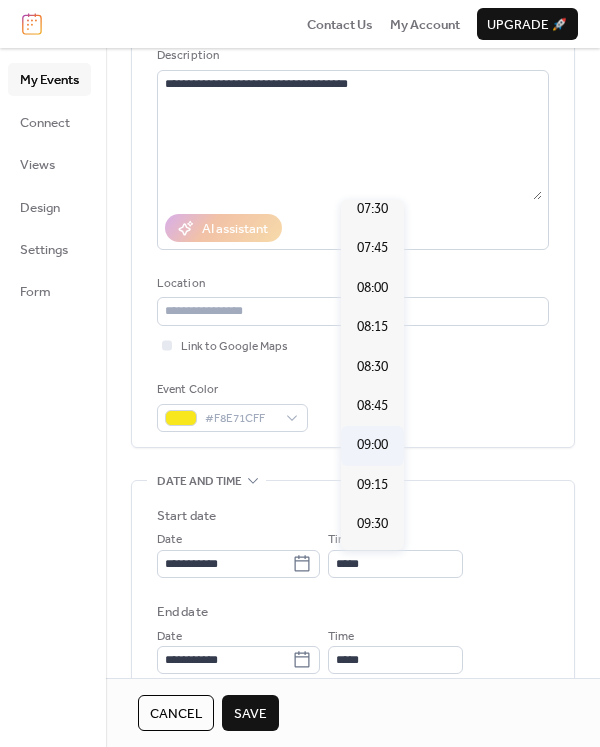 type on "*****" 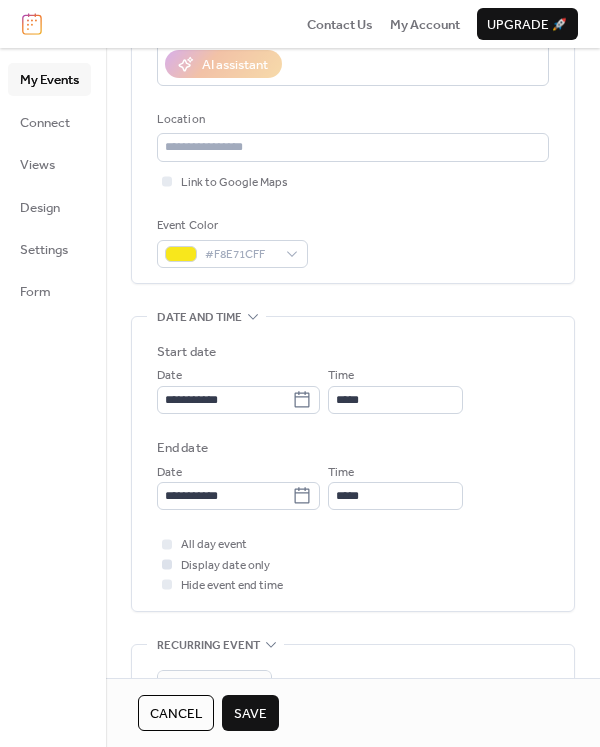 scroll, scrollTop: 400, scrollLeft: 0, axis: vertical 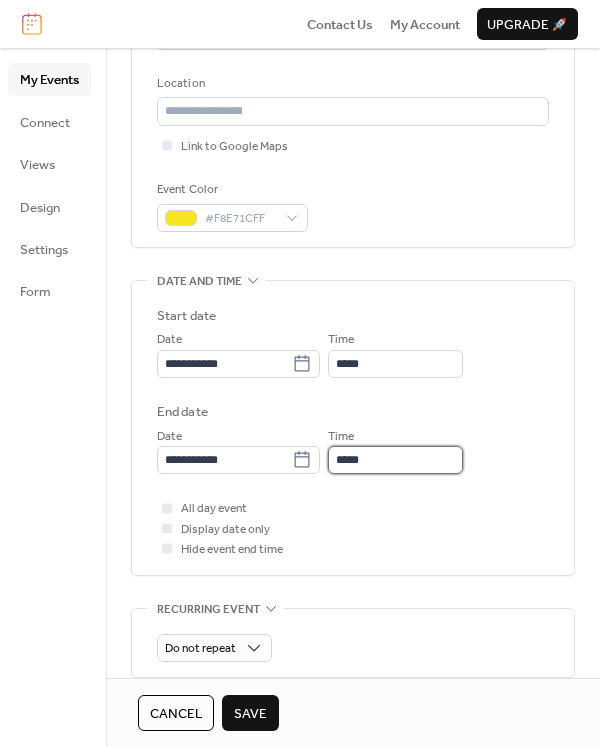 click on "*****" at bounding box center (395, 460) 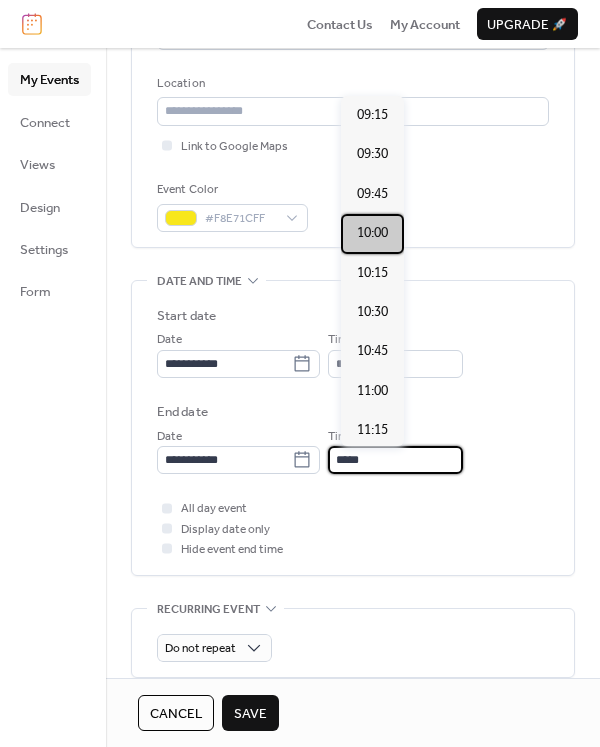 click on "10:00" at bounding box center (372, 233) 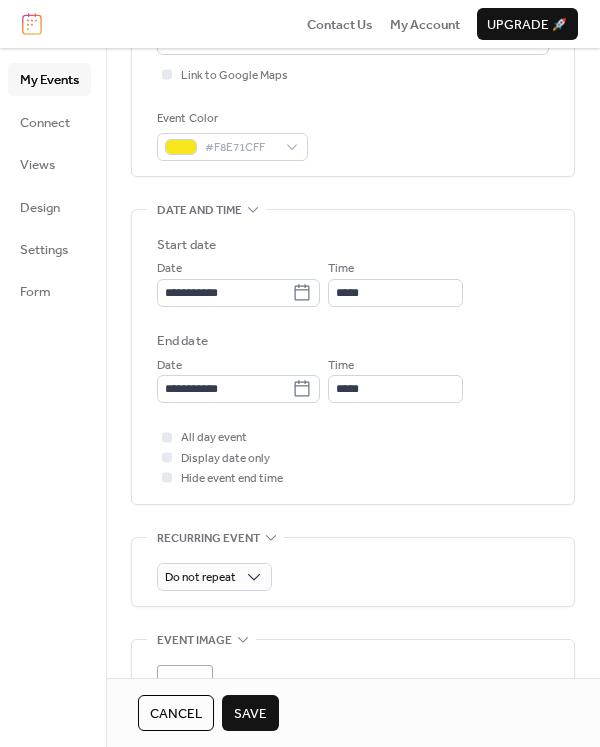 scroll, scrollTop: 500, scrollLeft: 0, axis: vertical 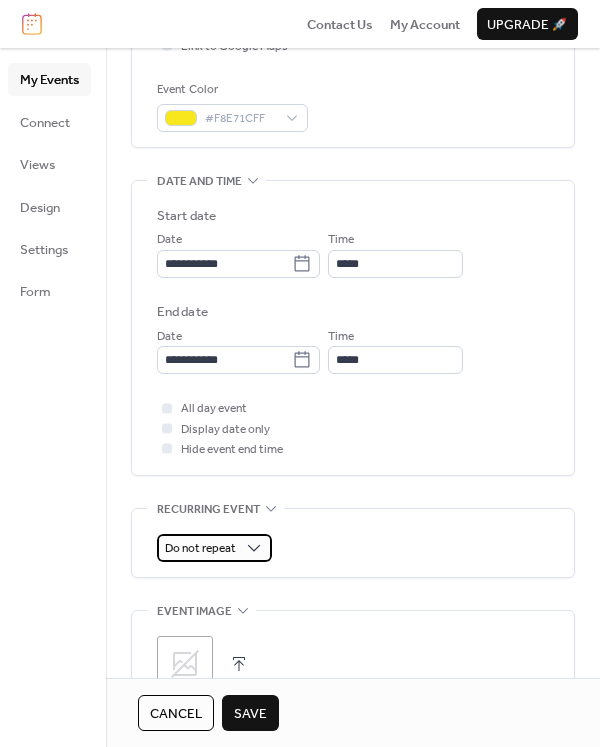 click on "Do not repeat" at bounding box center (214, 548) 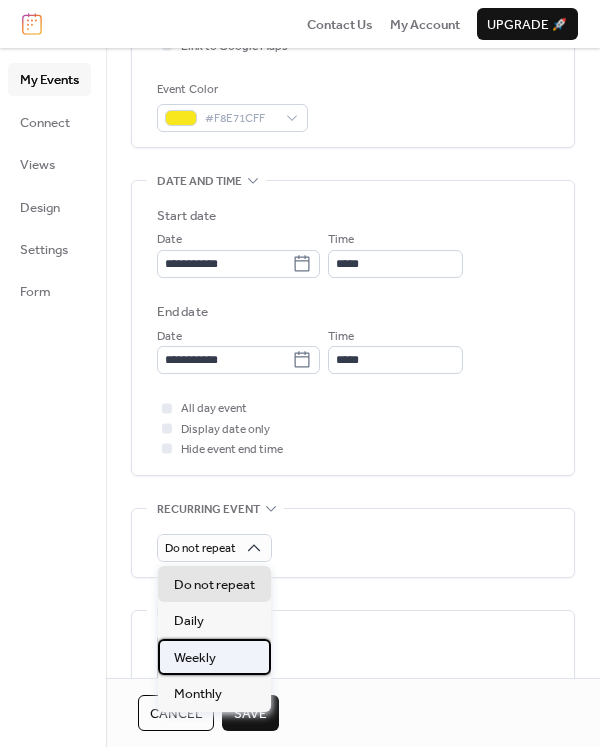 click on "Weekly" at bounding box center [214, 657] 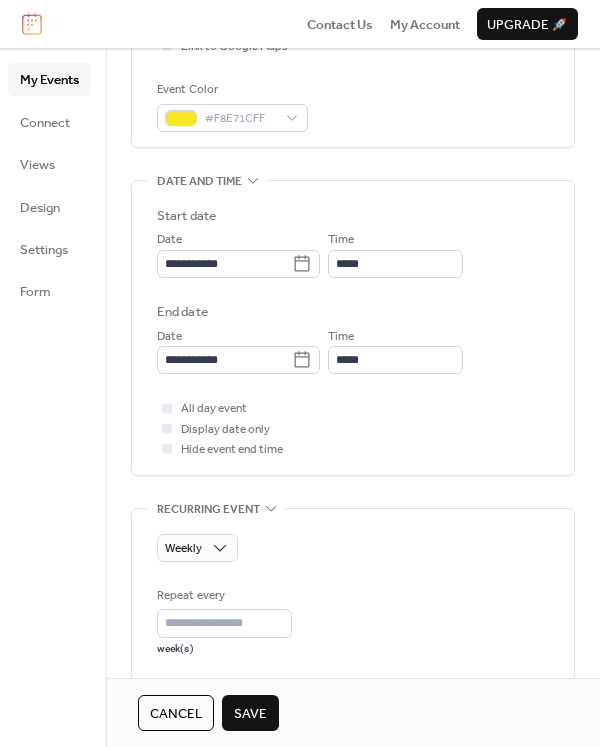 scroll, scrollTop: 600, scrollLeft: 0, axis: vertical 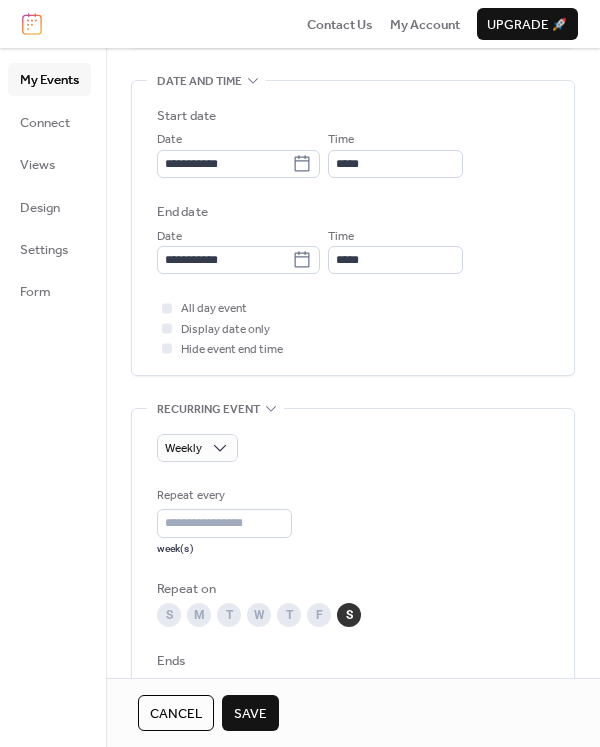 click on "S" at bounding box center [169, 615] 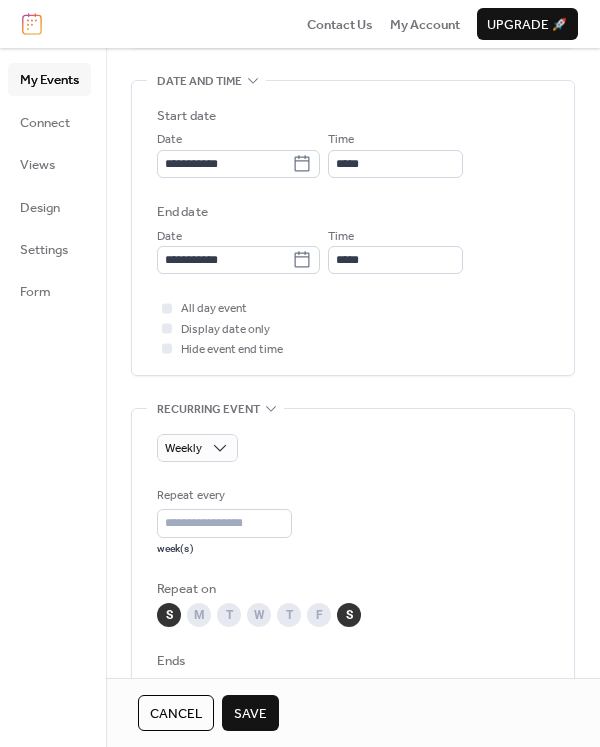 click on "S" at bounding box center (349, 615) 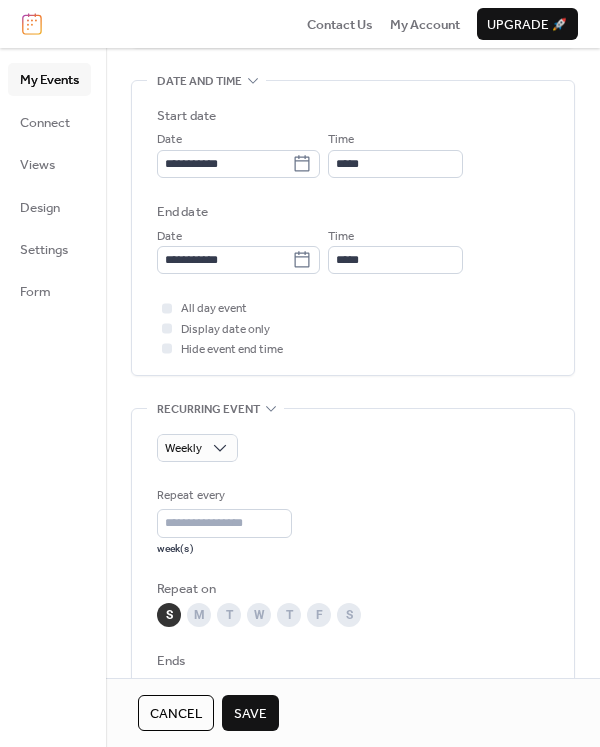 click on "S" at bounding box center (169, 615) 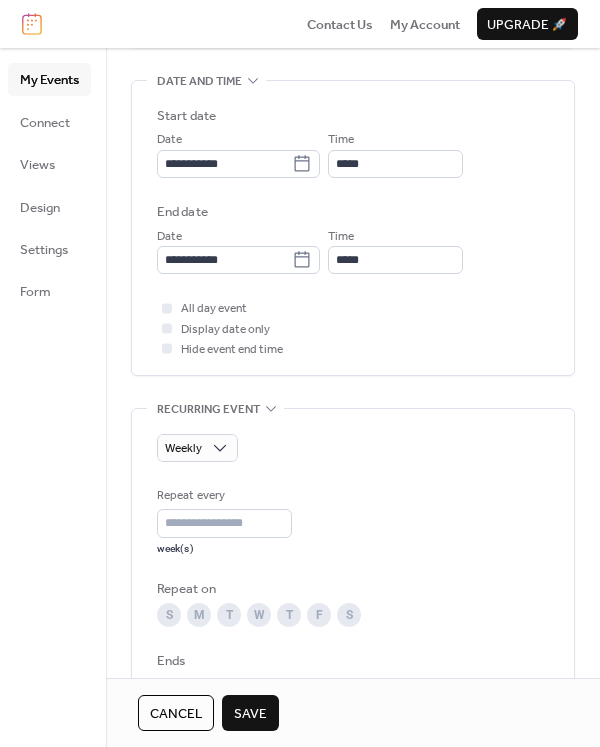 click on "S" at bounding box center [349, 615] 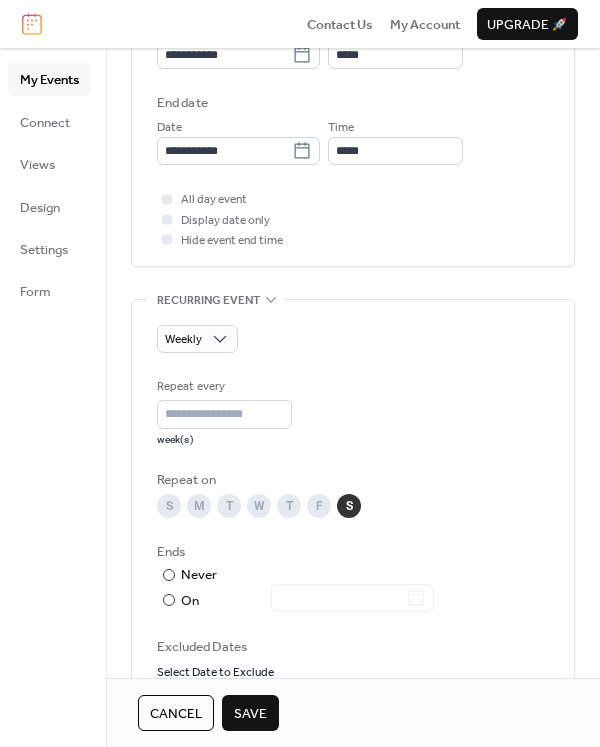 scroll, scrollTop: 900, scrollLeft: 0, axis: vertical 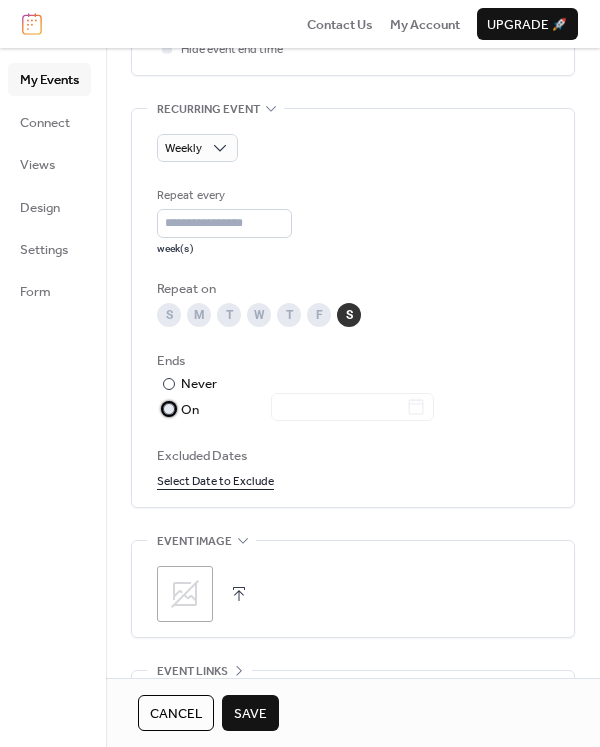 click at bounding box center [169, 409] 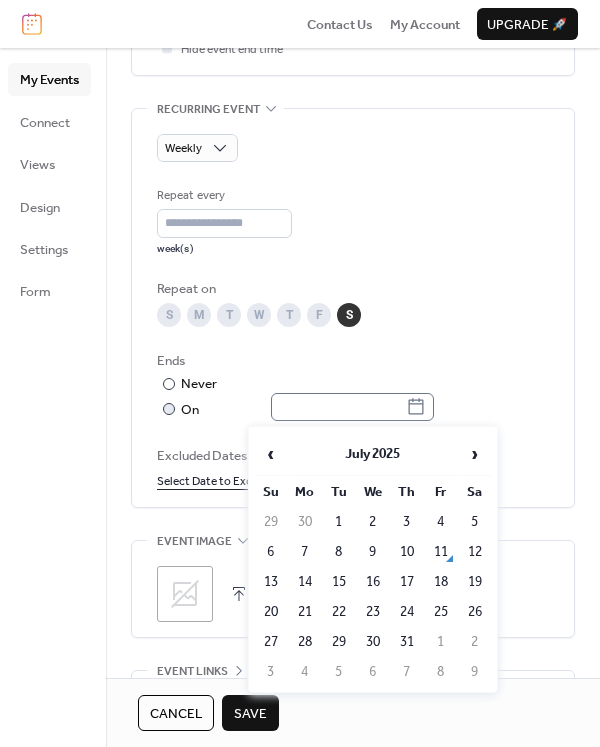 click 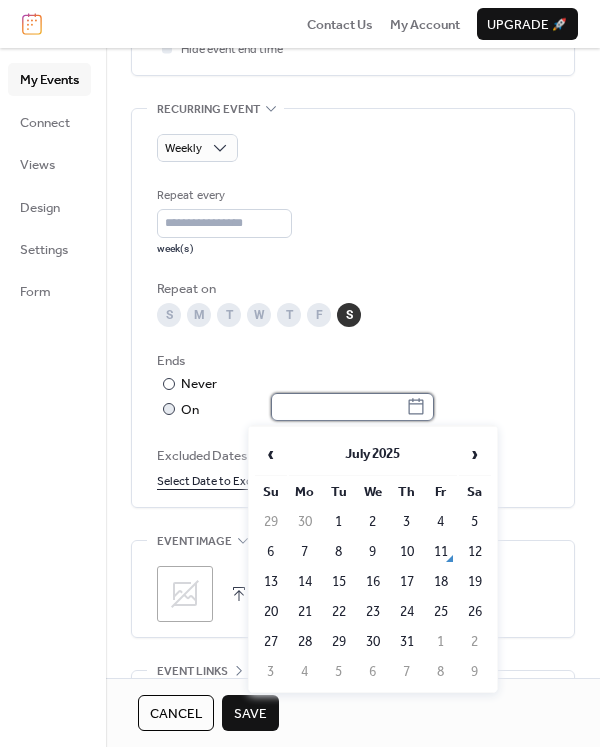 click at bounding box center (338, 407) 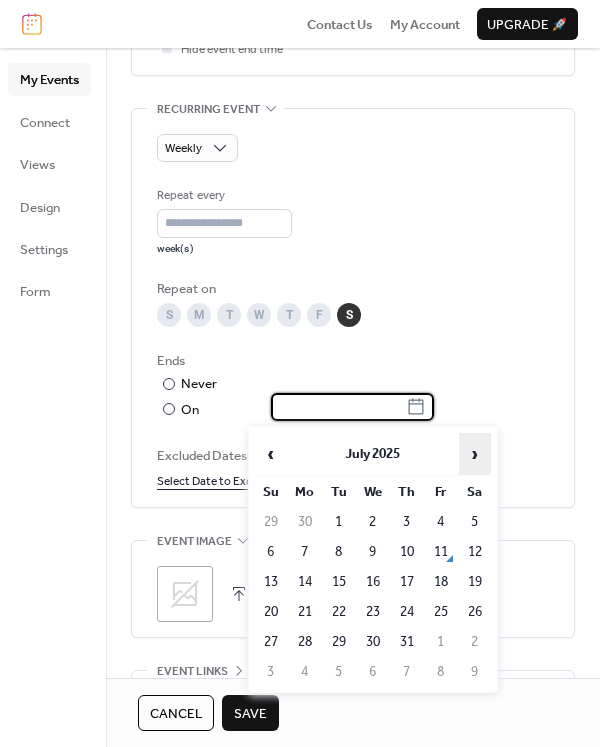 click on "›" at bounding box center [475, 454] 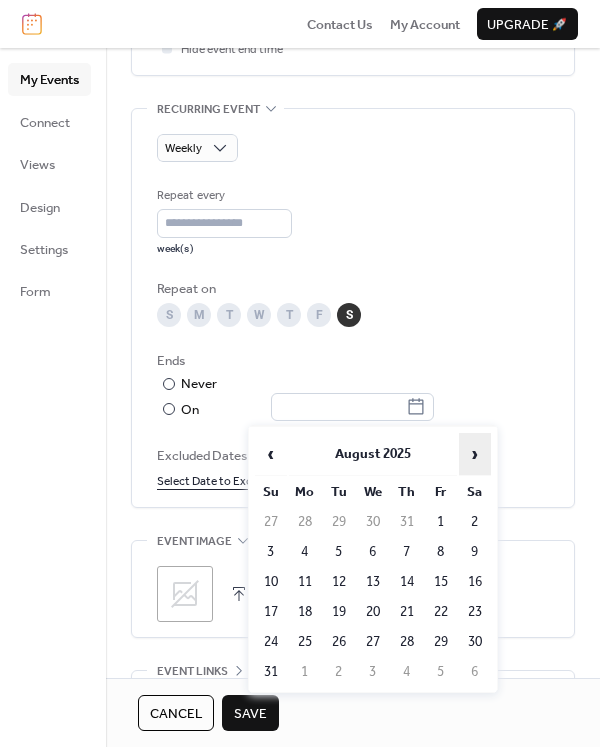 click on "›" at bounding box center [475, 454] 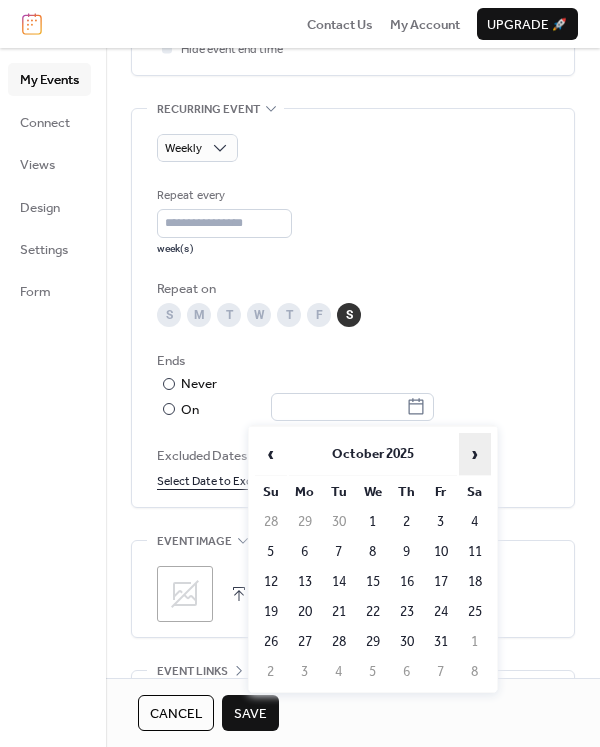 click on "›" at bounding box center [475, 454] 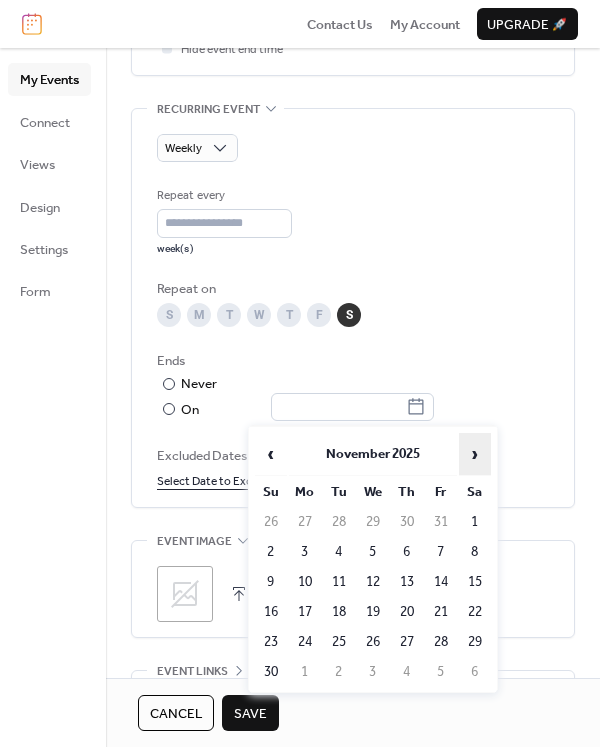 click on "›" at bounding box center [475, 454] 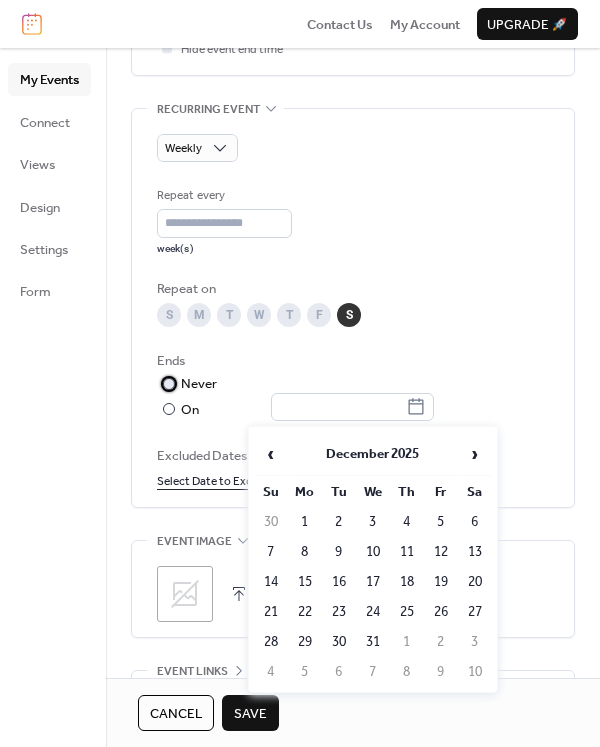 click on "Never" at bounding box center [199, 384] 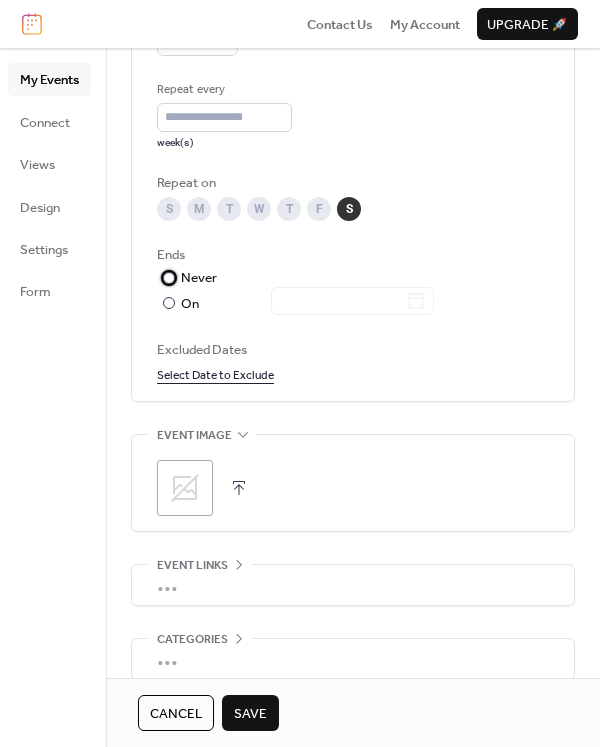 scroll, scrollTop: 1100, scrollLeft: 0, axis: vertical 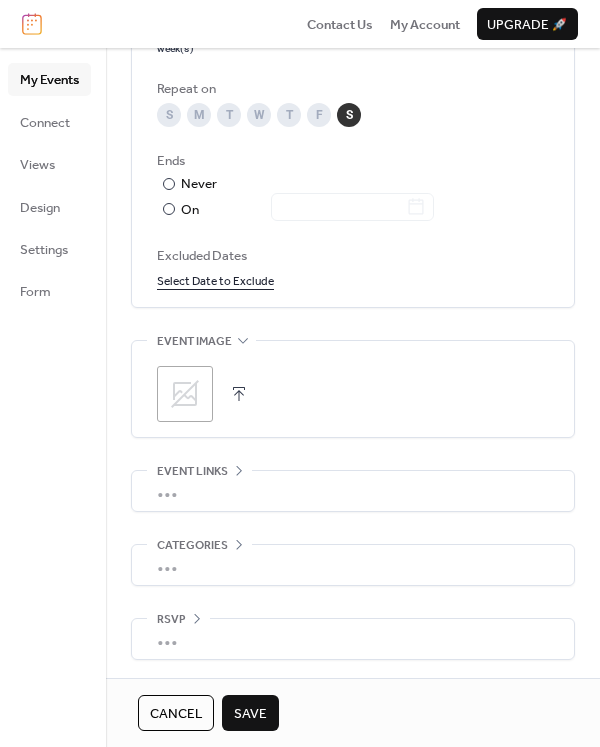 click on "Save" at bounding box center [250, 714] 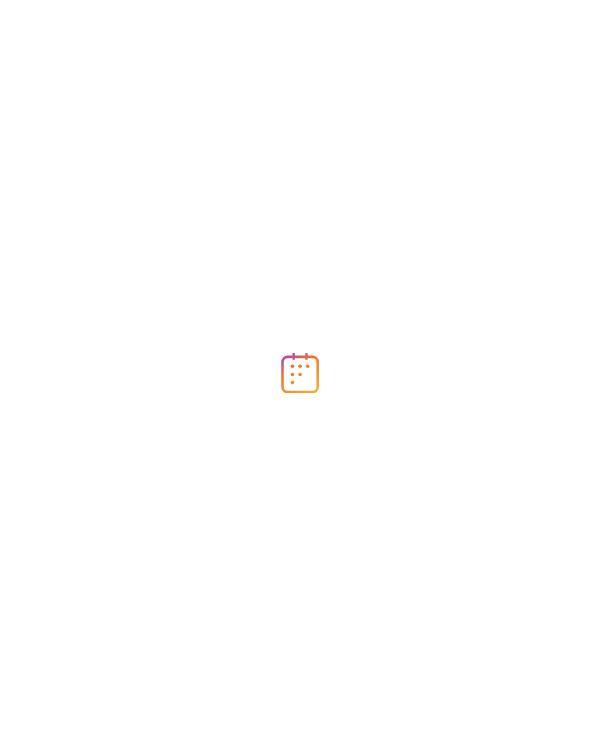 scroll, scrollTop: 0, scrollLeft: 0, axis: both 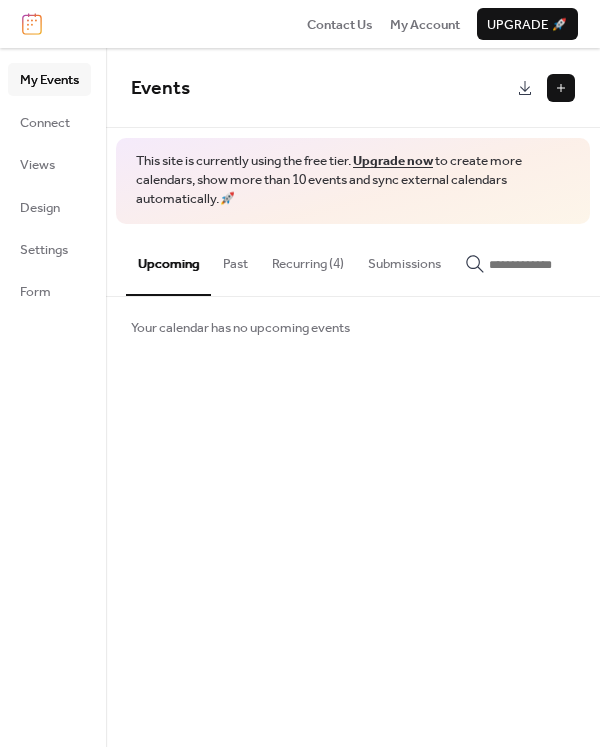 click on "Recurring  (4)" at bounding box center (308, 259) 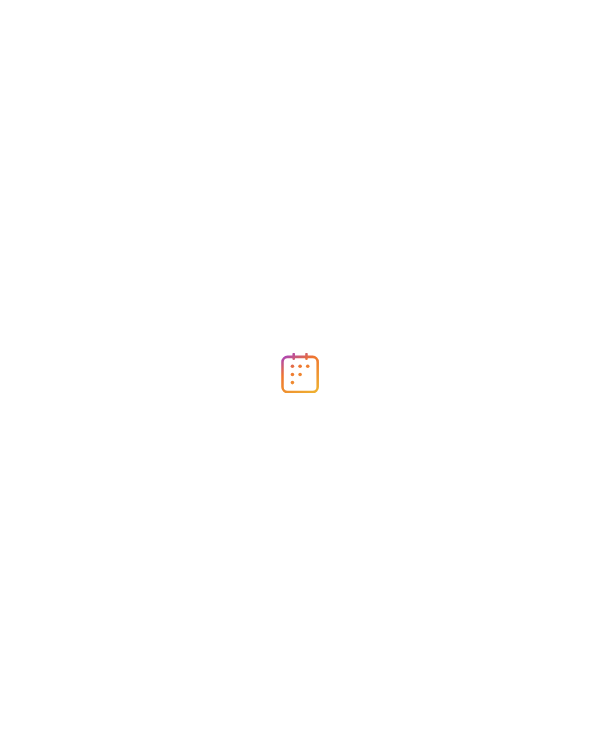 scroll, scrollTop: 0, scrollLeft: 0, axis: both 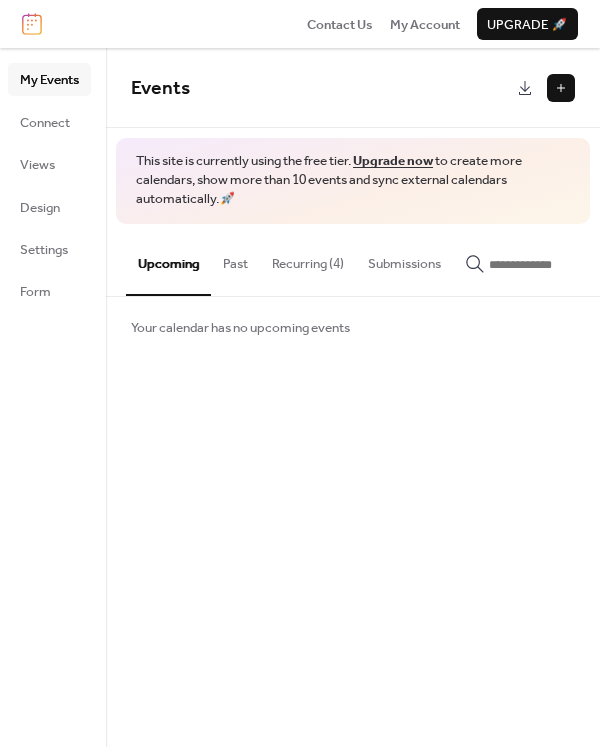 click on "Recurring  (4)" at bounding box center (308, 259) 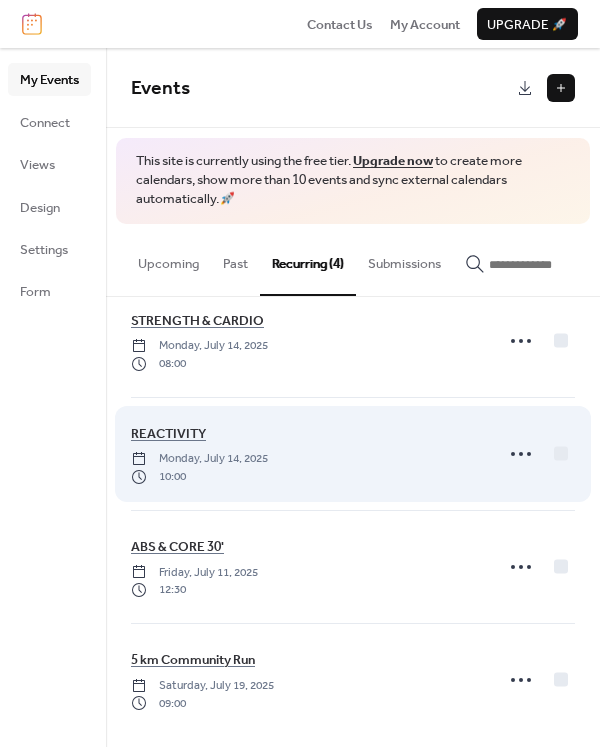 scroll, scrollTop: 47, scrollLeft: 0, axis: vertical 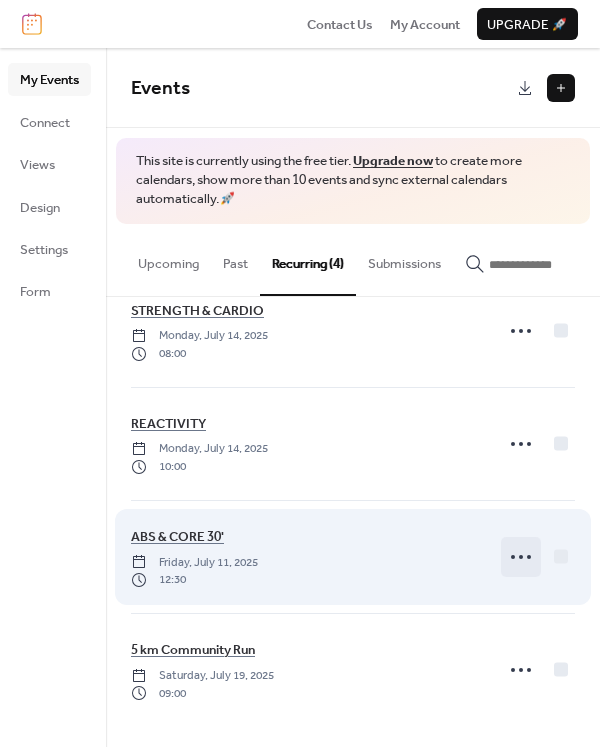 click 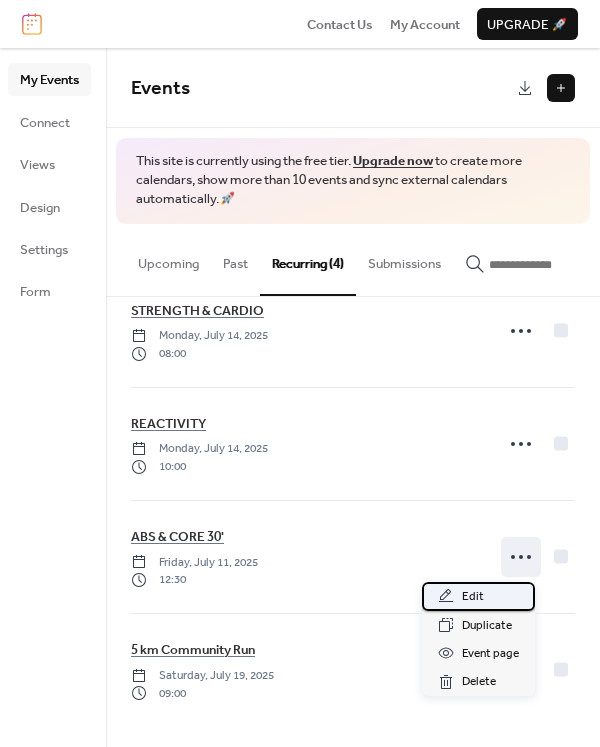 click on "Edit" at bounding box center (478, 596) 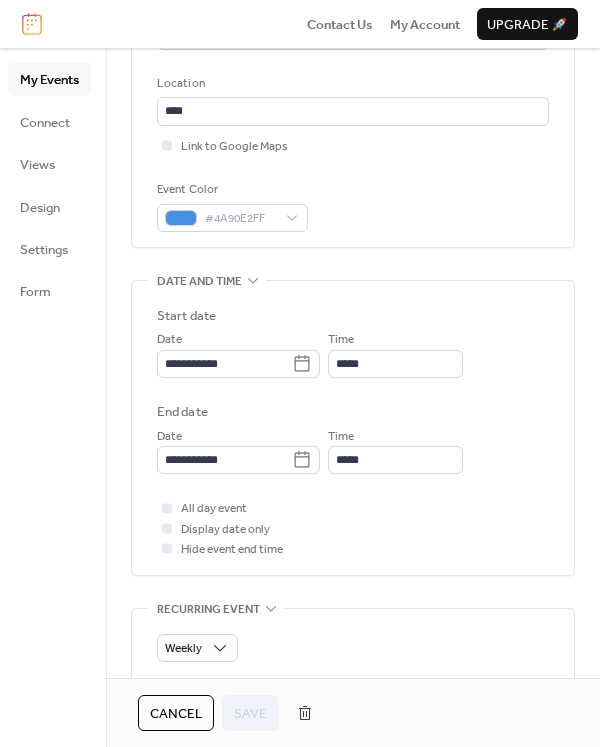 scroll, scrollTop: 600, scrollLeft: 0, axis: vertical 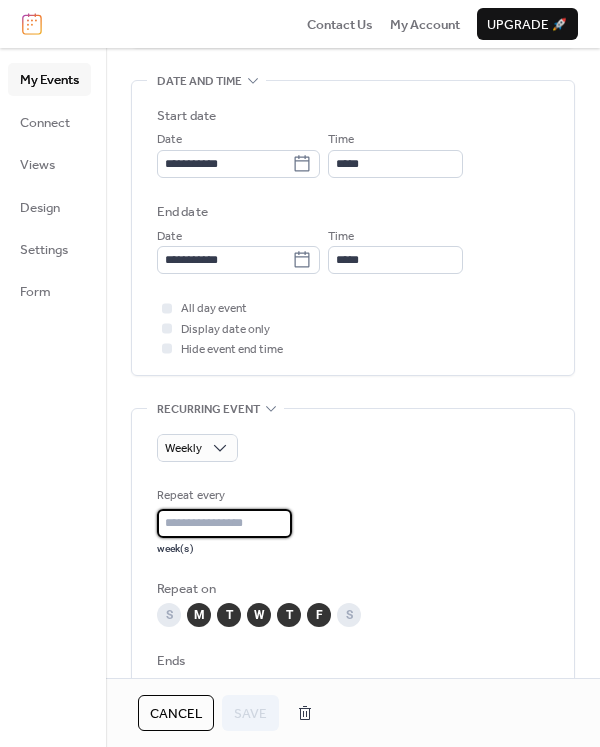 click on "*" at bounding box center [224, 523] 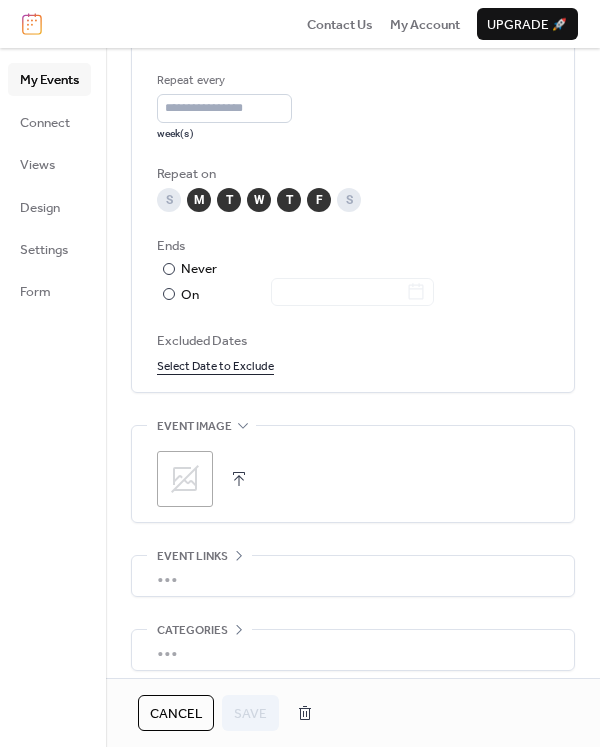 scroll, scrollTop: 902, scrollLeft: 0, axis: vertical 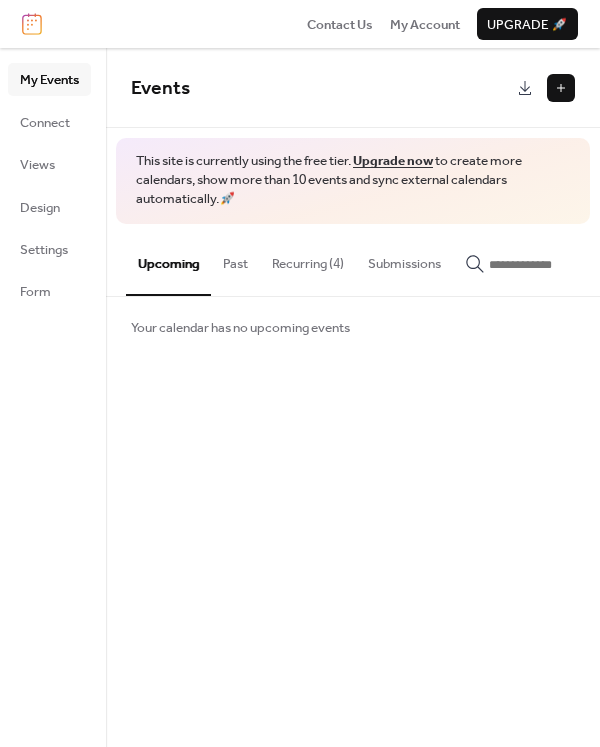 click on "Recurring  (4)" at bounding box center [308, 259] 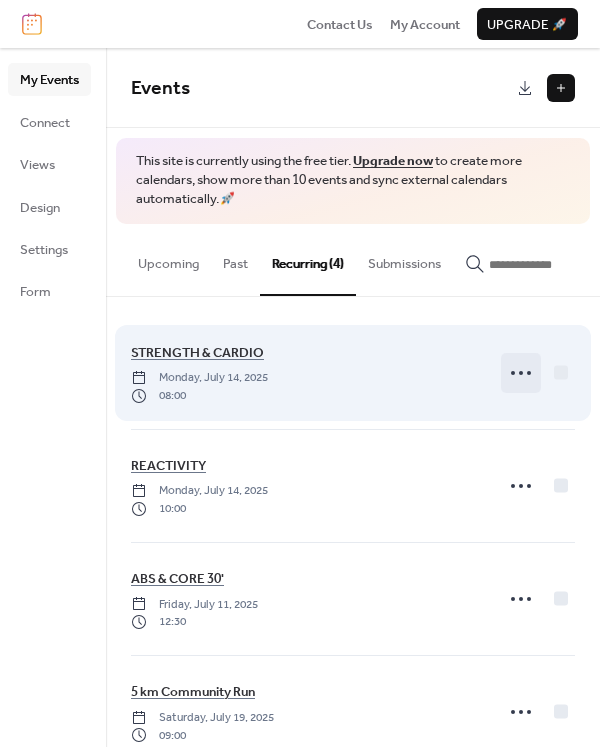 drag, startPoint x: 509, startPoint y: 377, endPoint x: 501, endPoint y: 394, distance: 18.788294 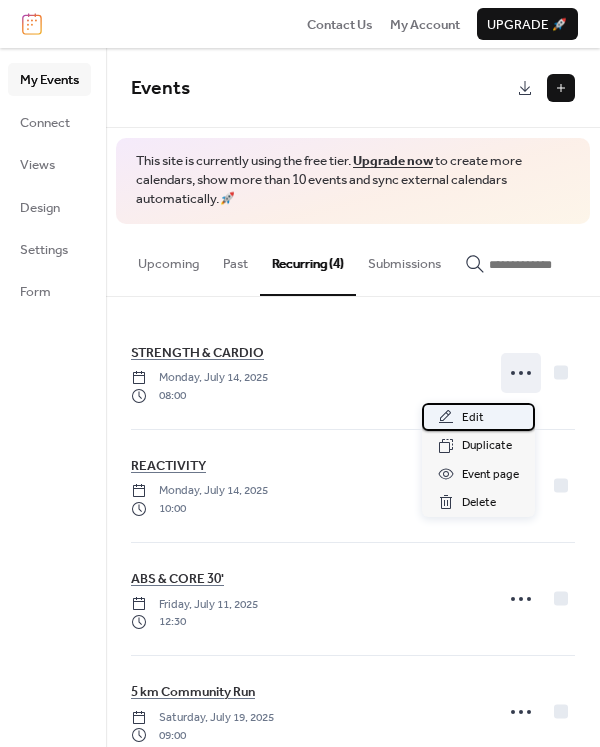 click on "Edit" at bounding box center (478, 417) 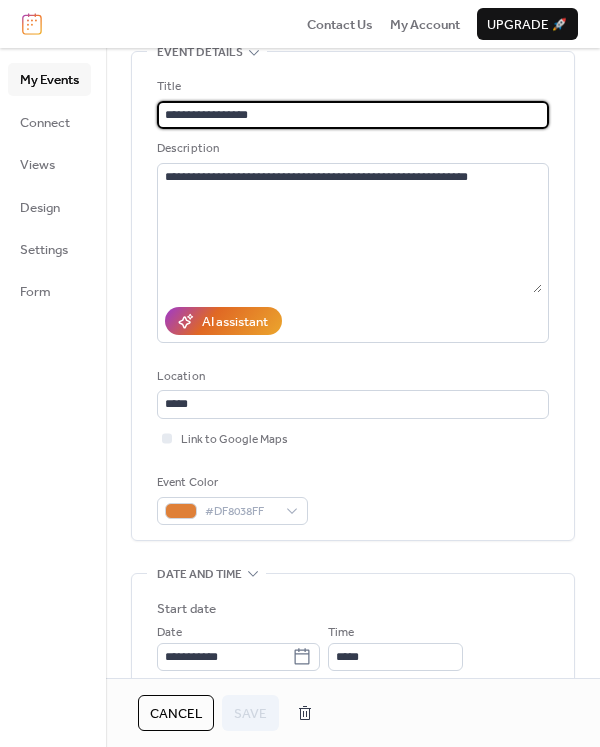 scroll, scrollTop: 400, scrollLeft: 0, axis: vertical 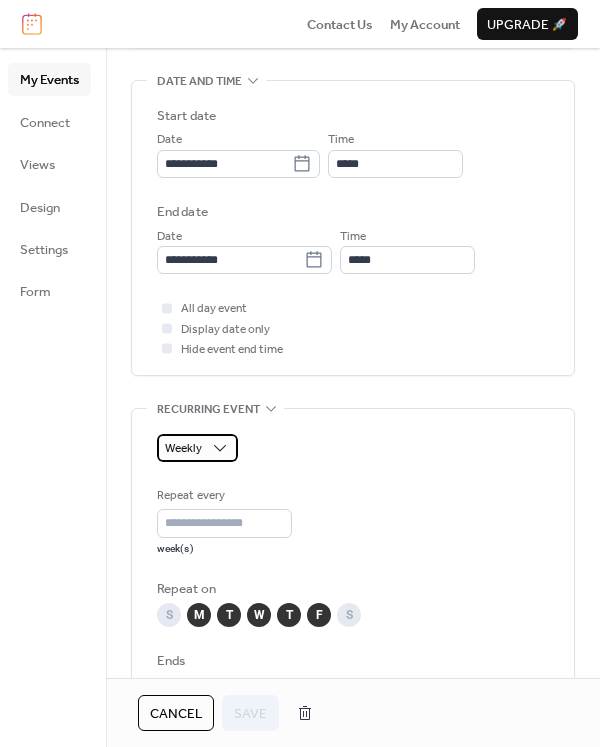 click on "Weekly" at bounding box center (183, 448) 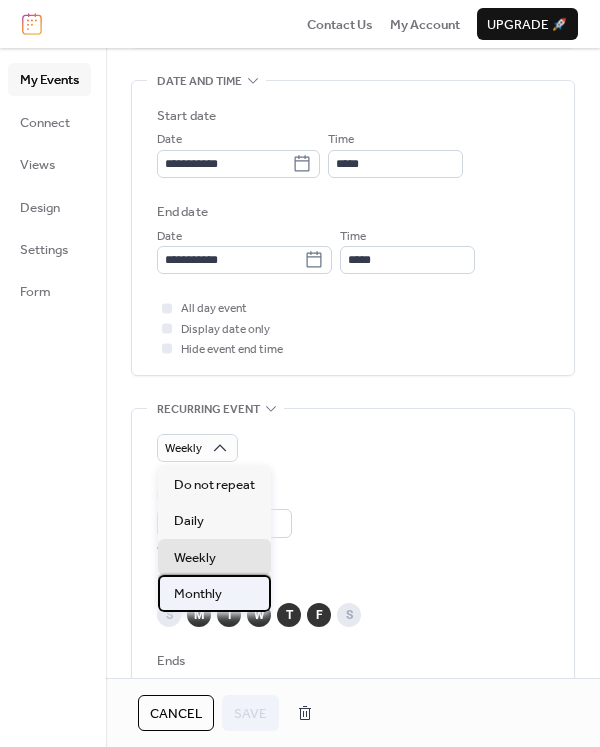 click on "Monthly" at bounding box center (214, 593) 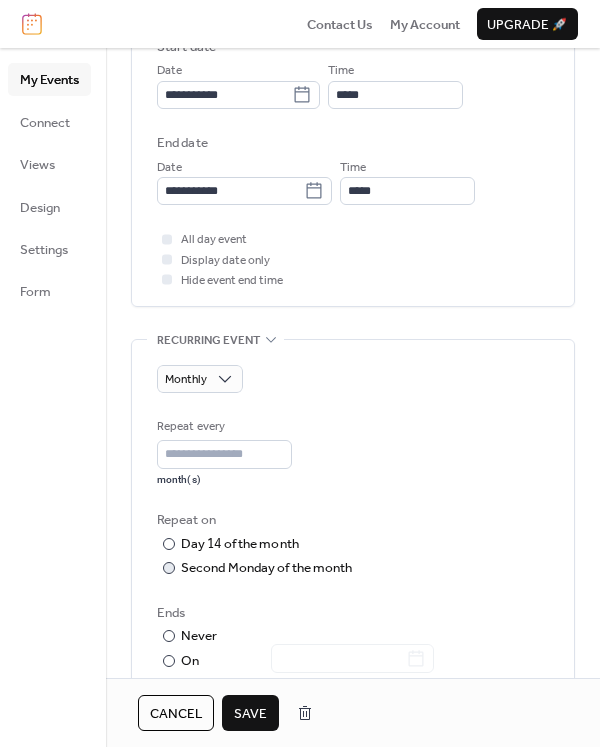 scroll, scrollTop: 700, scrollLeft: 0, axis: vertical 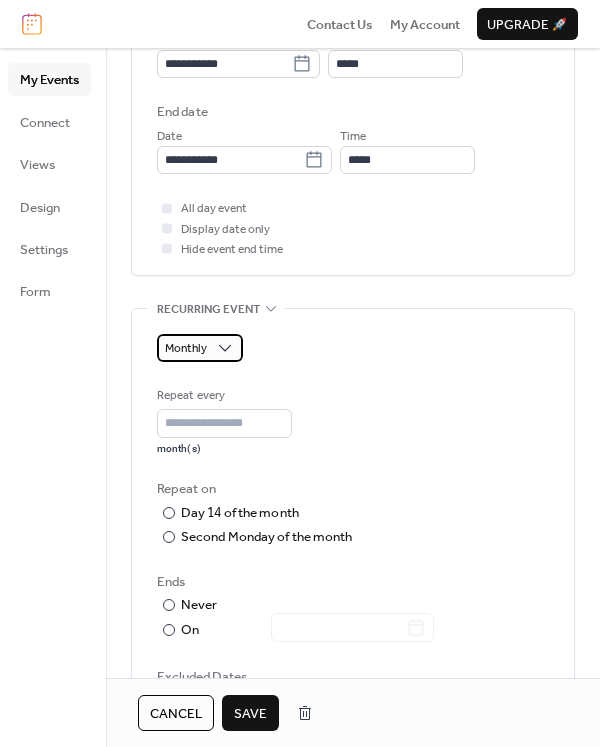 click on "Monthly" at bounding box center (200, 348) 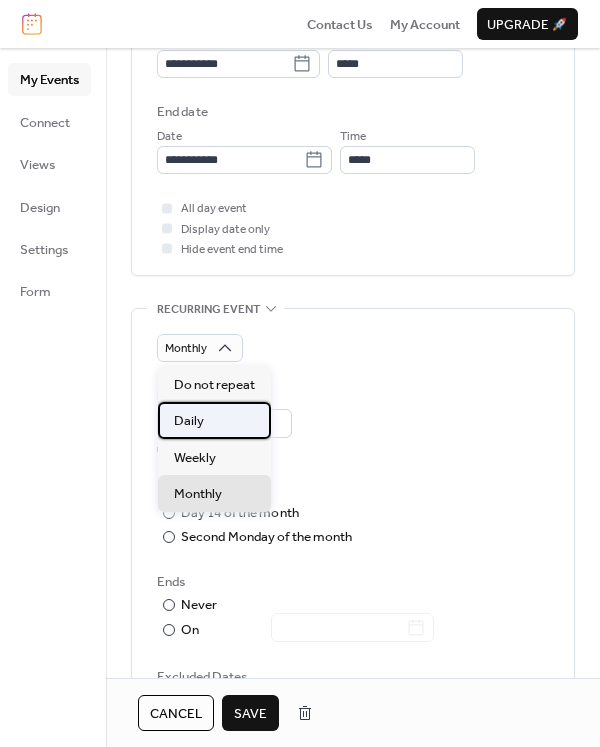 click on "Daily" at bounding box center [189, 421] 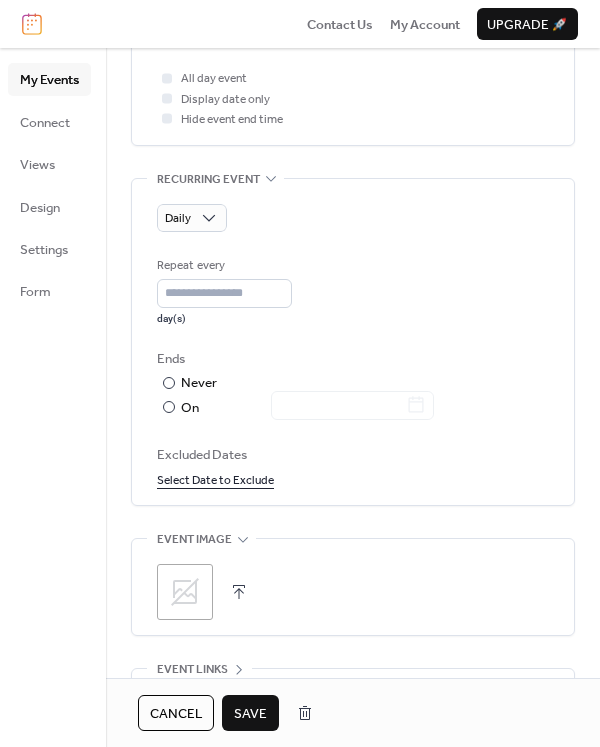 scroll, scrollTop: 730, scrollLeft: 0, axis: vertical 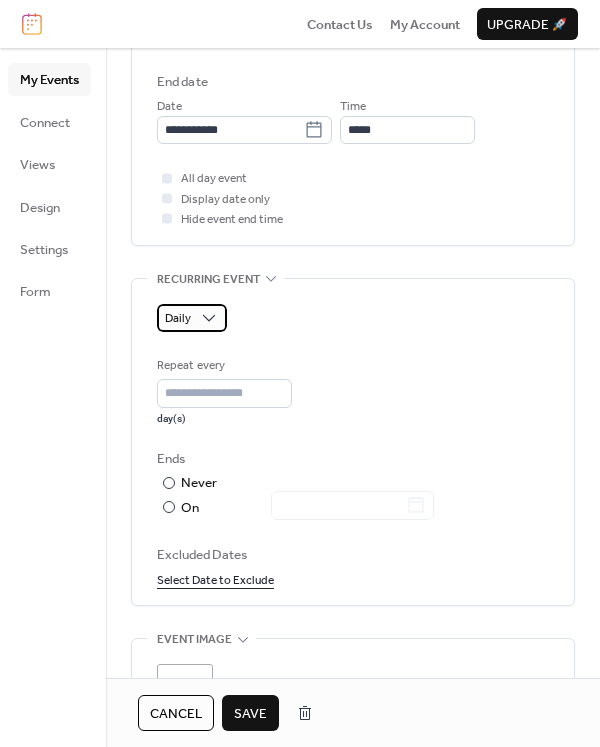 click on "Daily" at bounding box center (192, 318) 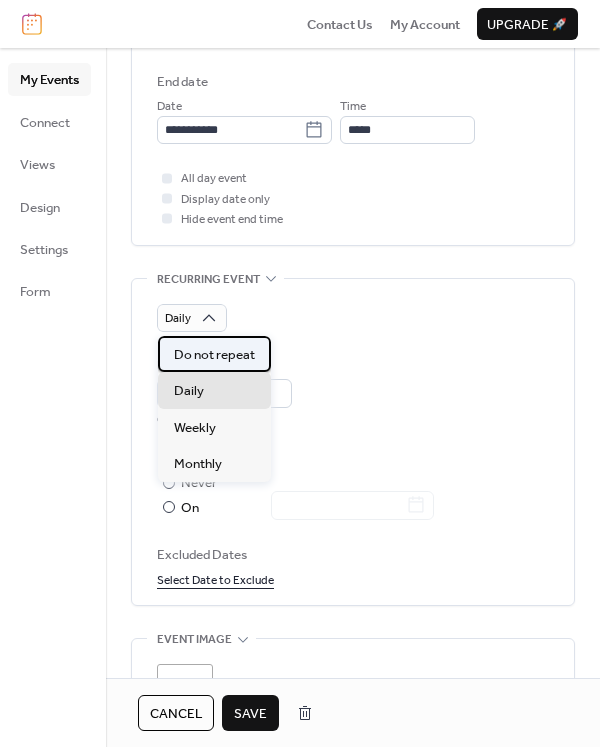 click on "Do not repeat" at bounding box center (214, 355) 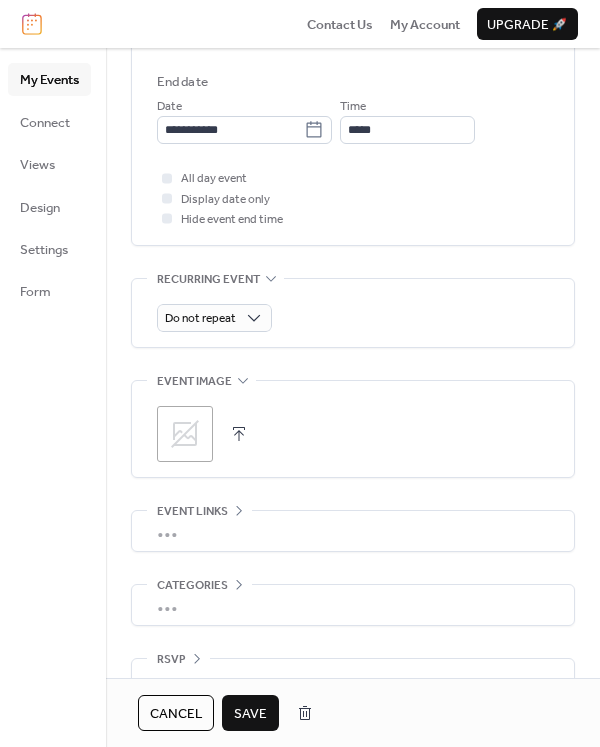 click on "Do not repeat" at bounding box center [353, 313] 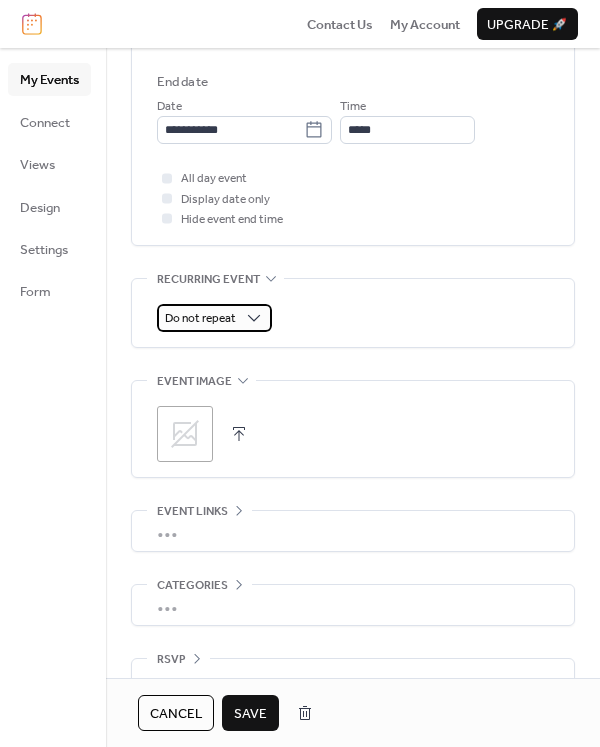 click on "Do not repeat" at bounding box center [200, 318] 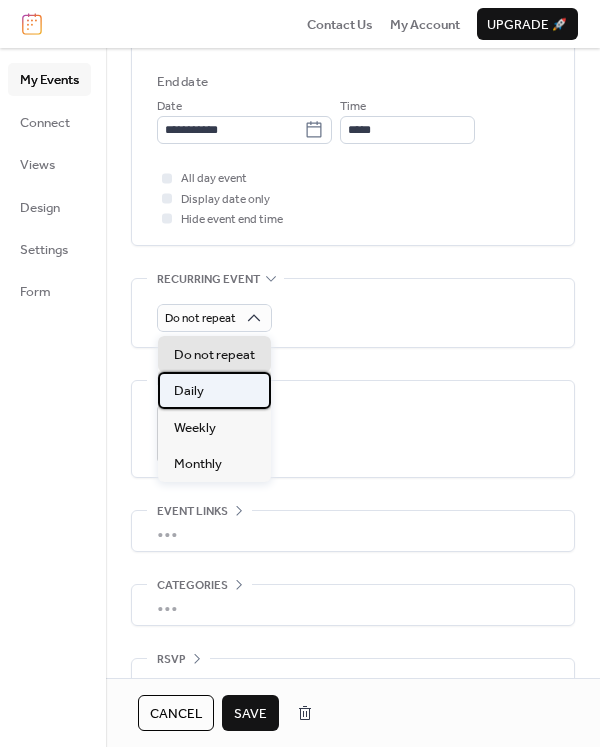 click on "Daily" at bounding box center [189, 391] 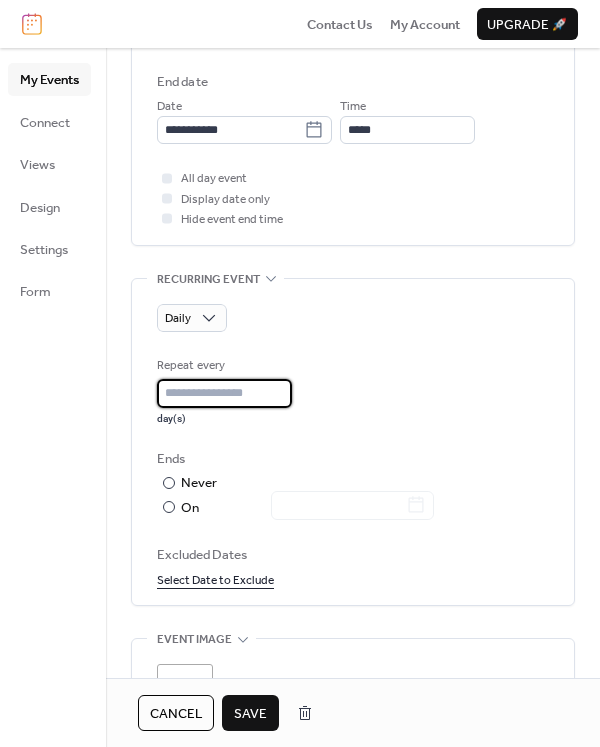 drag, startPoint x: 200, startPoint y: 386, endPoint x: 154, endPoint y: 386, distance: 46 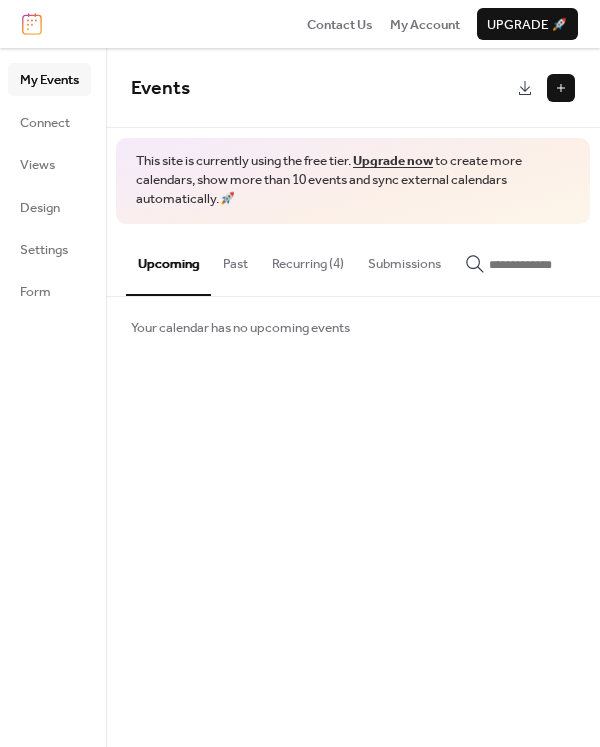 click on "Recurring  (4)" at bounding box center [308, 259] 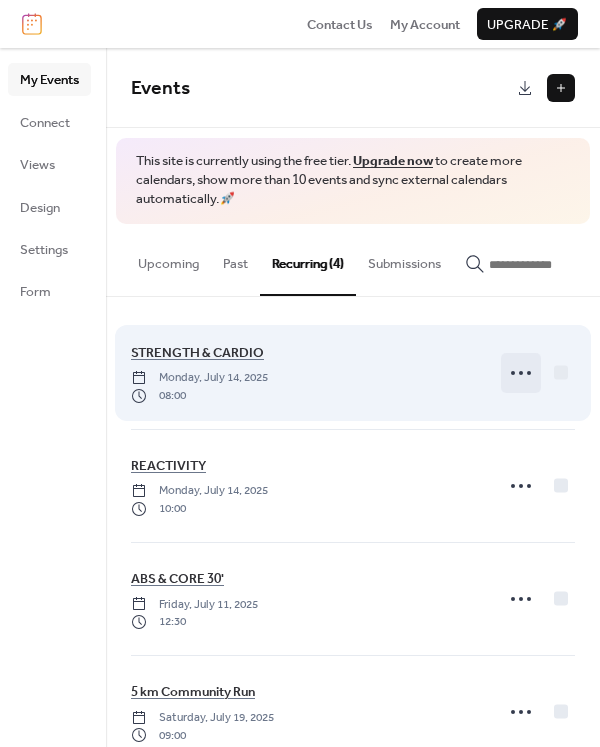 click 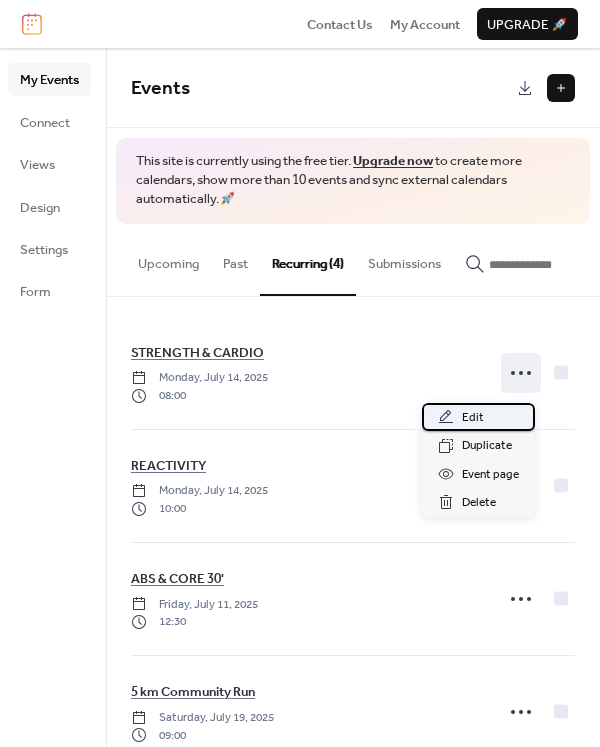 click on "Edit" at bounding box center (473, 418) 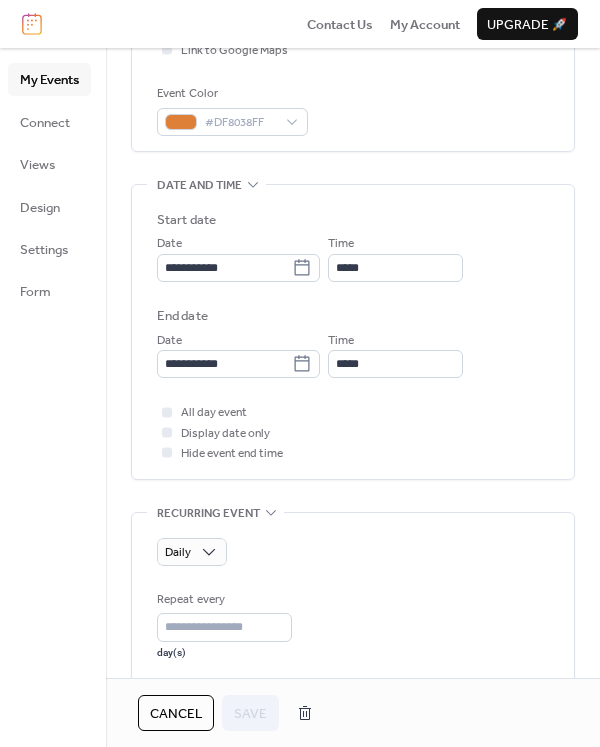 scroll, scrollTop: 500, scrollLeft: 0, axis: vertical 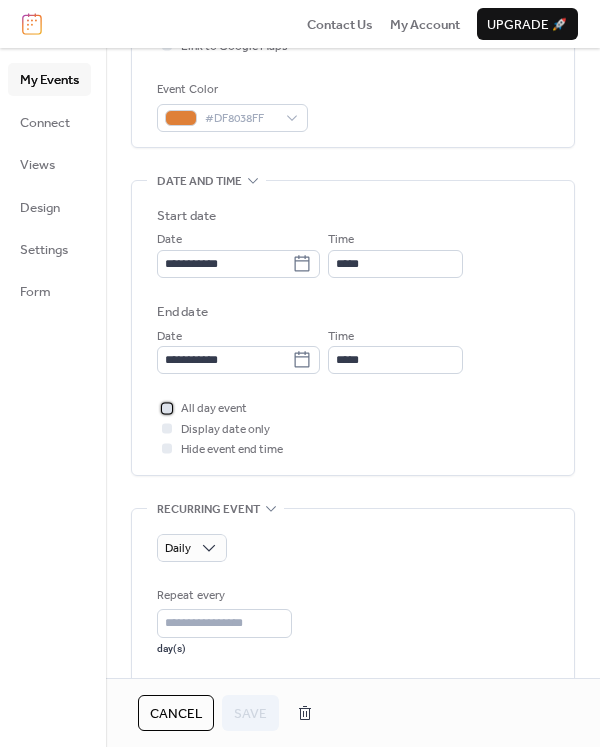 click at bounding box center [167, 408] 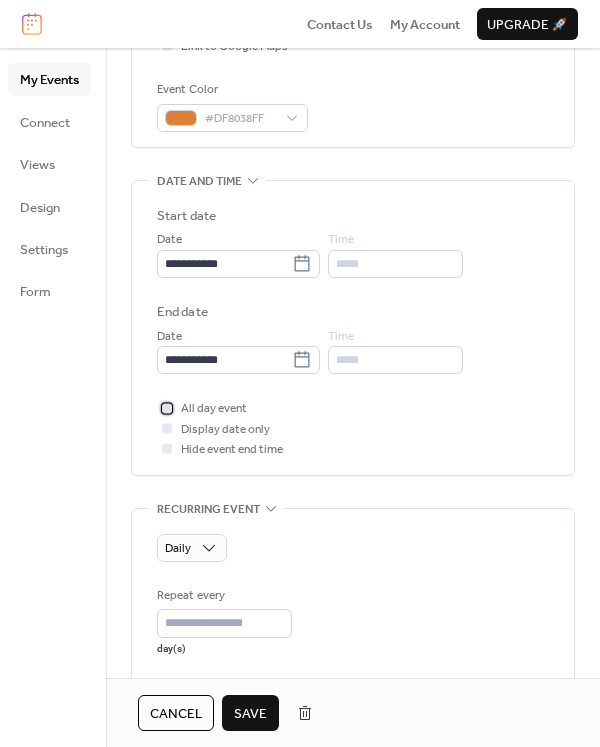click 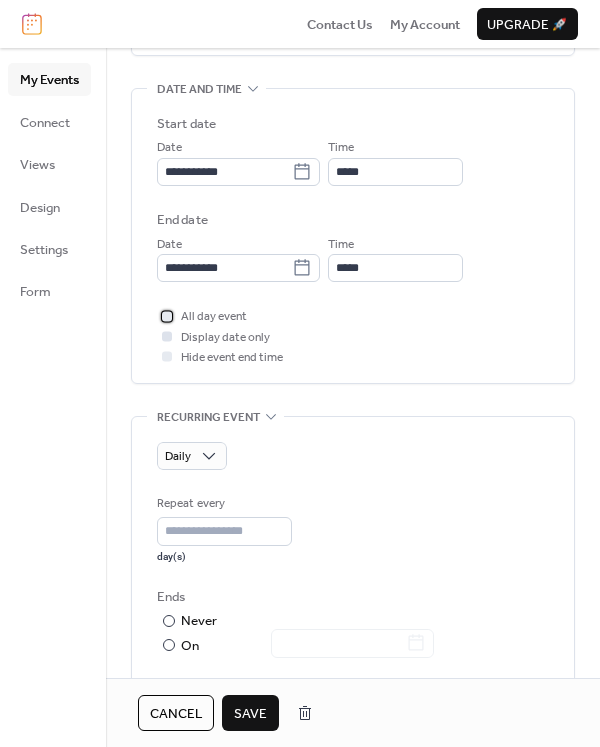 scroll, scrollTop: 700, scrollLeft: 0, axis: vertical 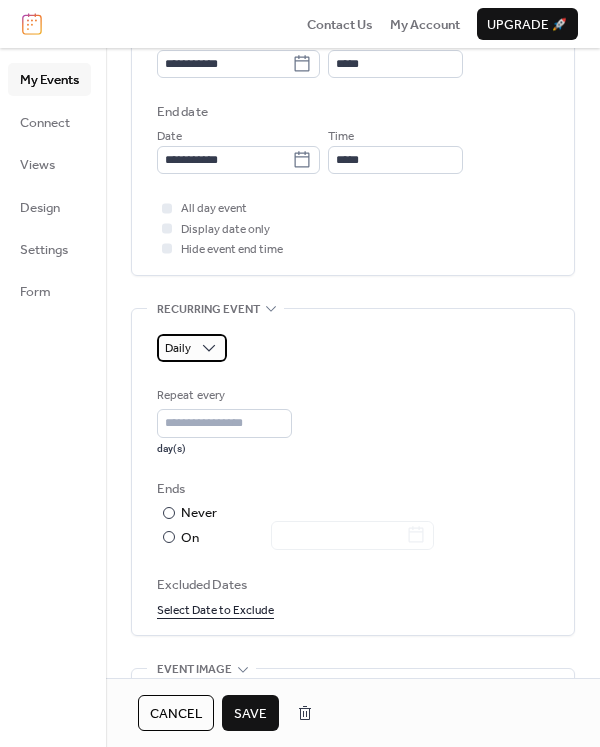 click on "Daily" at bounding box center [178, 348] 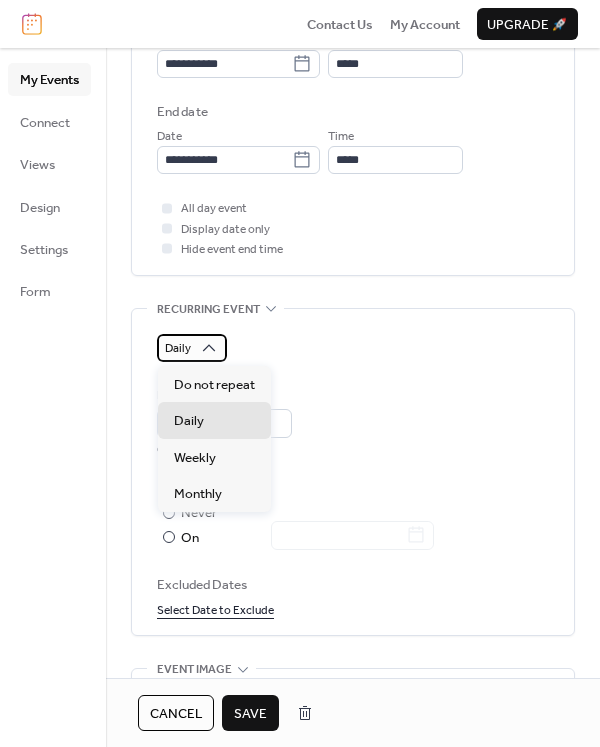 click on "Daily" at bounding box center [178, 348] 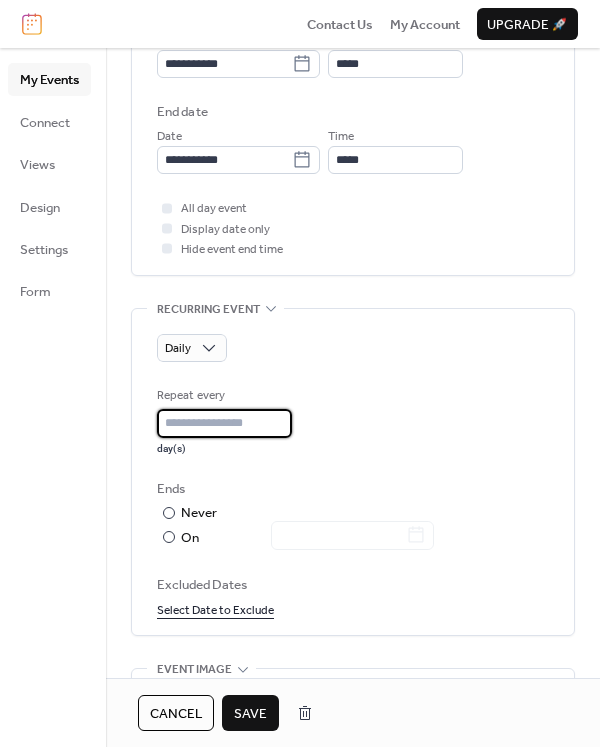 click on "*" at bounding box center (224, 423) 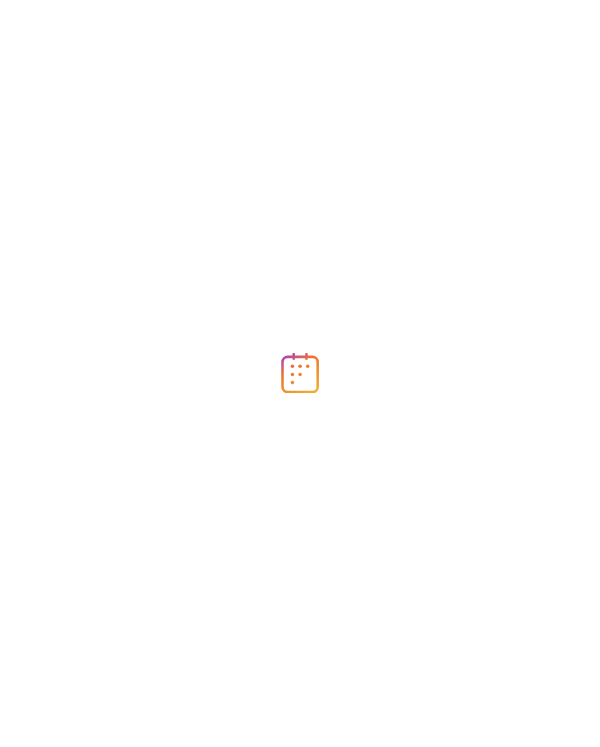 scroll, scrollTop: 0, scrollLeft: 0, axis: both 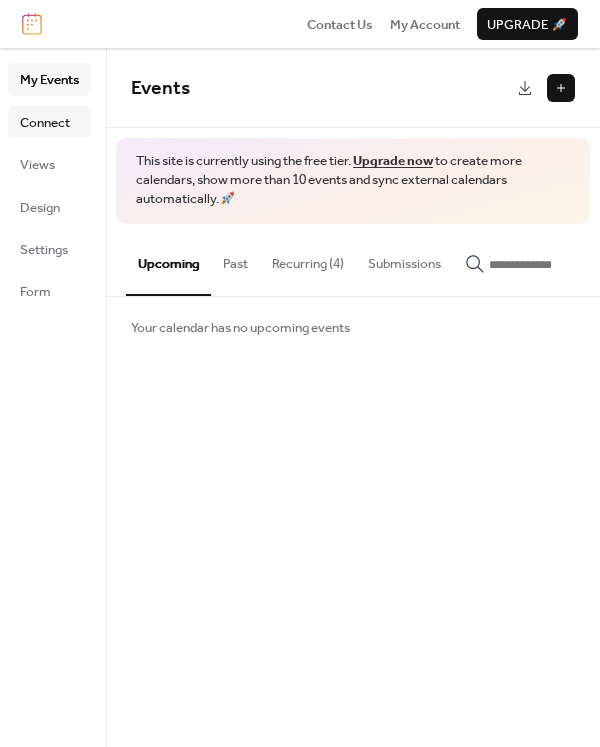click on "Connect" at bounding box center (45, 123) 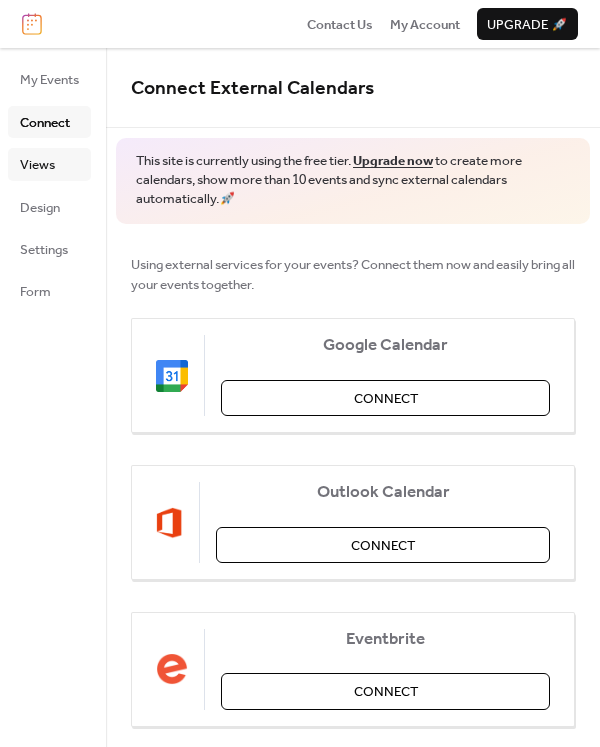 click on "Views" at bounding box center [49, 164] 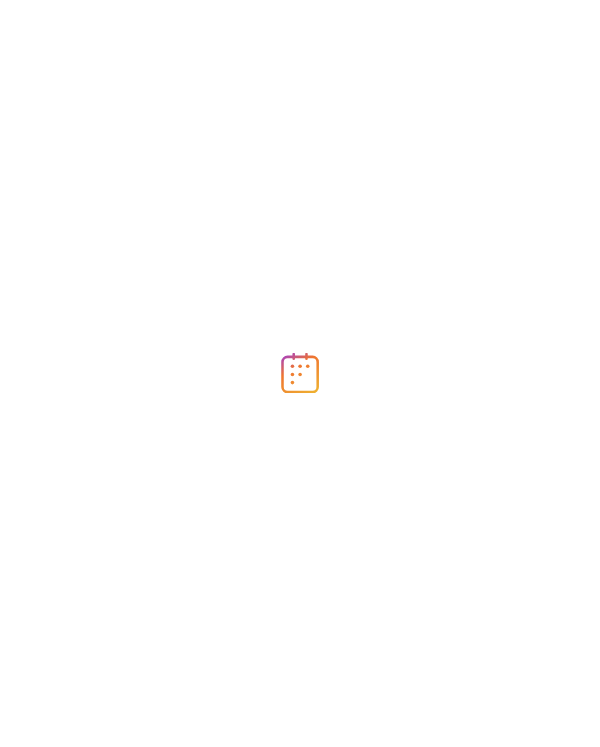 scroll, scrollTop: 0, scrollLeft: 0, axis: both 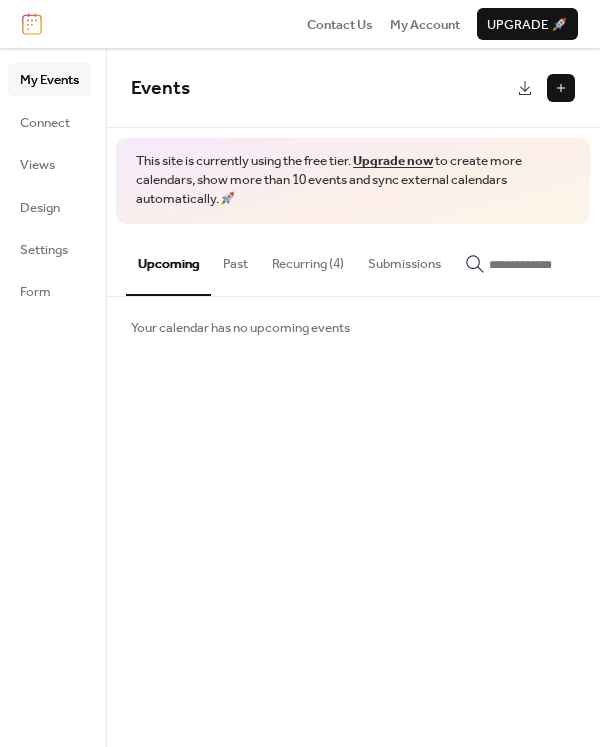 click on "Recurring  (4)" at bounding box center [308, 259] 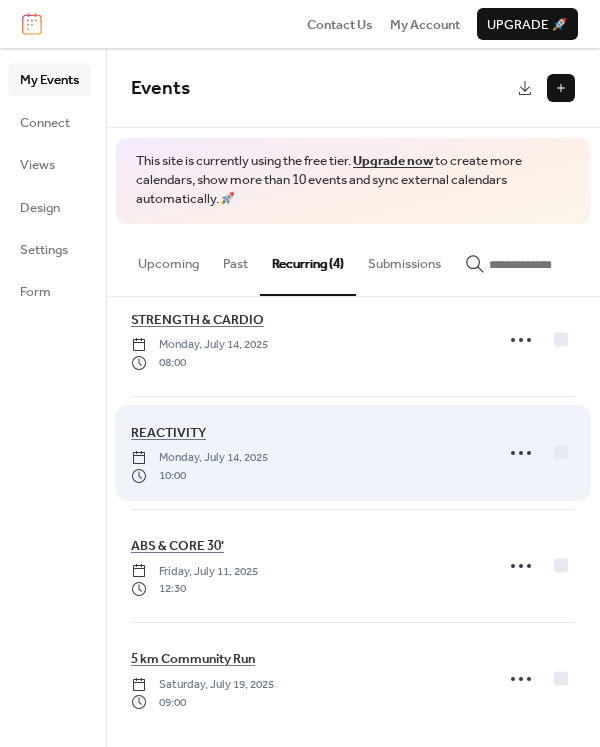 scroll, scrollTop: 47, scrollLeft: 0, axis: vertical 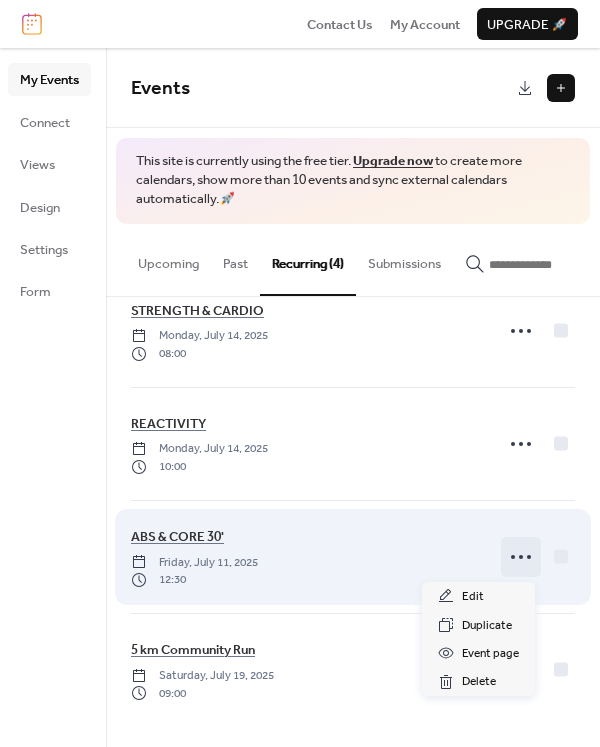 click 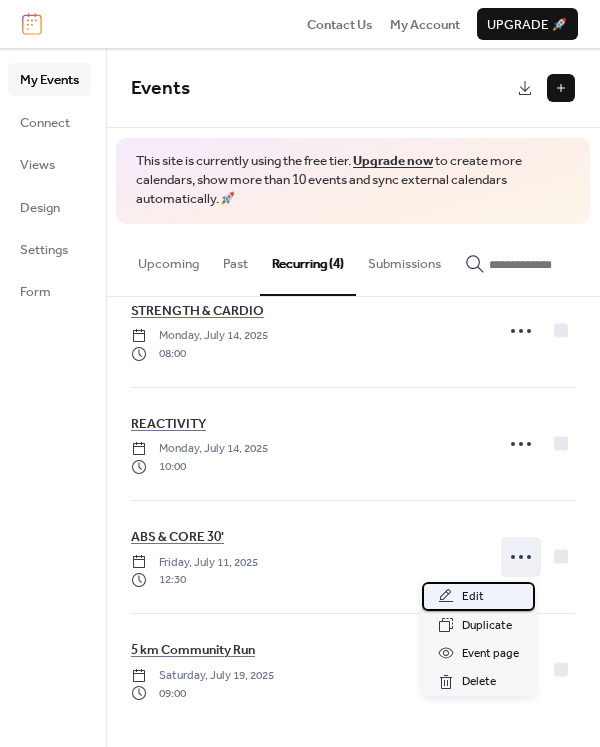 click on "Edit" at bounding box center [478, 596] 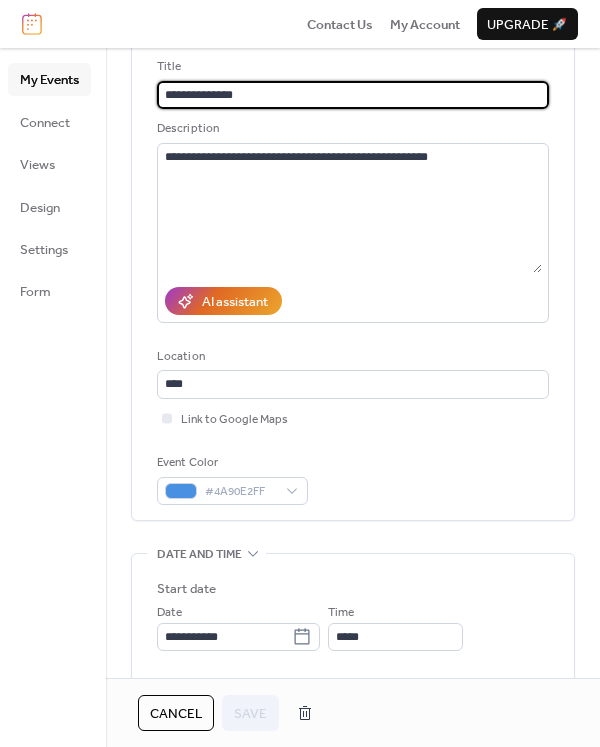 scroll, scrollTop: 300, scrollLeft: 0, axis: vertical 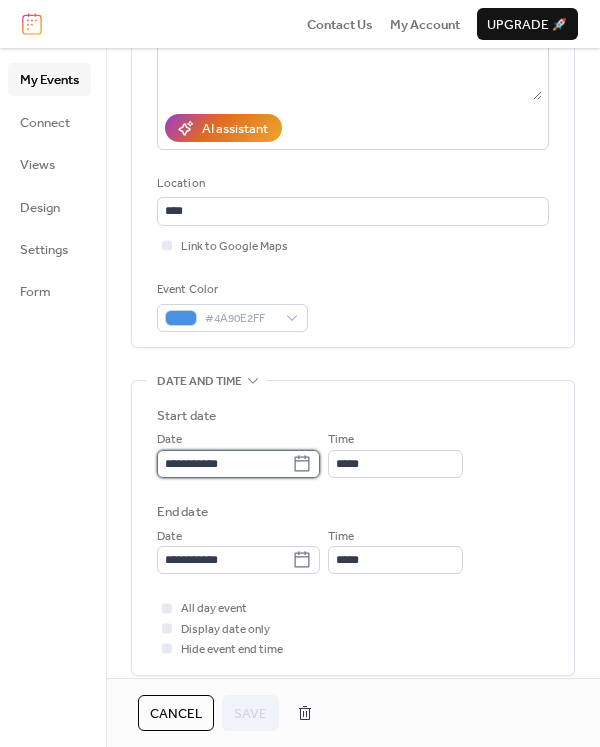 click on "**********" at bounding box center [224, 464] 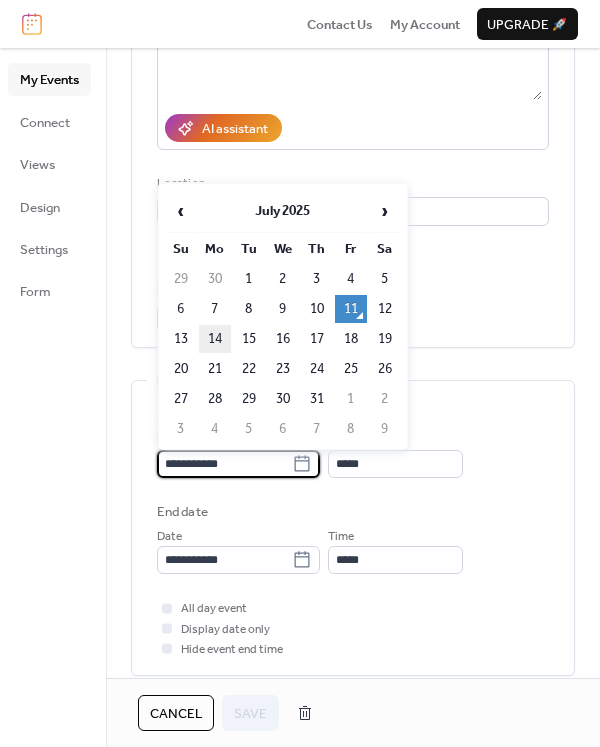 click on "14" at bounding box center (215, 339) 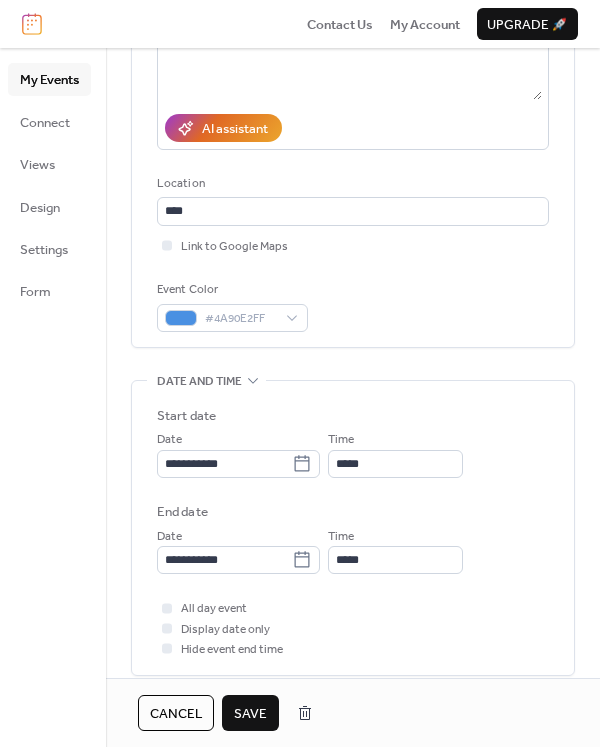 click on "Save" at bounding box center [250, 714] 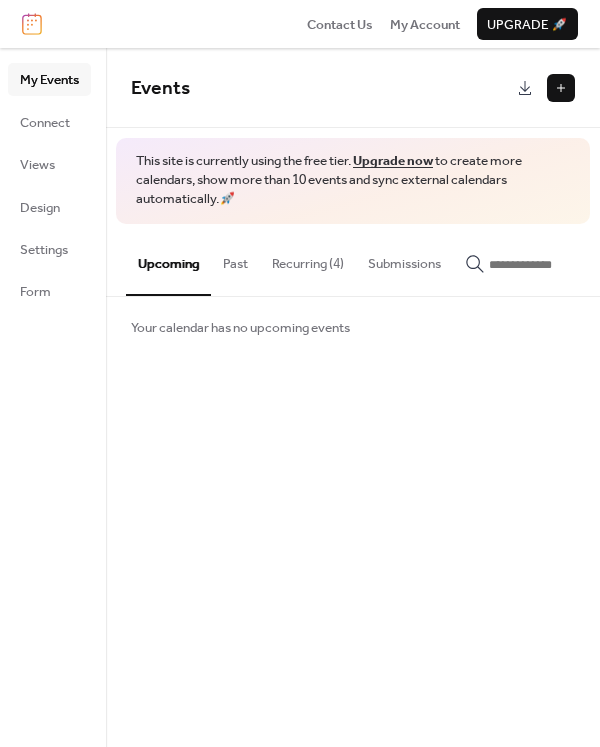 click on "Recurring  (4)" at bounding box center (308, 259) 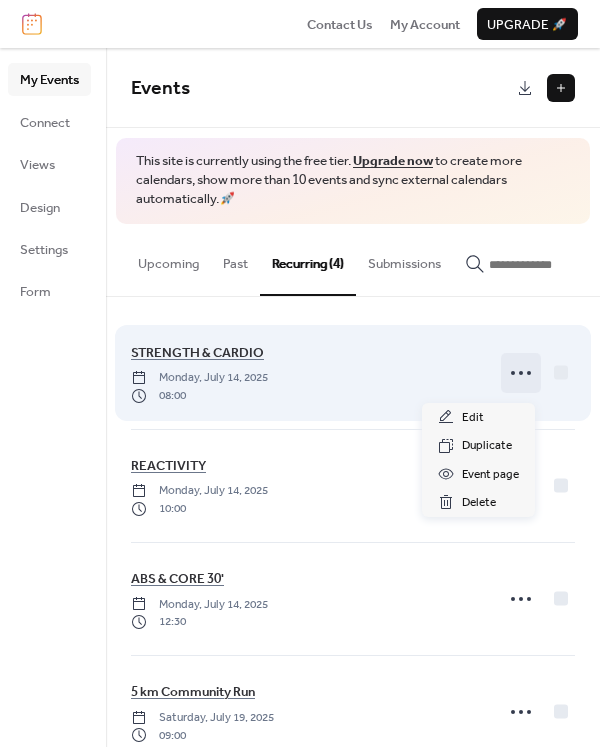 click 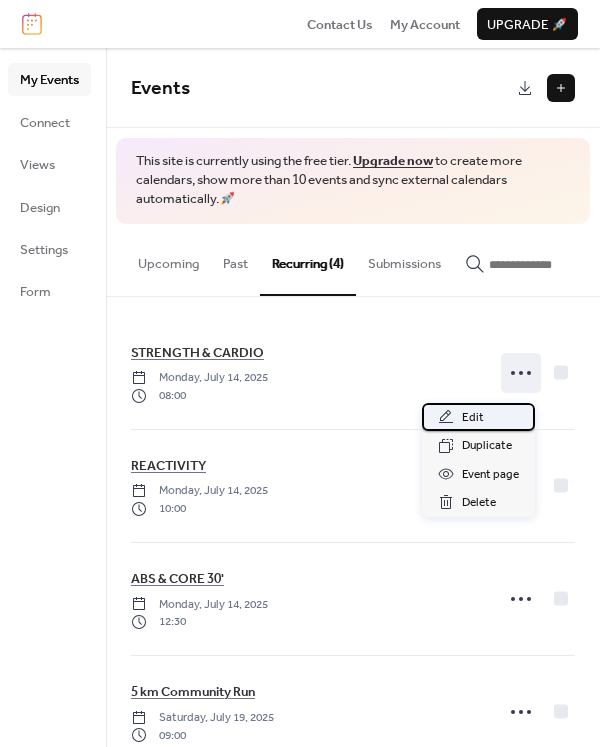 click on "Edit" at bounding box center [473, 418] 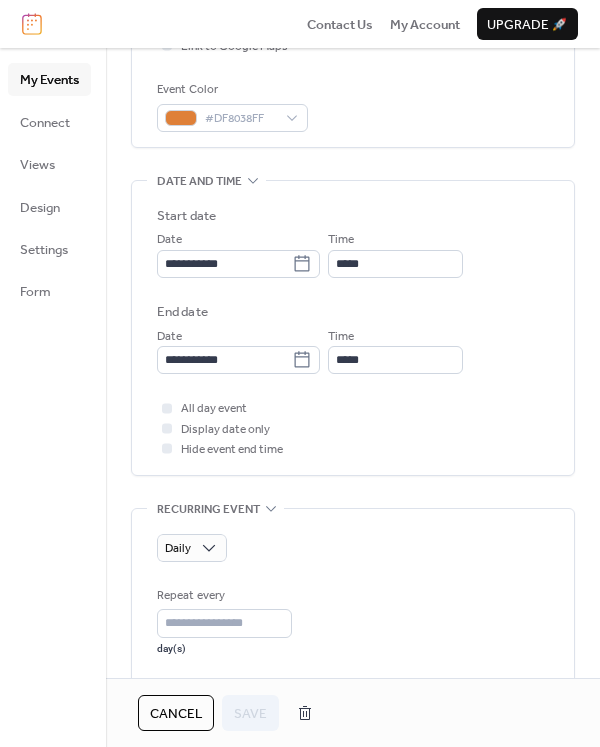 scroll, scrollTop: 600, scrollLeft: 0, axis: vertical 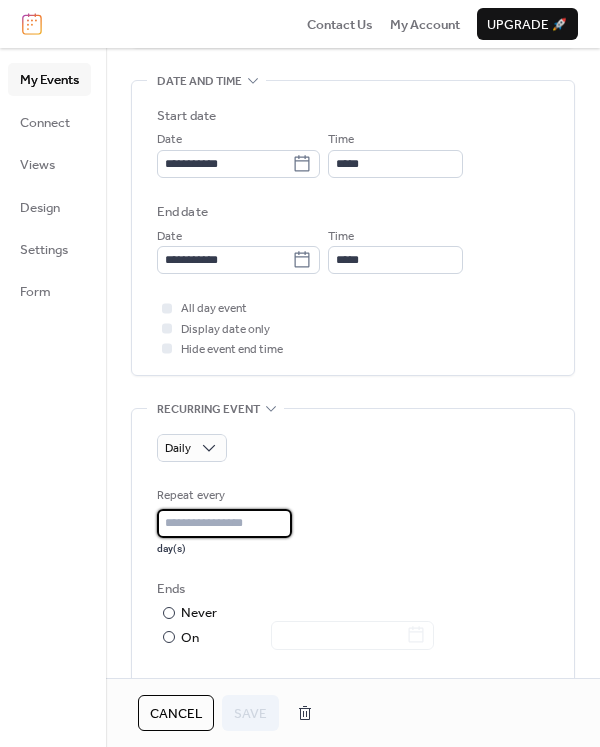 drag, startPoint x: 203, startPoint y: 516, endPoint x: 141, endPoint y: 516, distance: 62 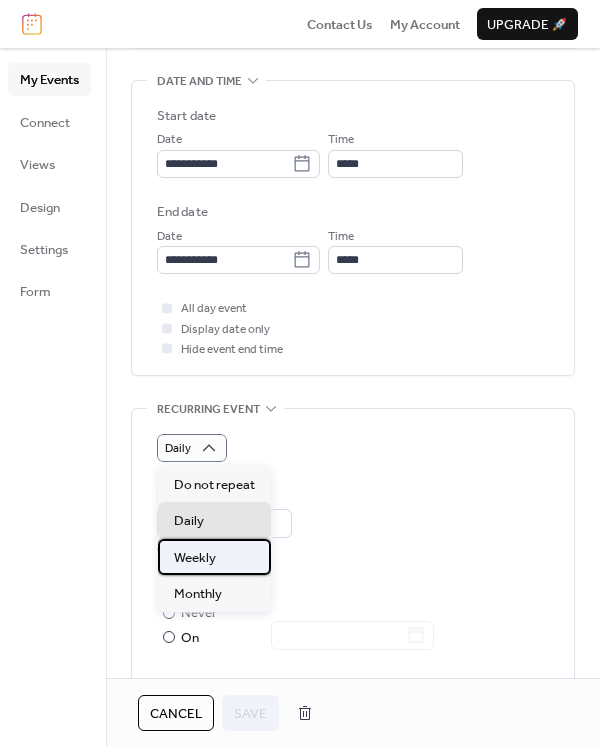 click on "Weekly" at bounding box center [195, 558] 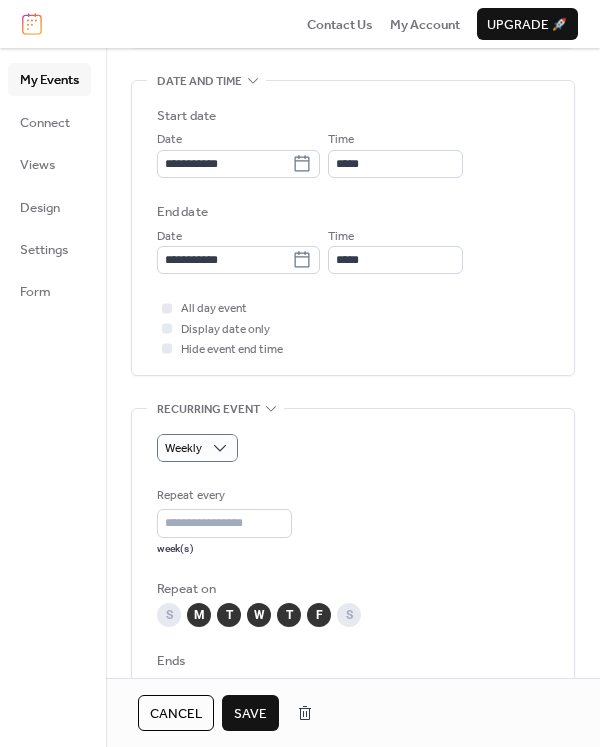 click on "Save" at bounding box center (250, 714) 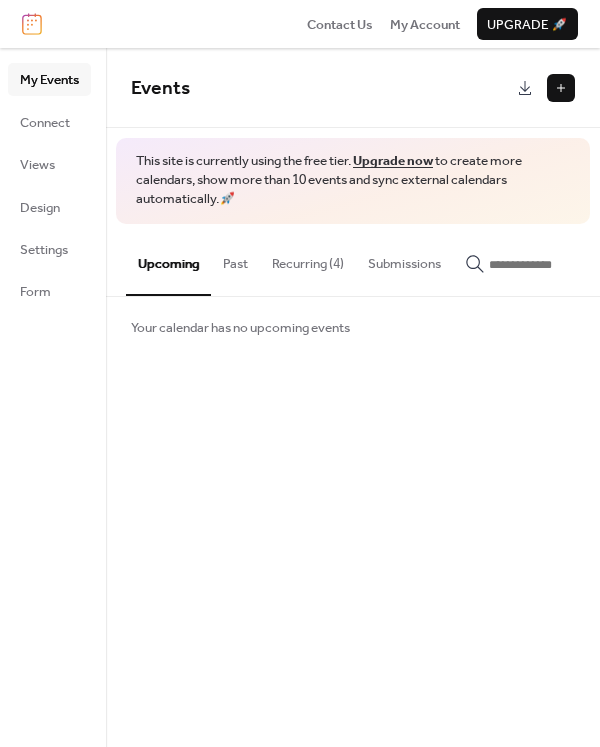 click on "Recurring  (4)" at bounding box center (308, 259) 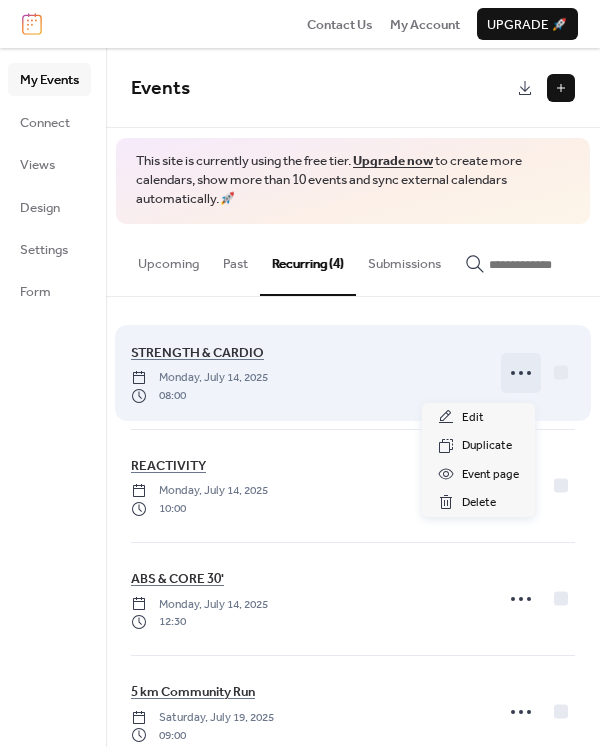 click 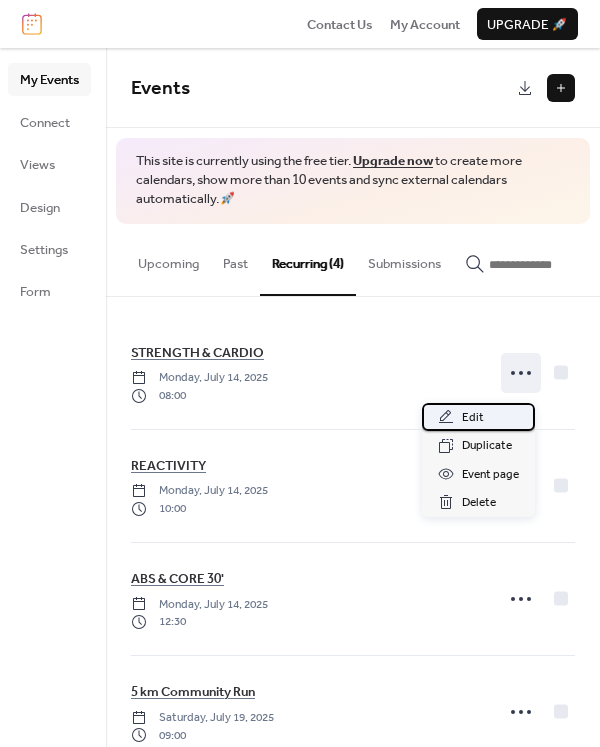 click on "Edit" at bounding box center [478, 417] 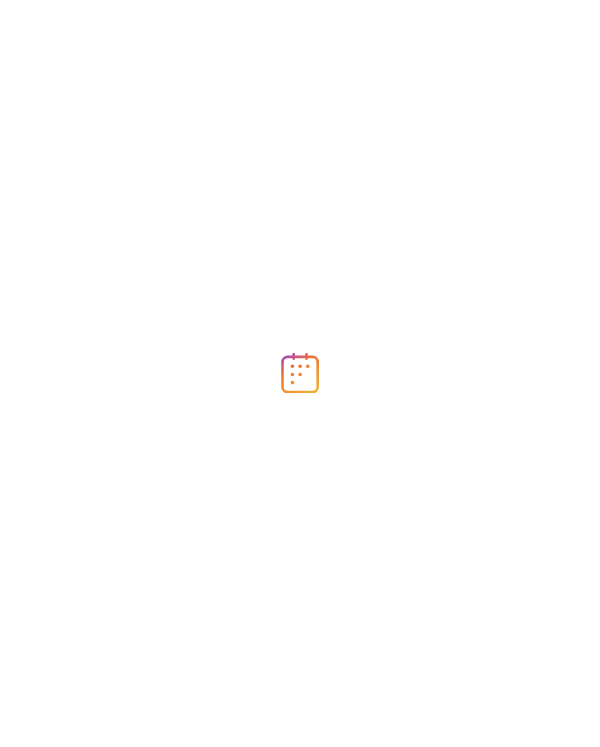 scroll, scrollTop: 0, scrollLeft: 0, axis: both 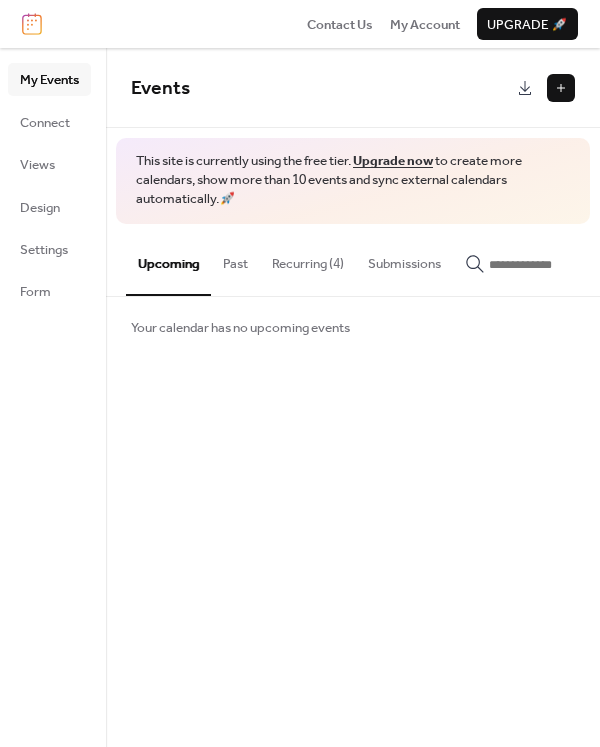 click on "Recurring  (4)" at bounding box center [308, 259] 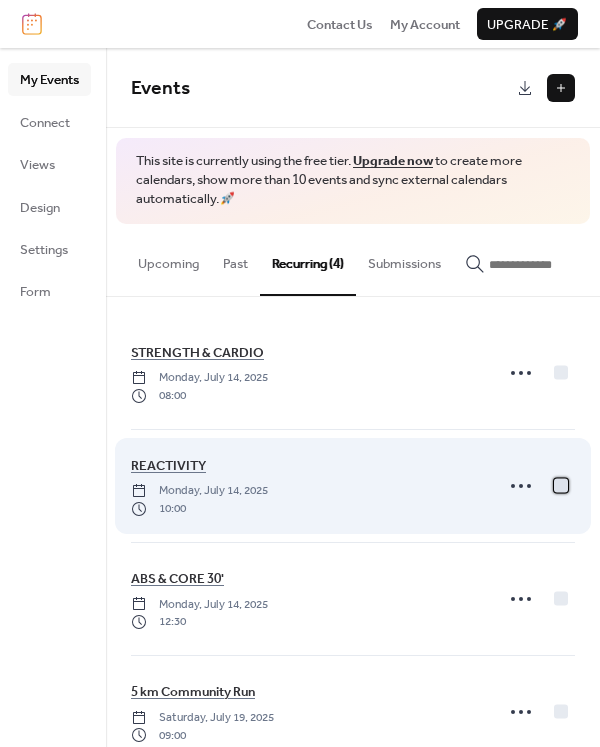 click at bounding box center (561, 485) 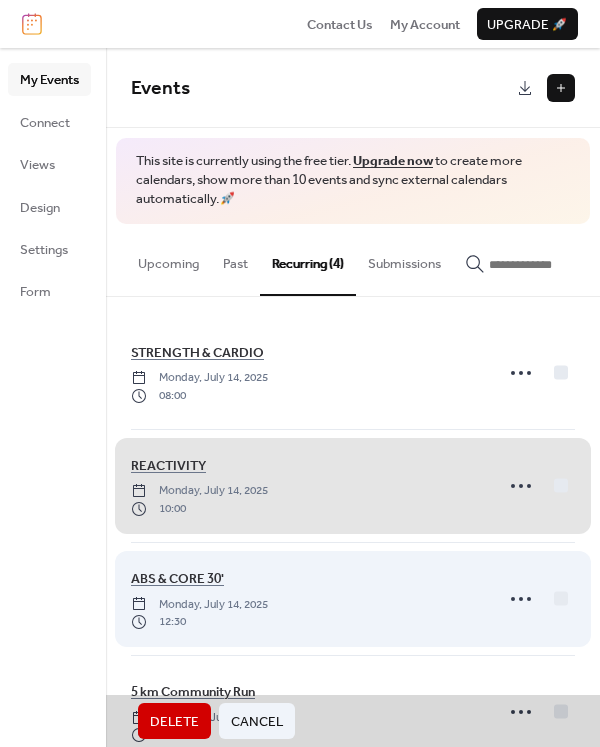 click on "ABS & CORE 30' [DAY], [MONTH] [DAY], [YEAR] [TIME]" at bounding box center (353, 598) 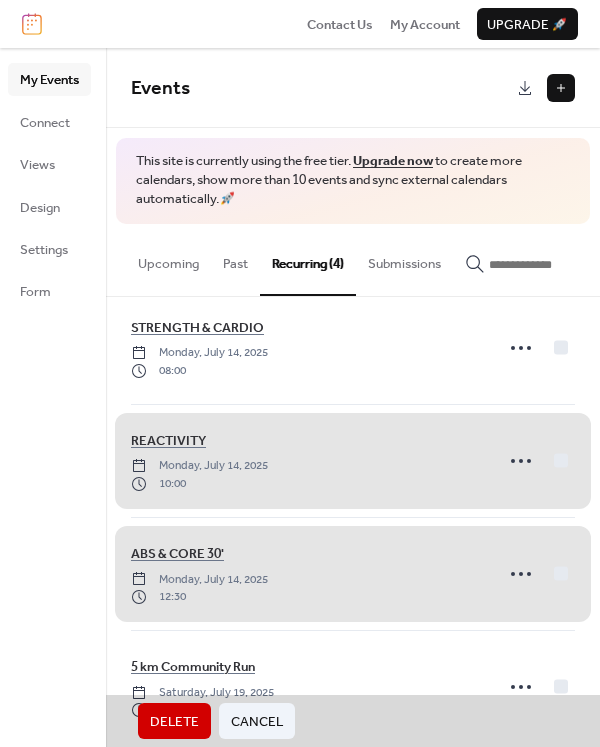 scroll, scrollTop: 47, scrollLeft: 0, axis: vertical 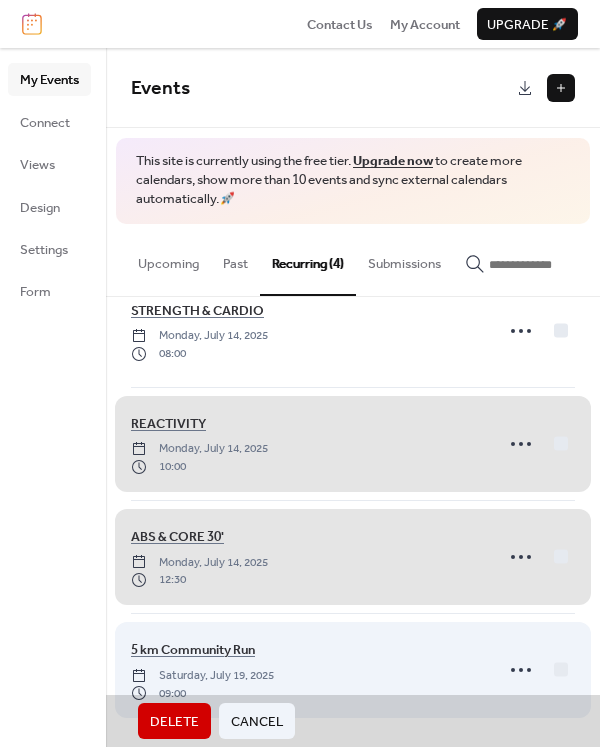 click on "5 km Community Run Saturday, July 19, 2025 09:00" at bounding box center [353, 669] 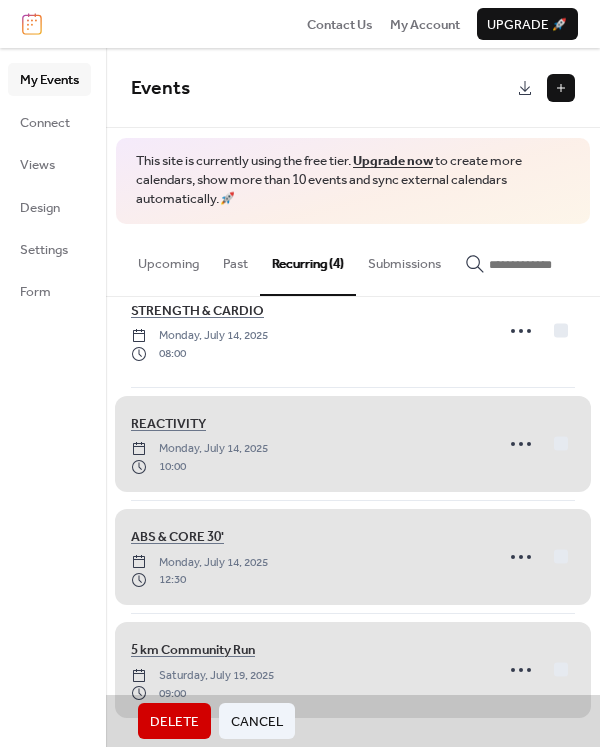 click on "Delete" at bounding box center (174, 722) 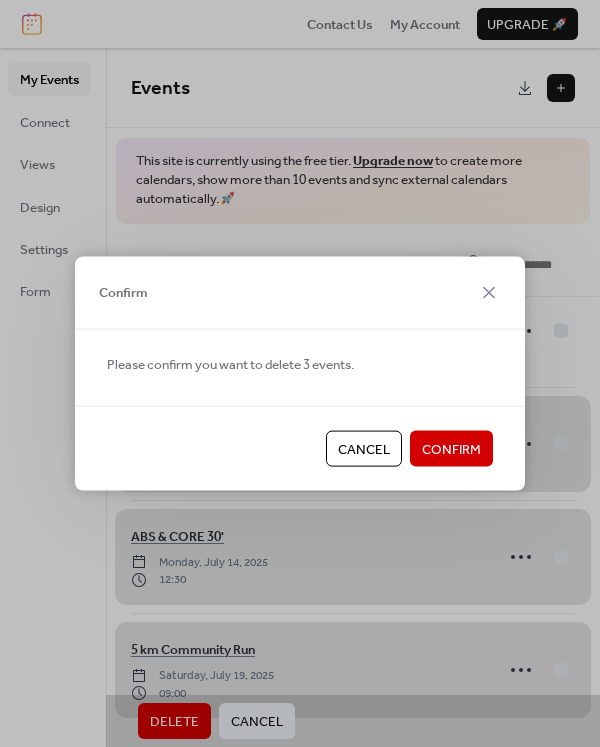 click on "Confirm" at bounding box center [451, 450] 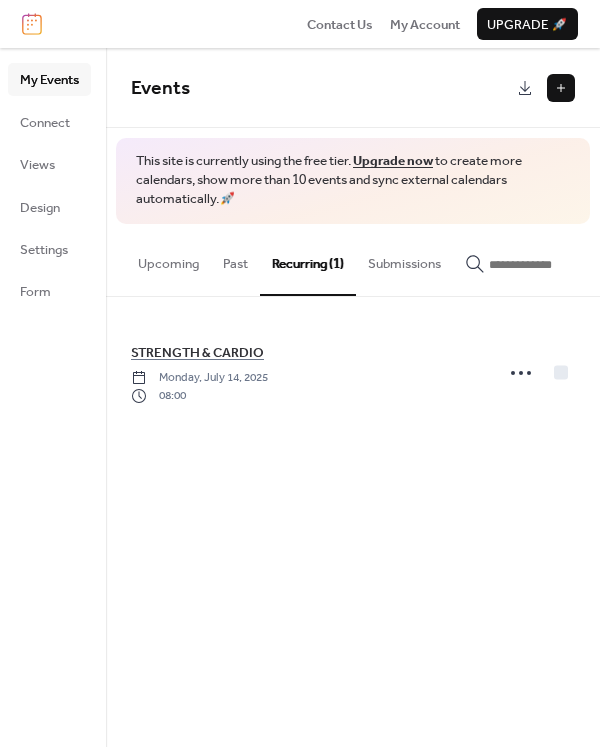 scroll, scrollTop: 0, scrollLeft: 0, axis: both 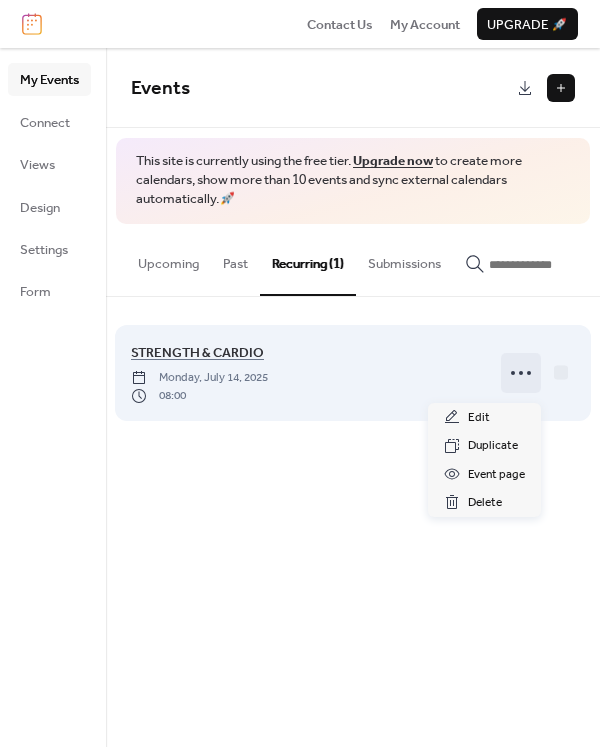 click 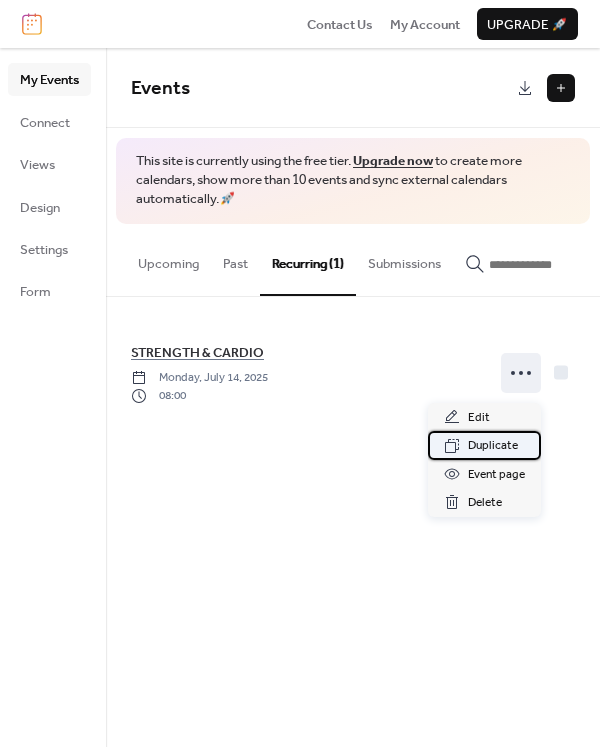 click on "Duplicate" at bounding box center (493, 446) 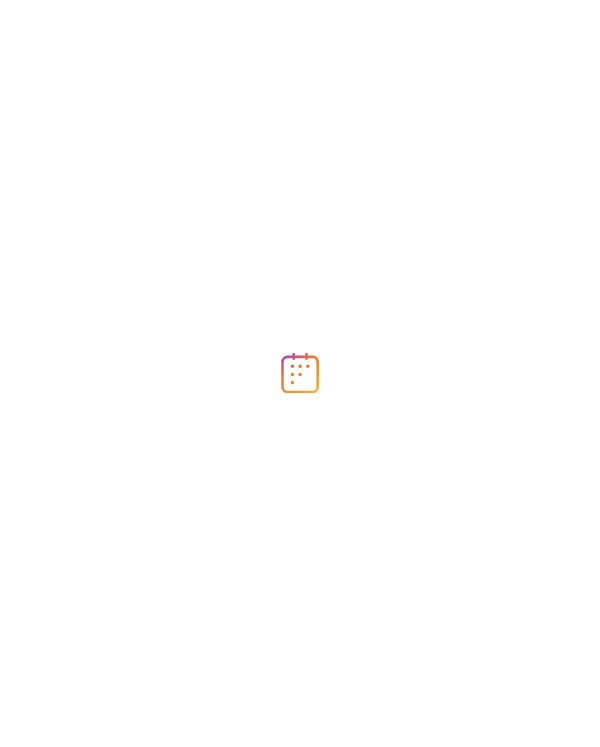 scroll, scrollTop: 0, scrollLeft: 0, axis: both 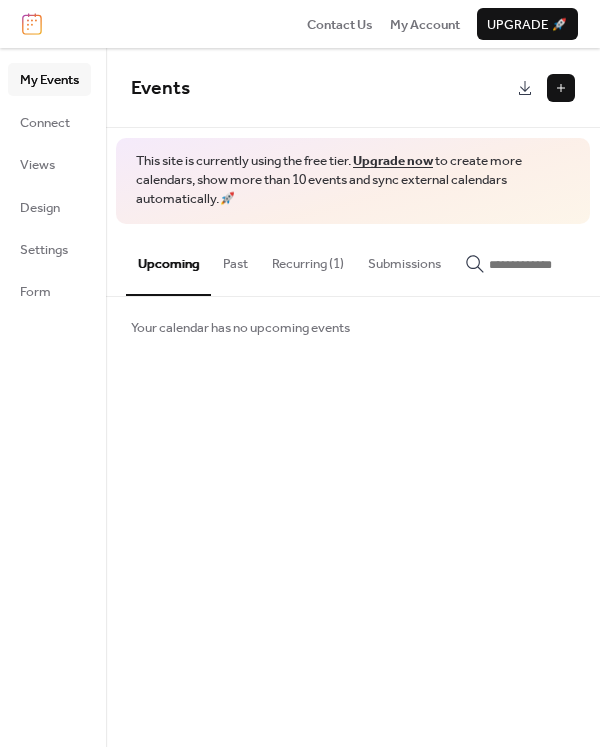 click on "Recurring  (1)" at bounding box center (308, 259) 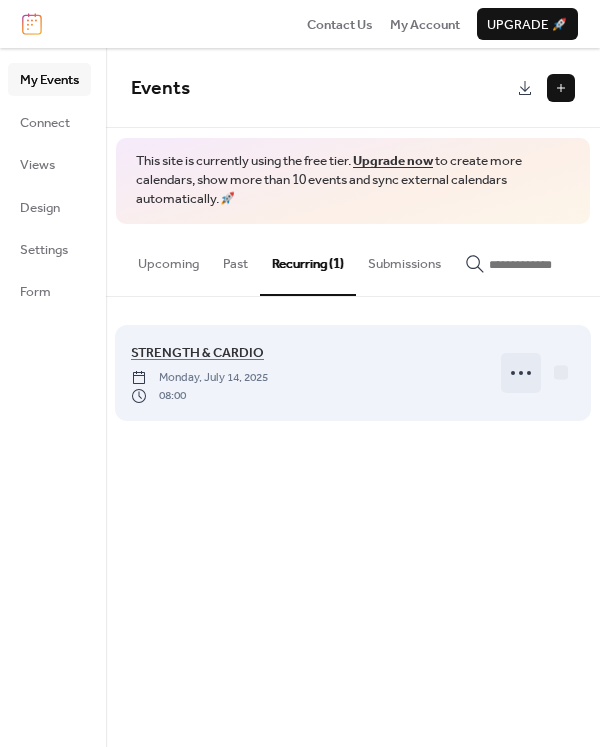 click 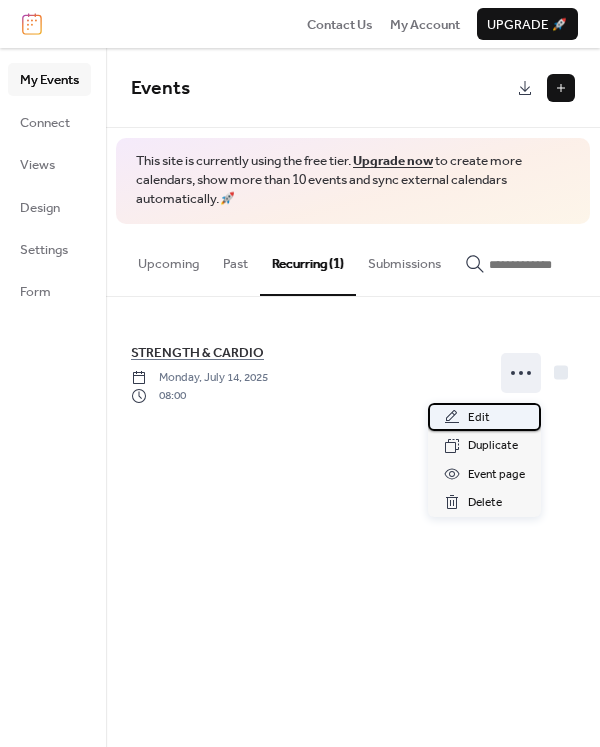 click on "Edit" at bounding box center (484, 417) 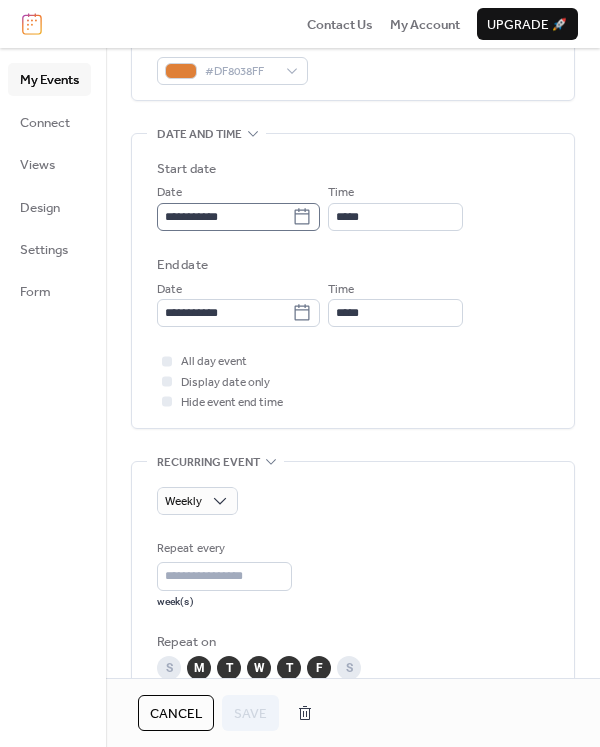 scroll, scrollTop: 600, scrollLeft: 0, axis: vertical 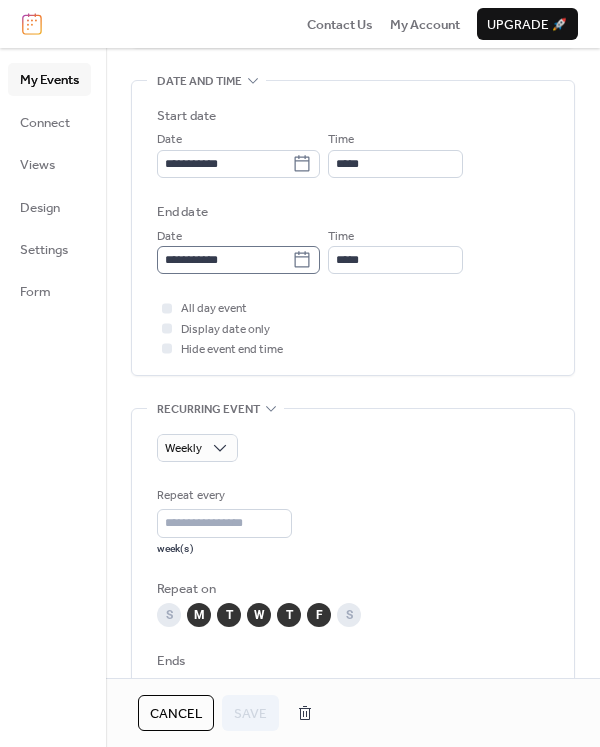click 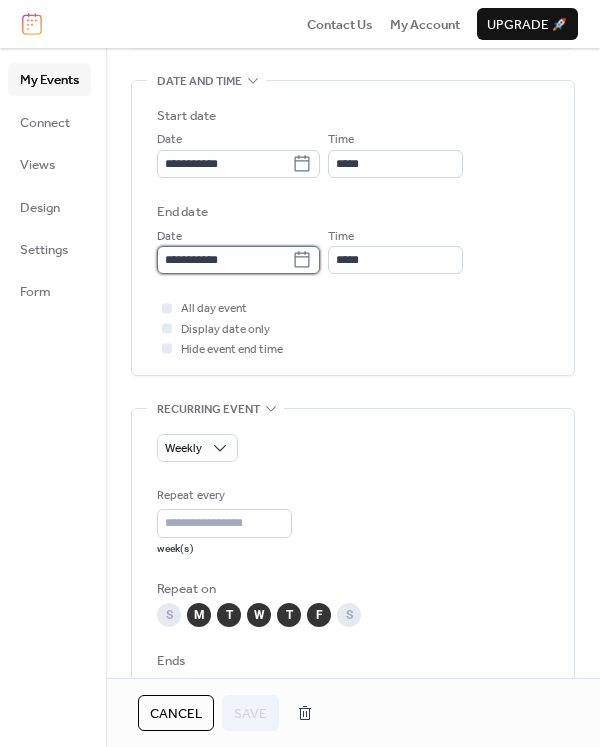 click on "**********" at bounding box center [224, 260] 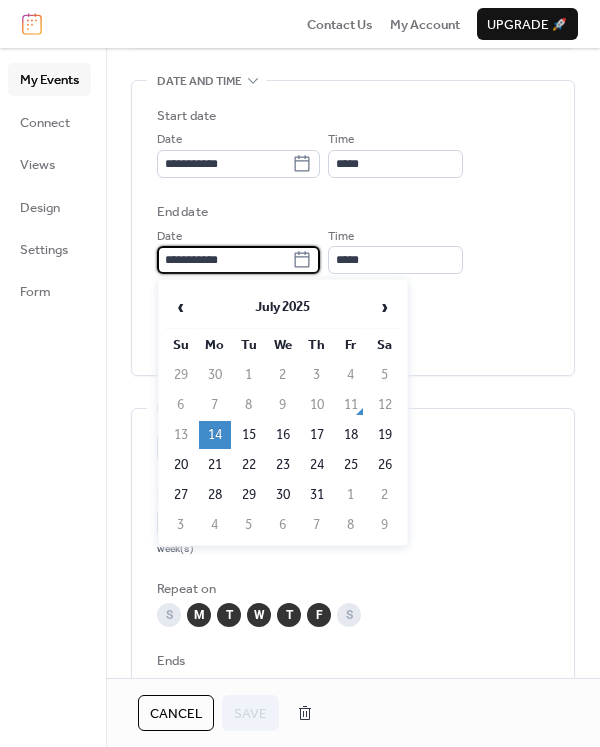 click on "**********" at bounding box center [353, 228] 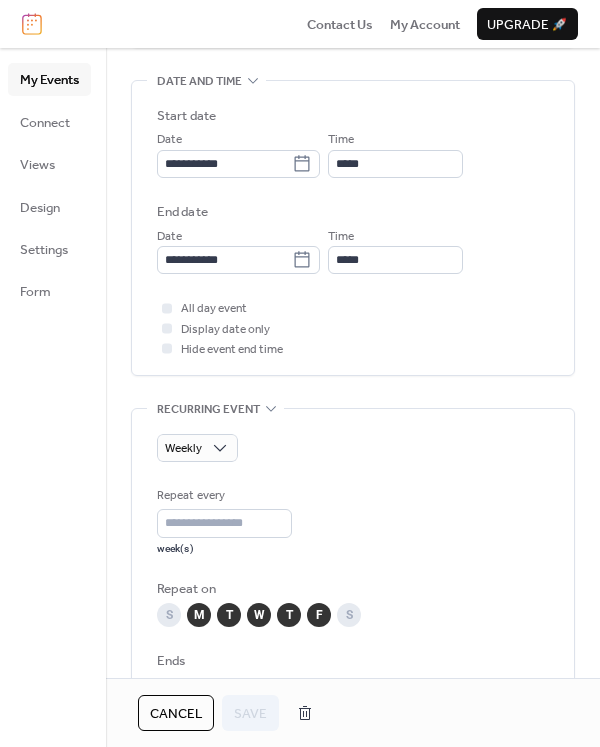 scroll, scrollTop: 800, scrollLeft: 0, axis: vertical 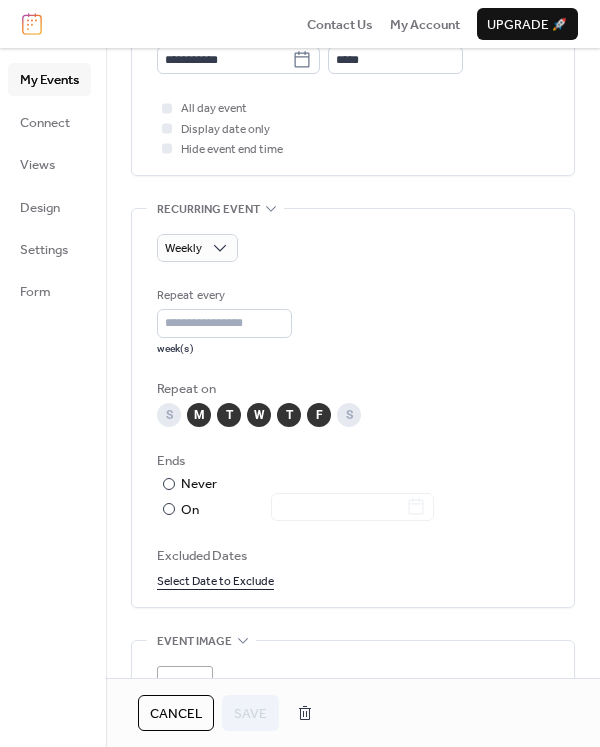 click on "Select Date to Exclude" at bounding box center [215, 580] 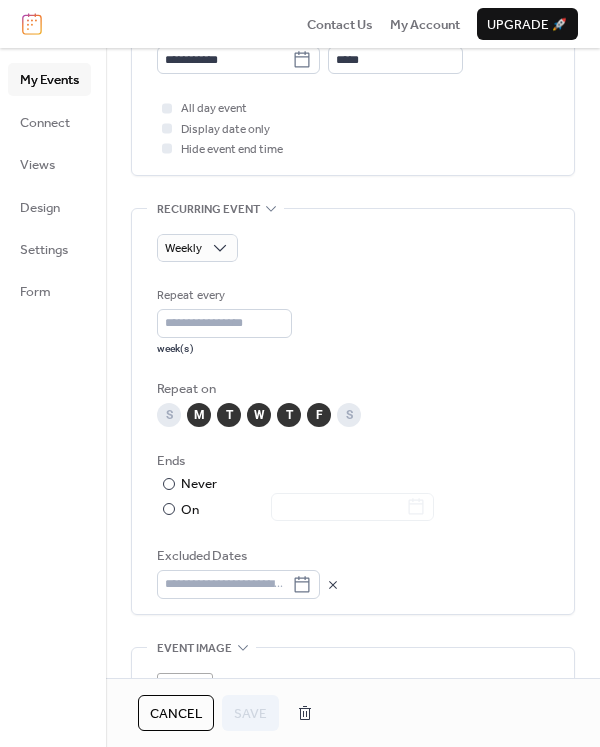 click on "Weekly Repeat every * week(s) Repeat on S M T W T F S Ends ​ Never ​ On Excluded Dates" at bounding box center (353, 411) 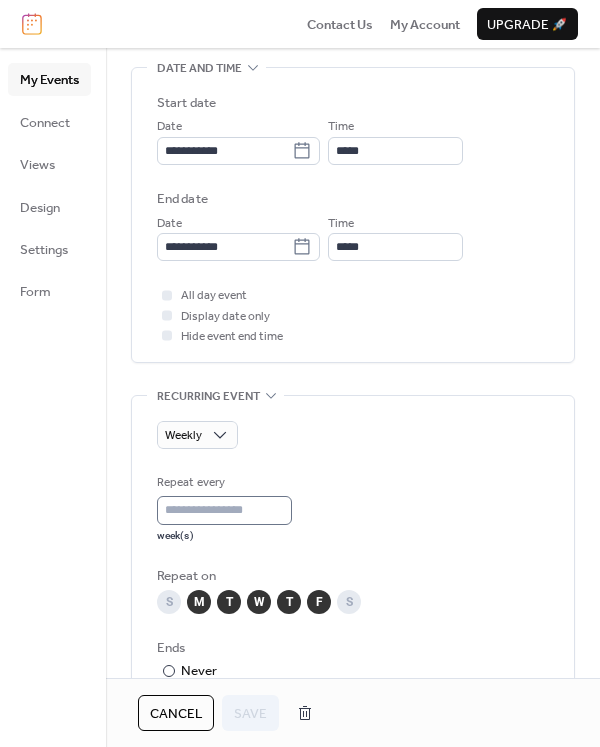scroll, scrollTop: 609, scrollLeft: 0, axis: vertical 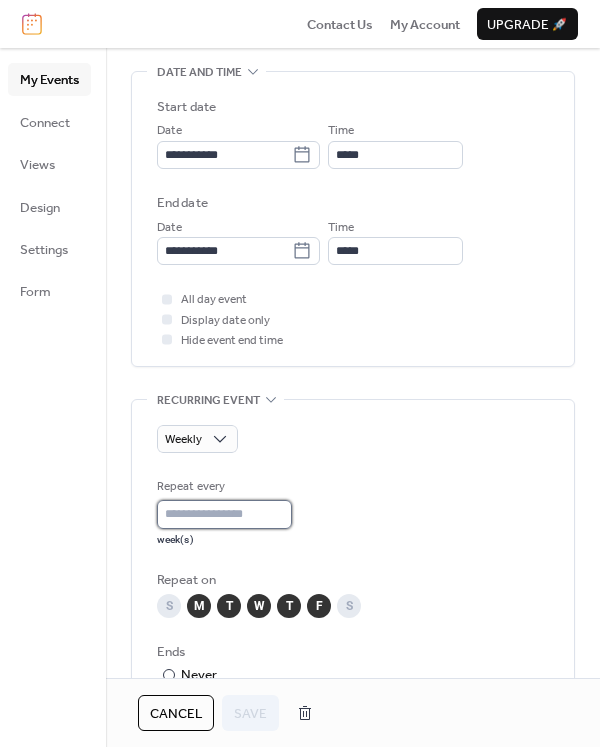 type on "*" 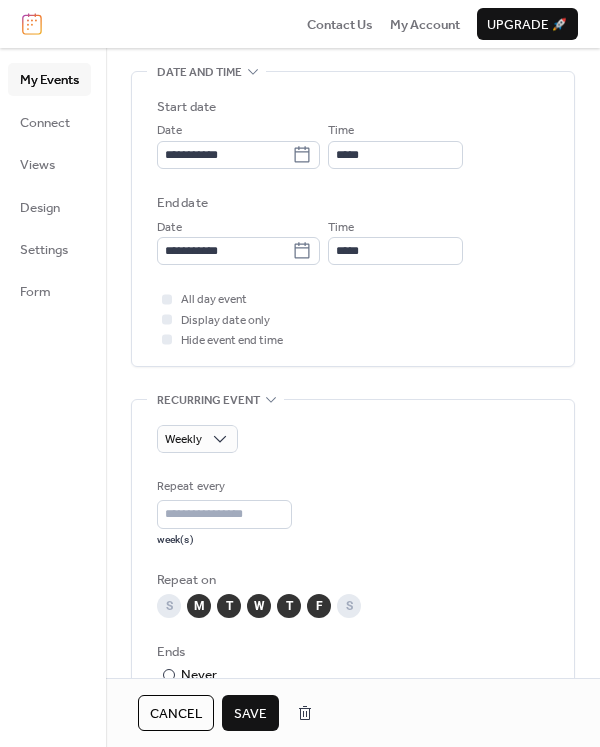 click on "Save" at bounding box center [250, 714] 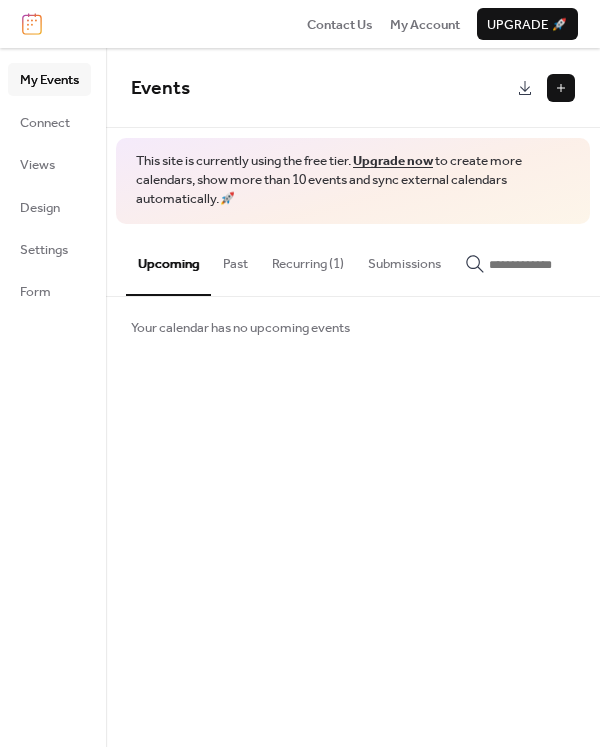 click on "Recurring  (1)" at bounding box center (308, 259) 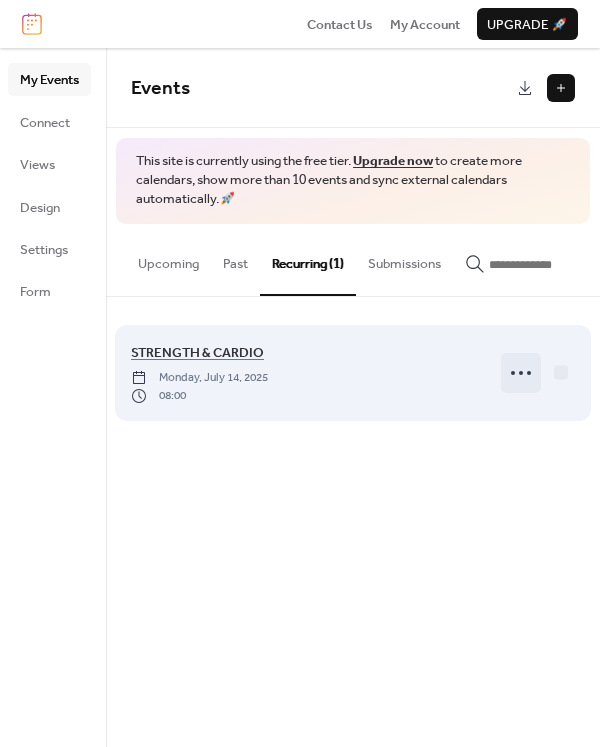 drag, startPoint x: 526, startPoint y: 378, endPoint x: 511, endPoint y: 393, distance: 21.213203 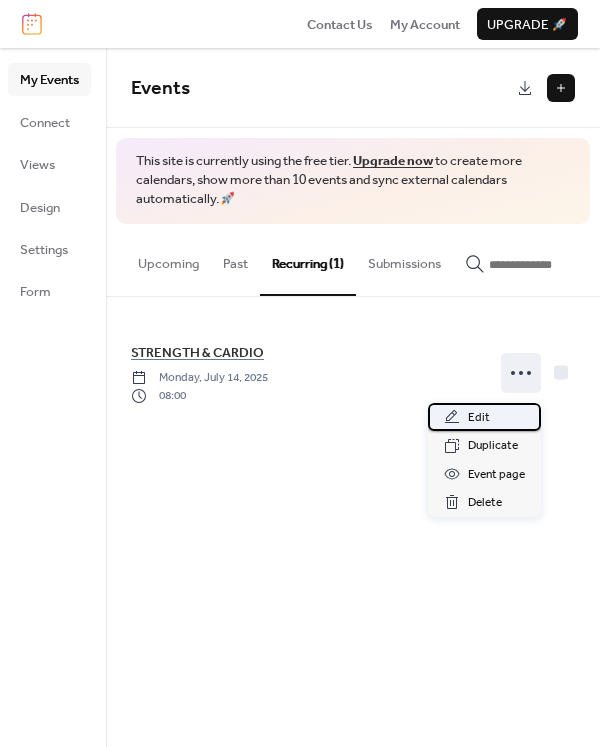 click on "Edit" at bounding box center [484, 417] 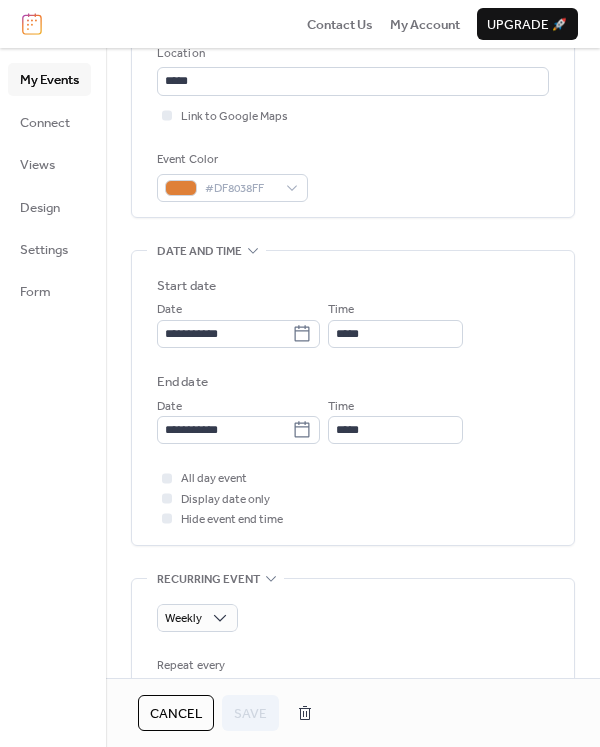 scroll, scrollTop: 600, scrollLeft: 0, axis: vertical 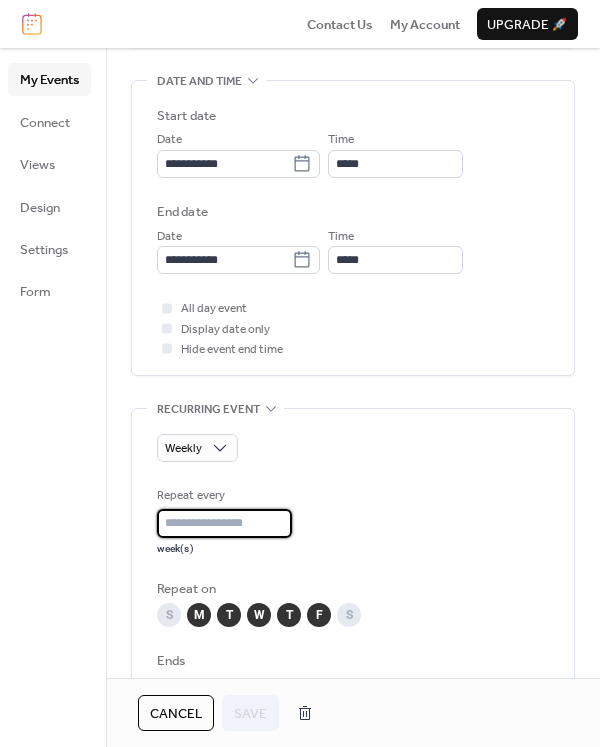 drag, startPoint x: 203, startPoint y: 518, endPoint x: 139, endPoint y: 513, distance: 64.195015 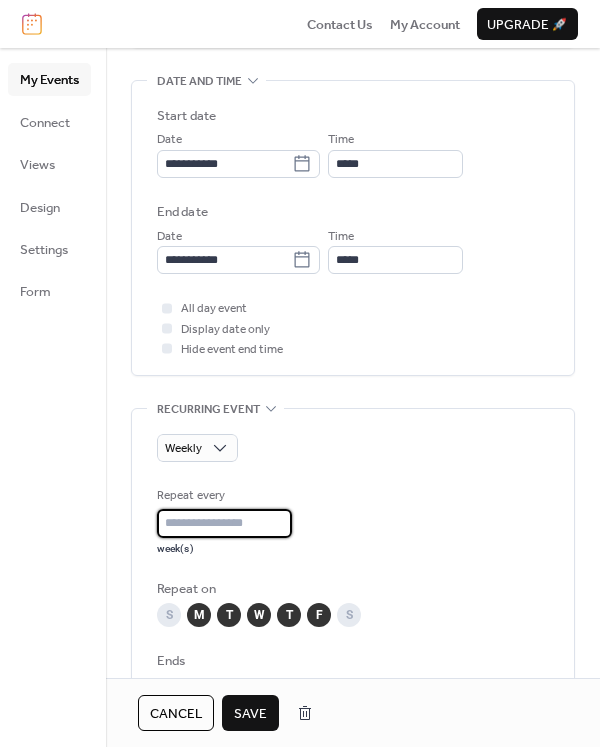 click on "Save" at bounding box center [250, 714] 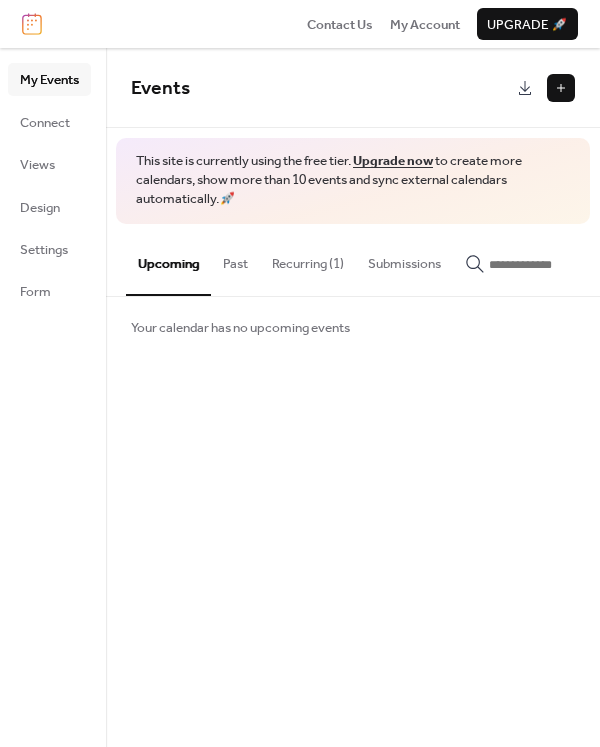 click on "Recurring  (1)" at bounding box center [308, 259] 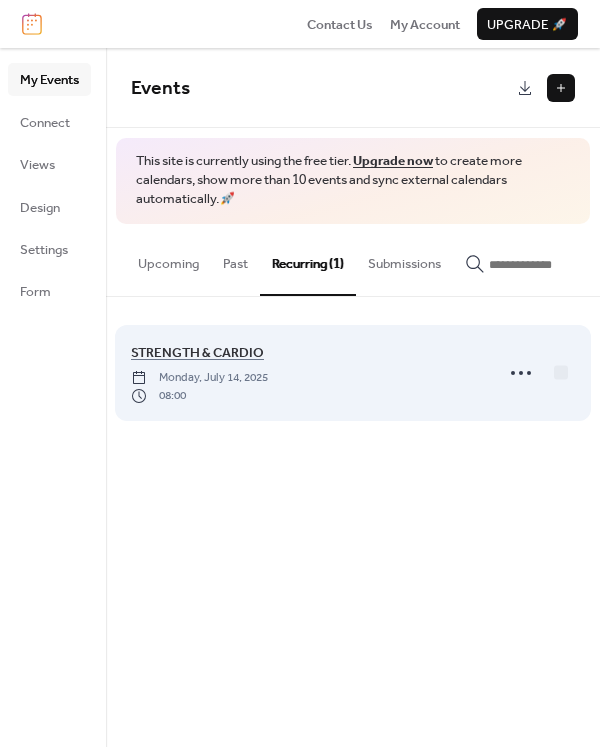 drag, startPoint x: 517, startPoint y: 377, endPoint x: 498, endPoint y: 396, distance: 26.870058 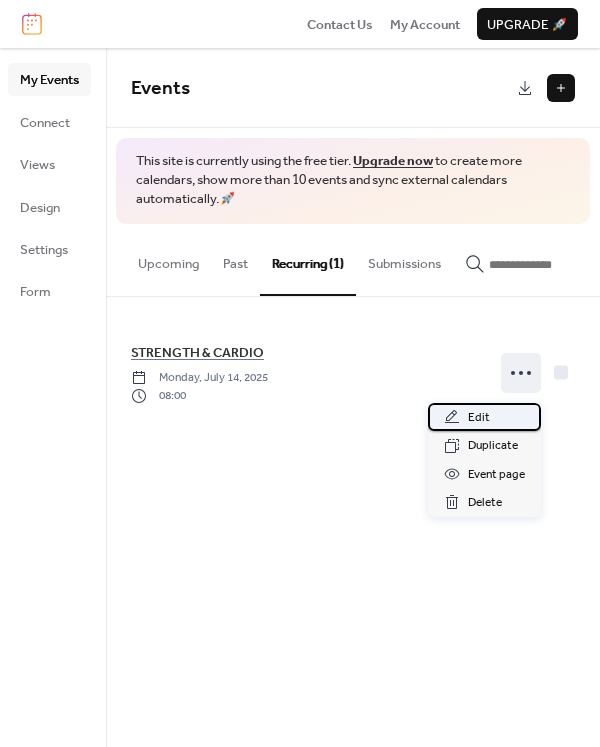 click on "Edit" at bounding box center (484, 417) 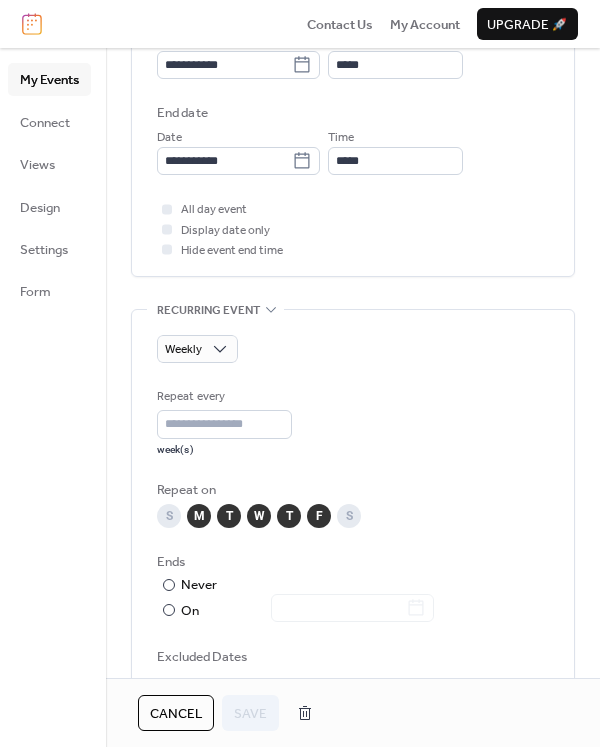 scroll, scrollTop: 700, scrollLeft: 0, axis: vertical 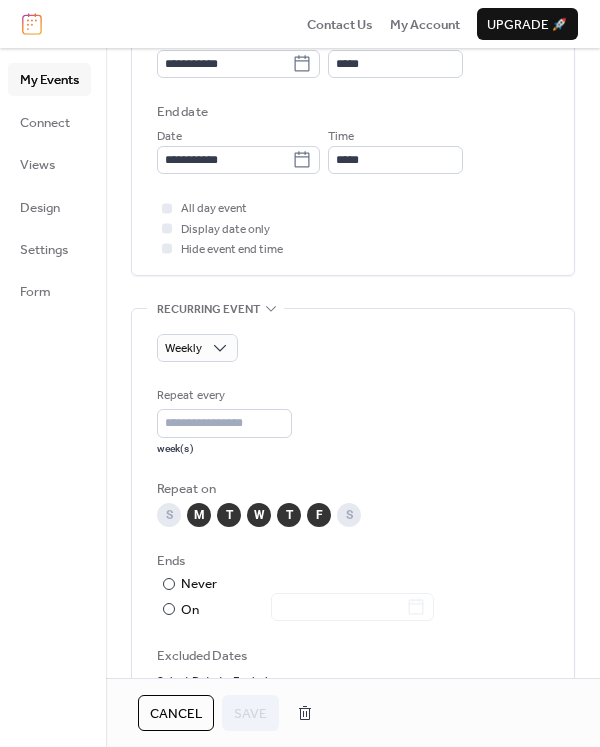 click on "Weekly Repeat every * week(s) Repeat on S M T W T F S Ends ​ Never ​ On Excluded Dates Select Date to Exclude" at bounding box center [353, 513] 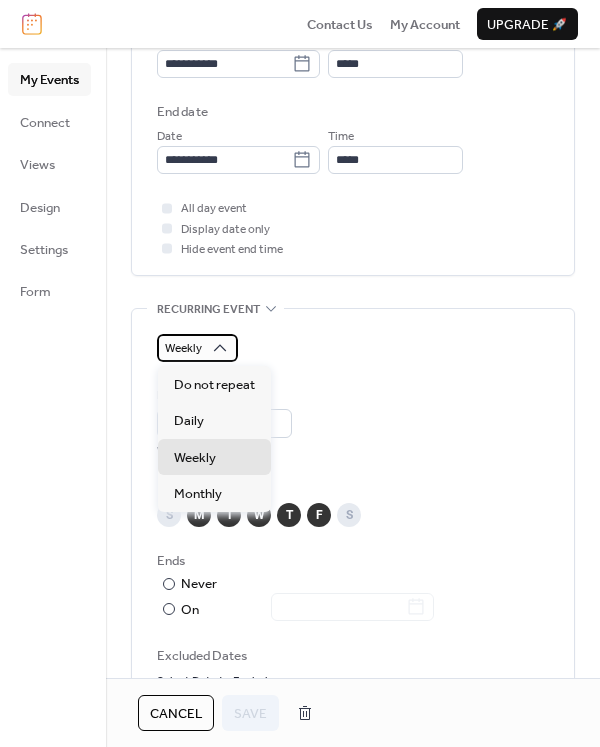 click on "Weekly" at bounding box center [183, 348] 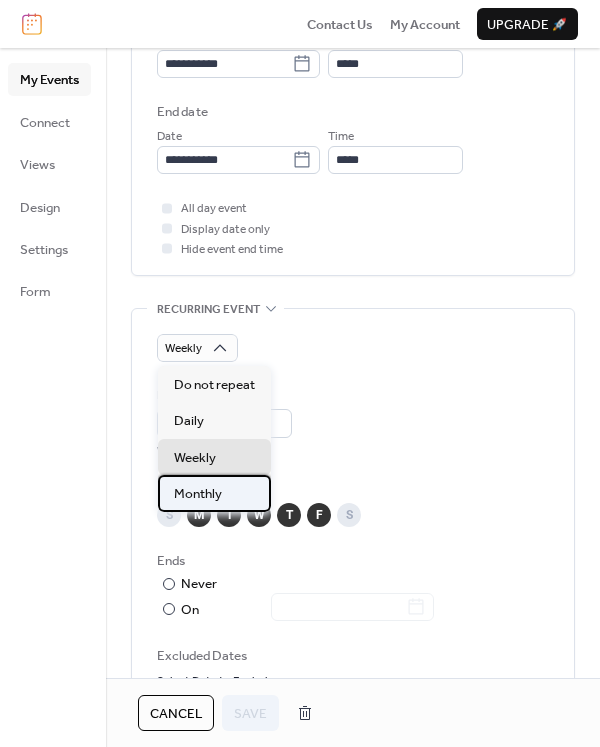 click on "Monthly" at bounding box center [198, 494] 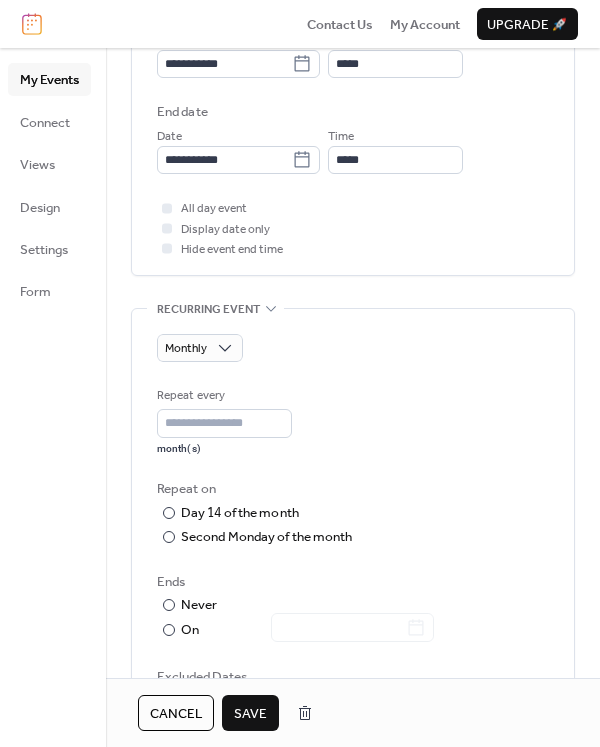 click on "Save" at bounding box center (250, 714) 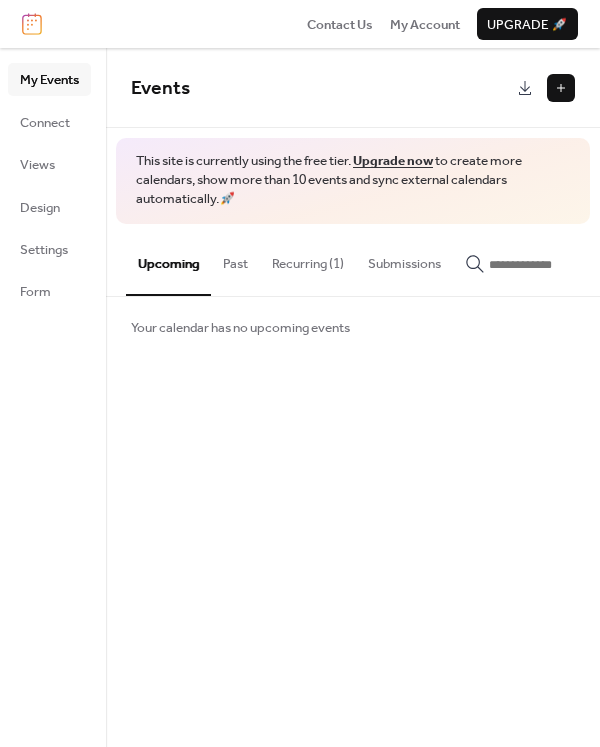 click on "Recurring  (1)" at bounding box center (308, 259) 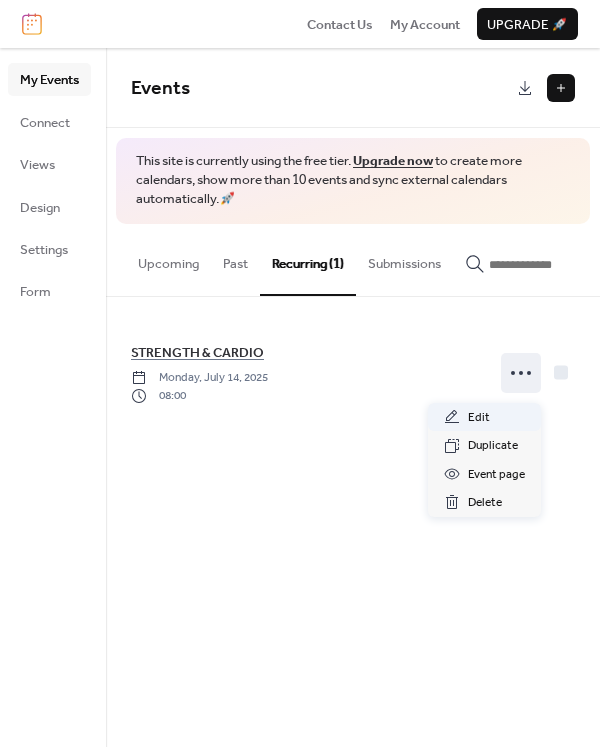 drag, startPoint x: 532, startPoint y: 378, endPoint x: 502, endPoint y: 412, distance: 45.343136 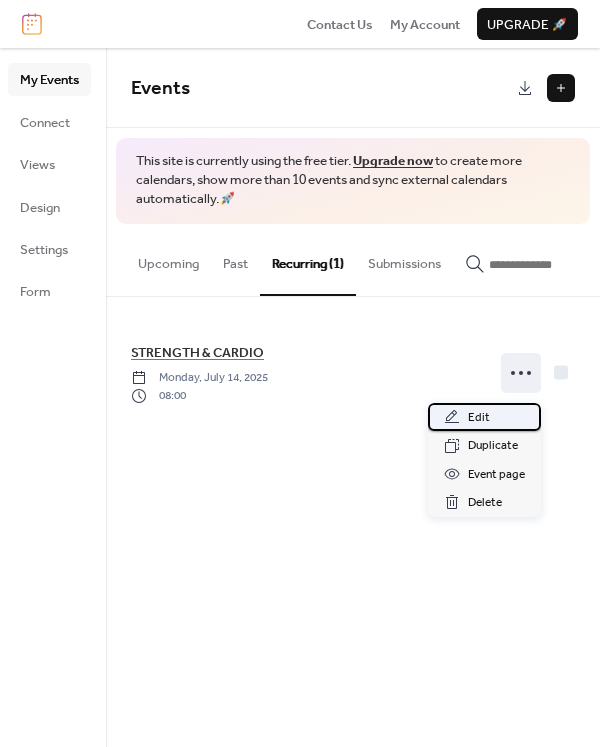 click on "Edit" at bounding box center [479, 418] 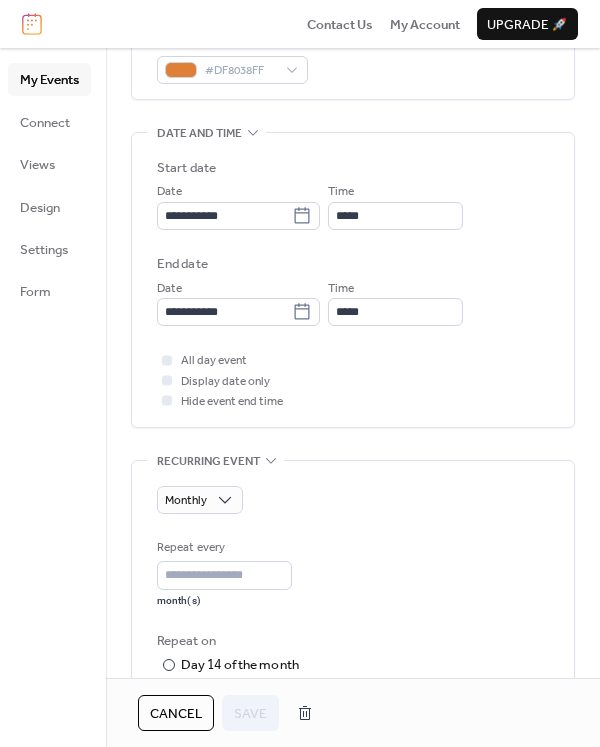 scroll, scrollTop: 700, scrollLeft: 0, axis: vertical 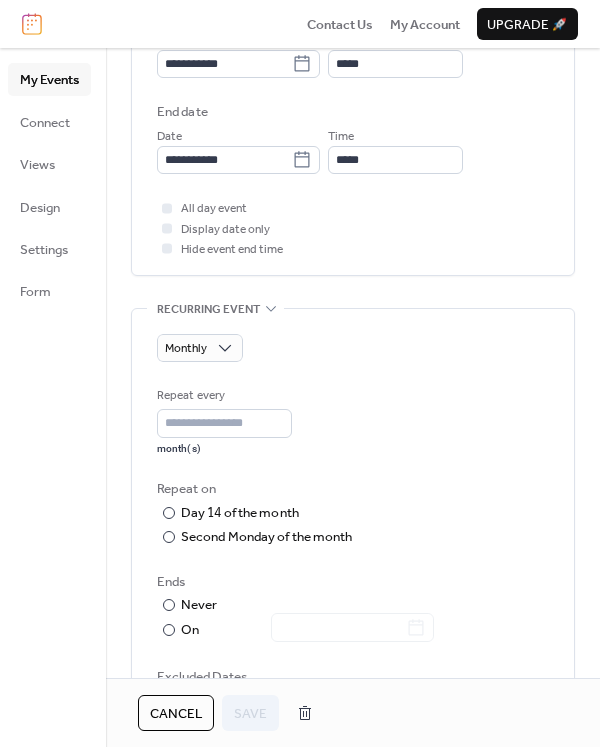 click on "Monthly Repeat every * month(s) Repeat on ​ Day 14 of the month ​ Second Monday of the month ​ Last Monday of the month Ends ​ Never ​ On Excluded Dates Select Date to Exclude" at bounding box center (353, 523) 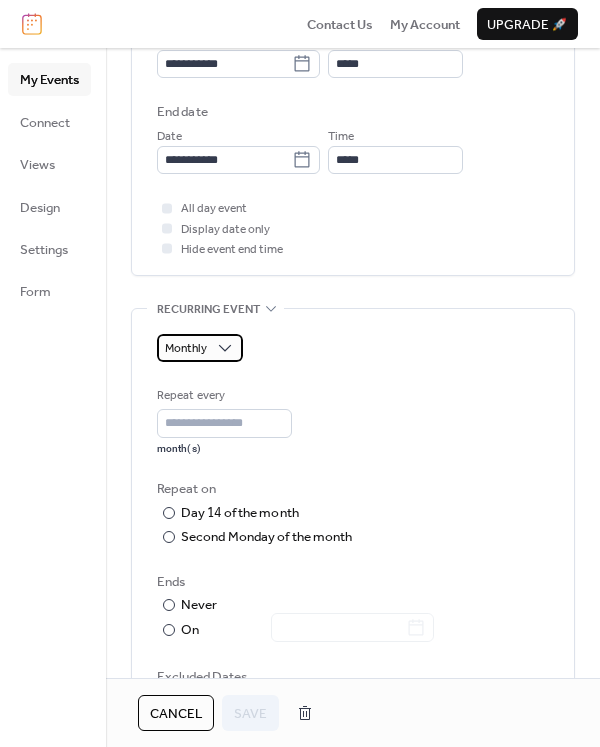 click on "Monthly" at bounding box center (200, 348) 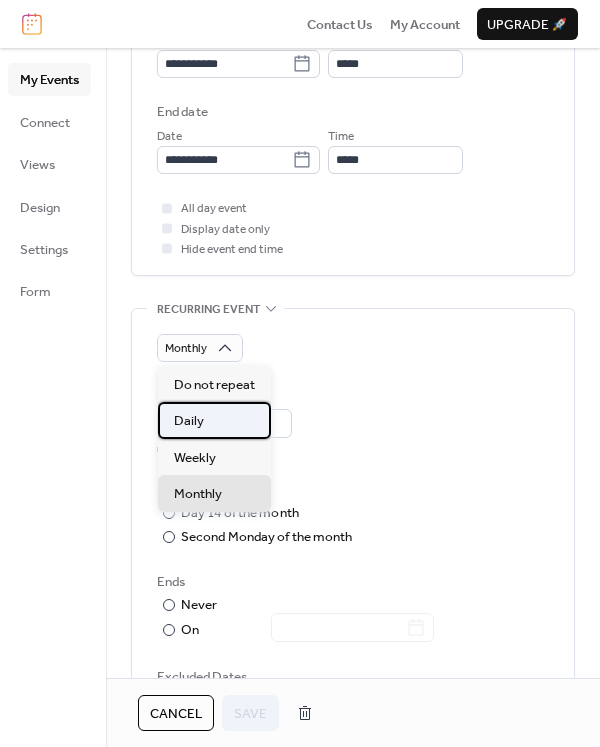 click on "Daily" at bounding box center [214, 420] 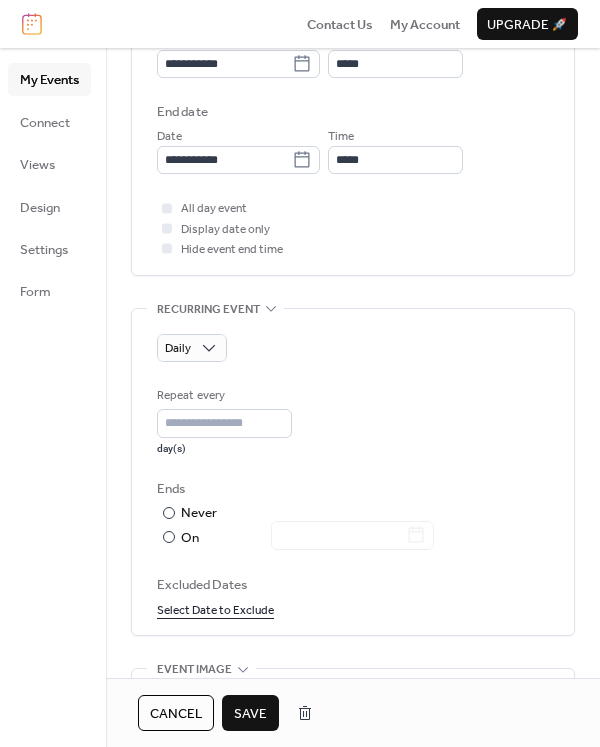 click on "Save" at bounding box center (250, 713) 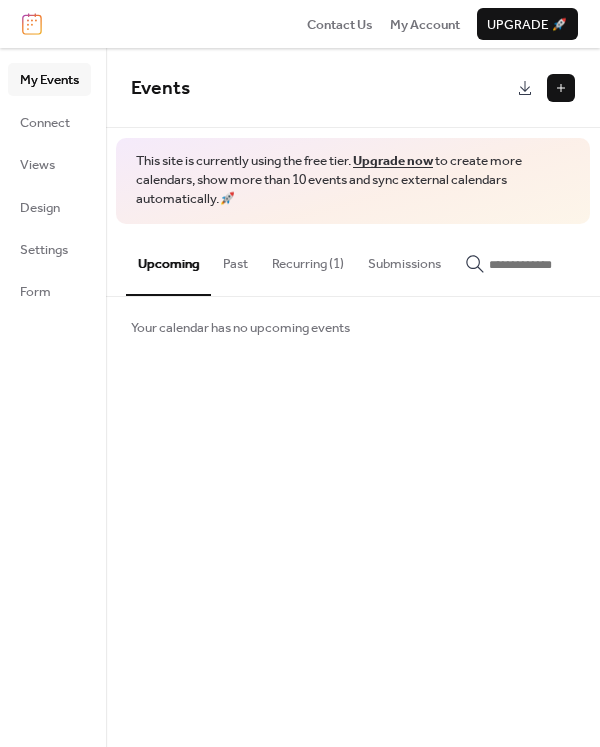 click on "Recurring  (1)" at bounding box center [308, 259] 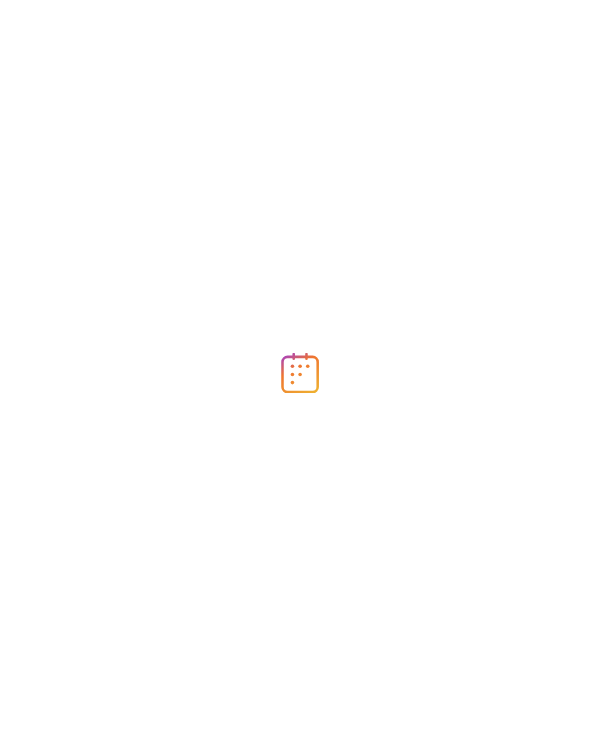 scroll, scrollTop: 0, scrollLeft: 0, axis: both 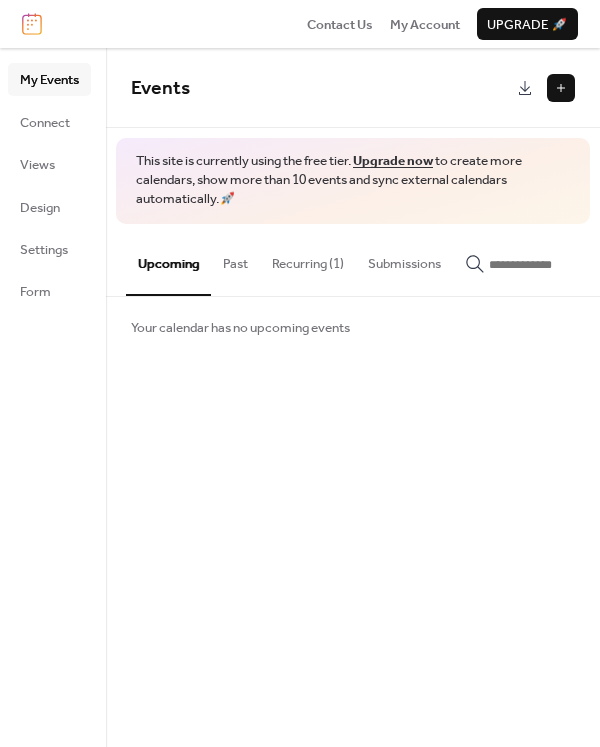 click on "Recurring  (1)" at bounding box center (308, 259) 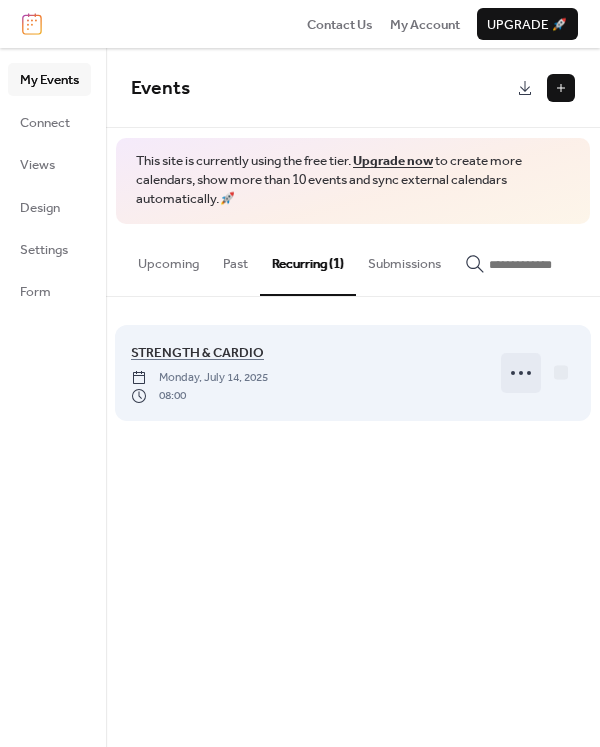 click 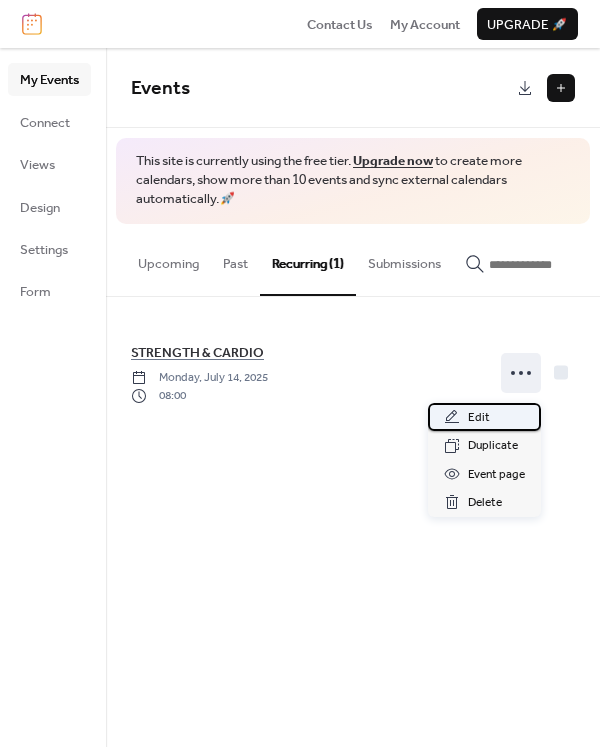click on "Edit" at bounding box center (484, 417) 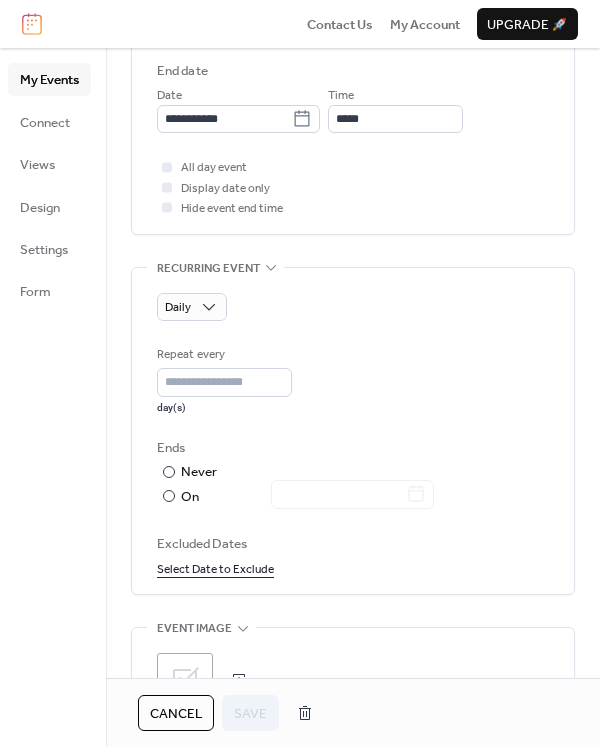 scroll, scrollTop: 730, scrollLeft: 0, axis: vertical 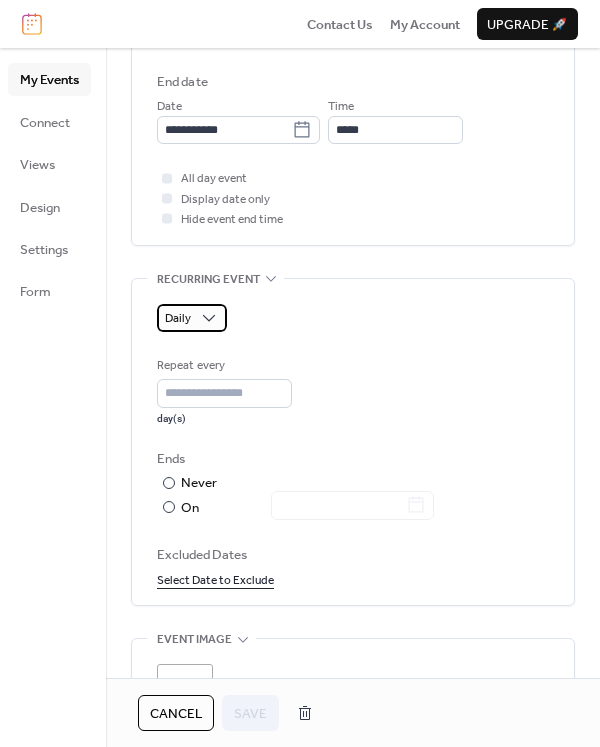 click on "Daily" at bounding box center [192, 318] 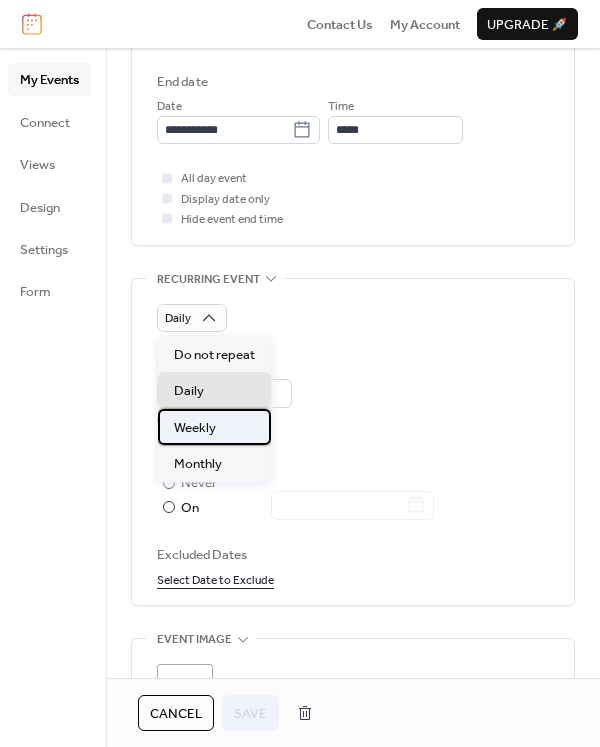 click on "Weekly" at bounding box center (195, 428) 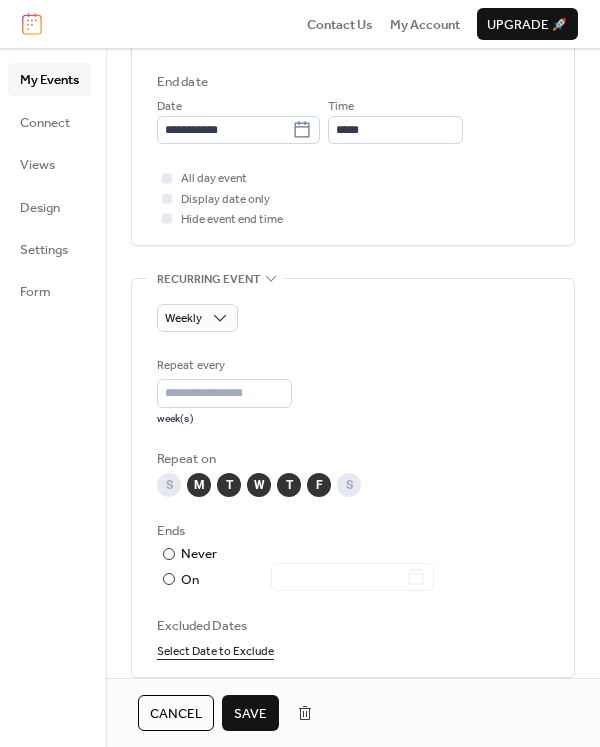 click on "S" at bounding box center (349, 485) 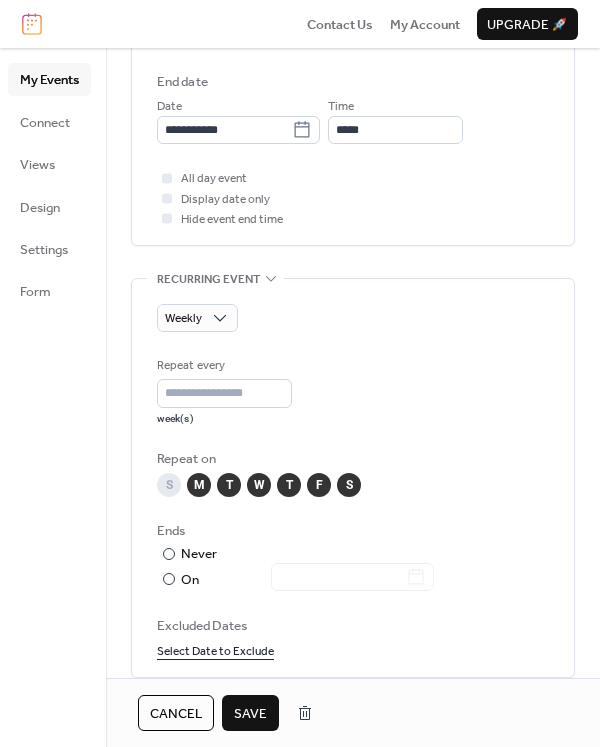 click on "S" at bounding box center [169, 485] 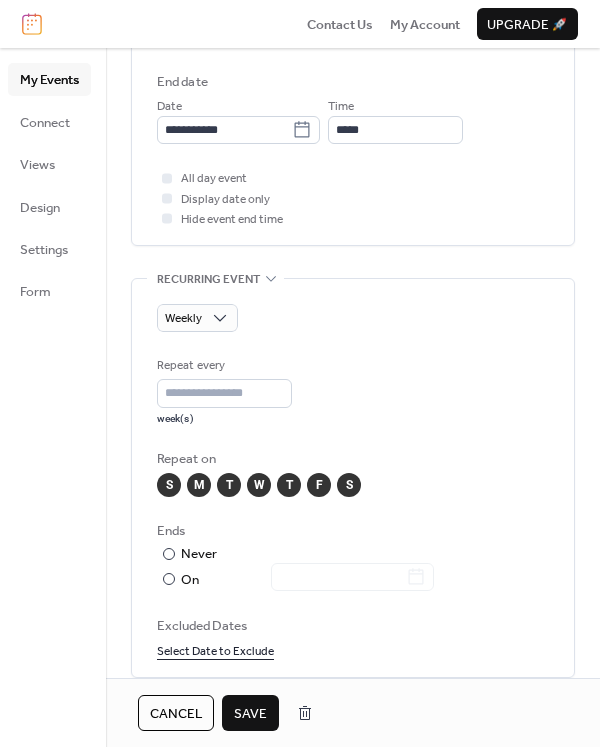 click on "Save" at bounding box center (250, 714) 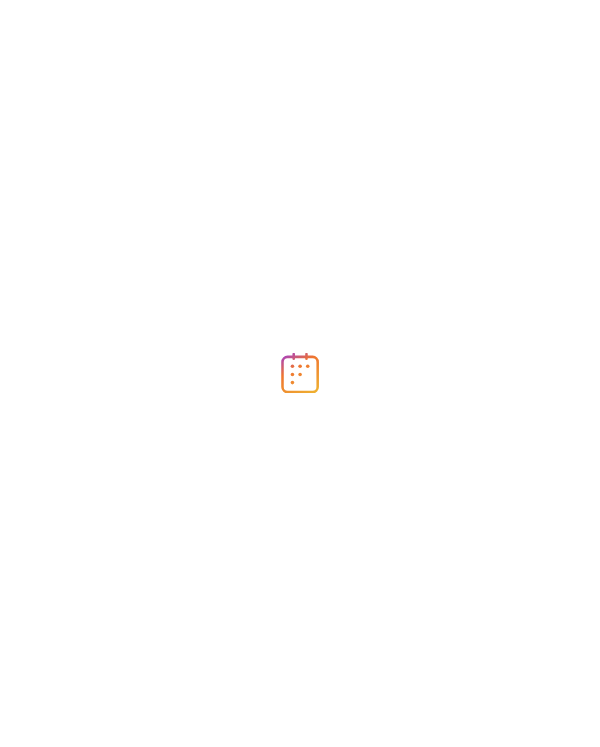 scroll, scrollTop: 0, scrollLeft: 0, axis: both 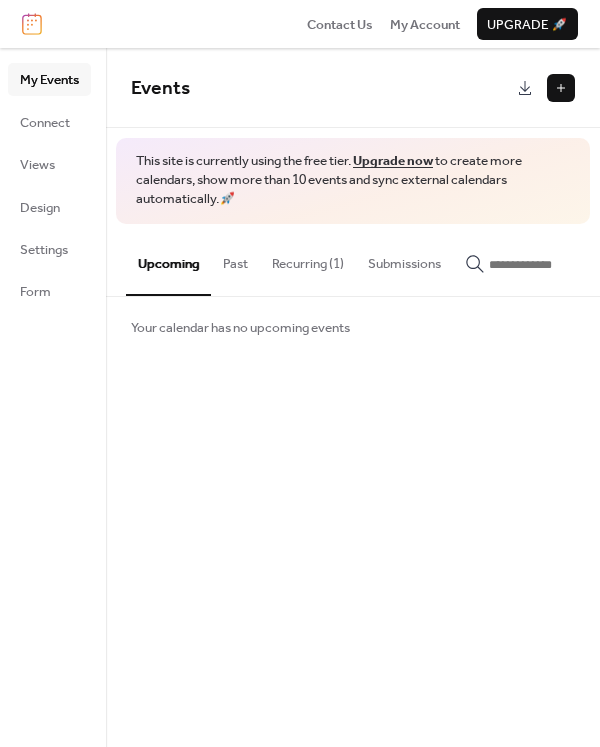click on "Recurring  (1)" at bounding box center (308, 259) 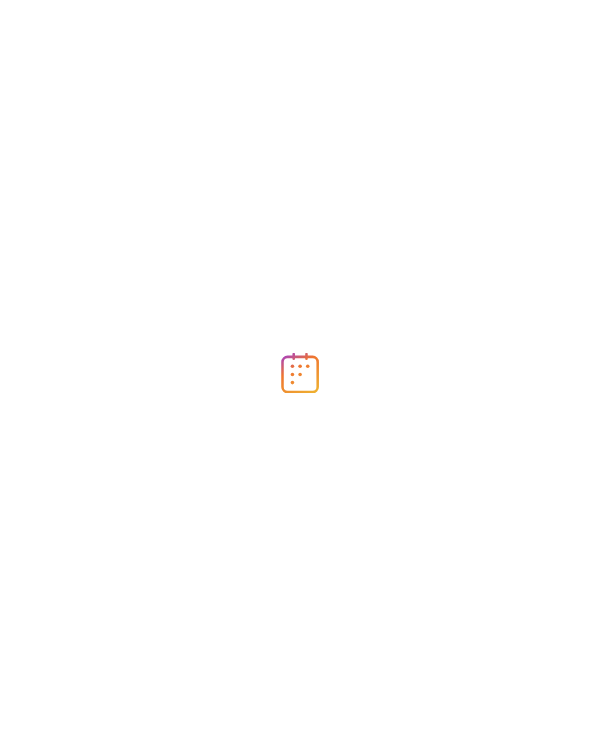 scroll, scrollTop: 0, scrollLeft: 0, axis: both 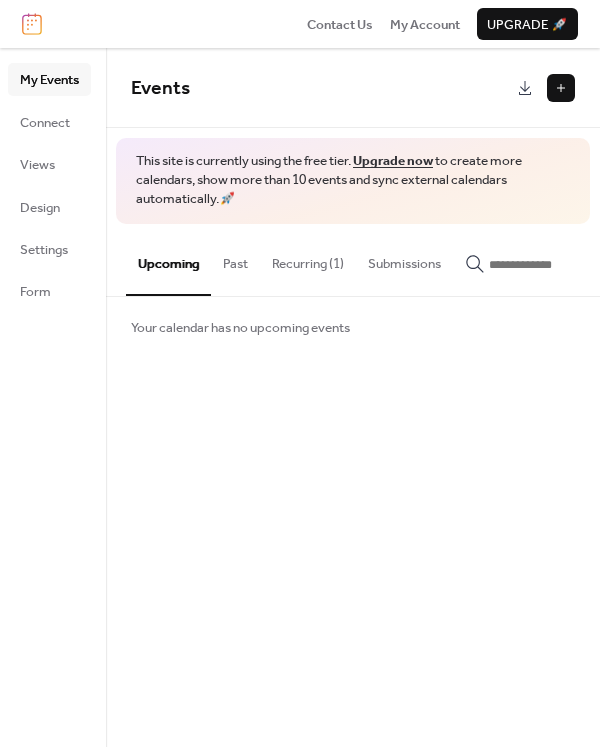 click on "Recurring  (1)" at bounding box center [308, 259] 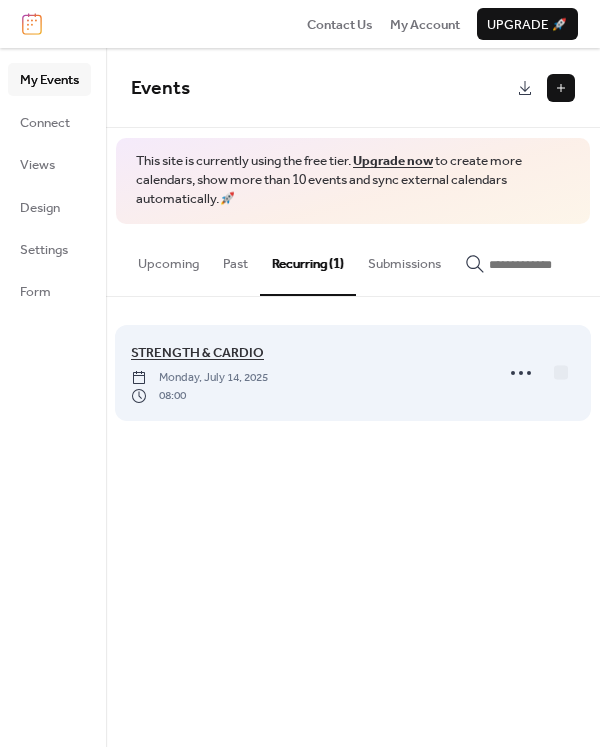 click on "STRENGTH & CARDIO" at bounding box center (197, 353) 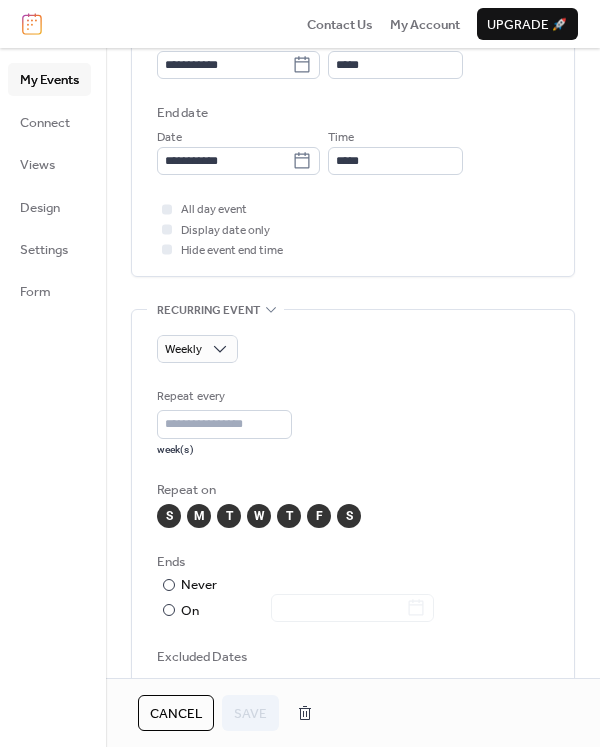 scroll, scrollTop: 700, scrollLeft: 0, axis: vertical 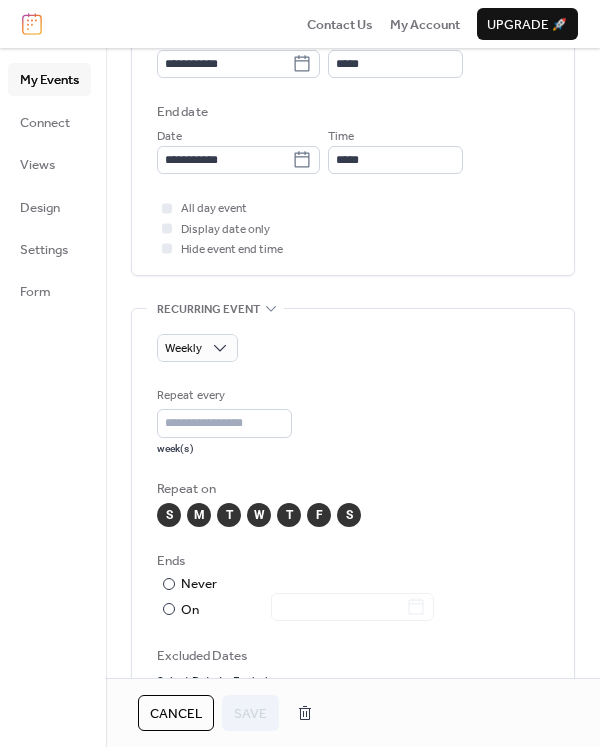 click on "S" at bounding box center [169, 515] 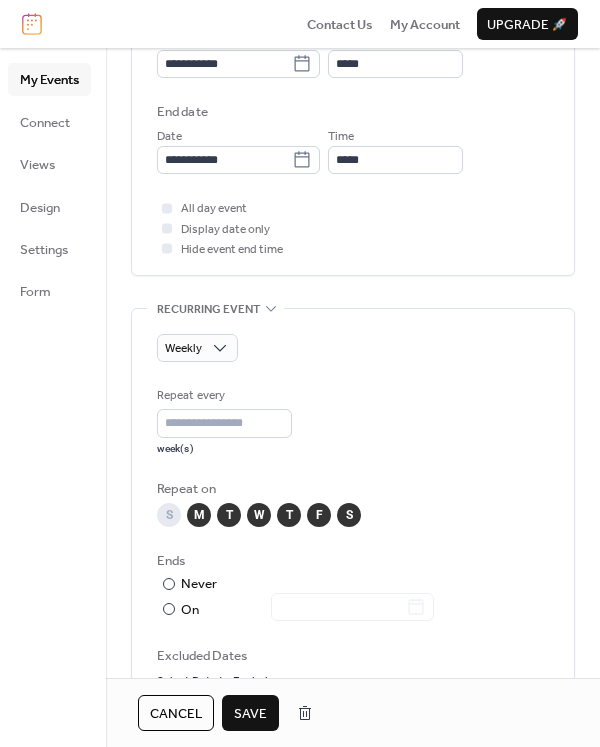 click on "S" at bounding box center [349, 515] 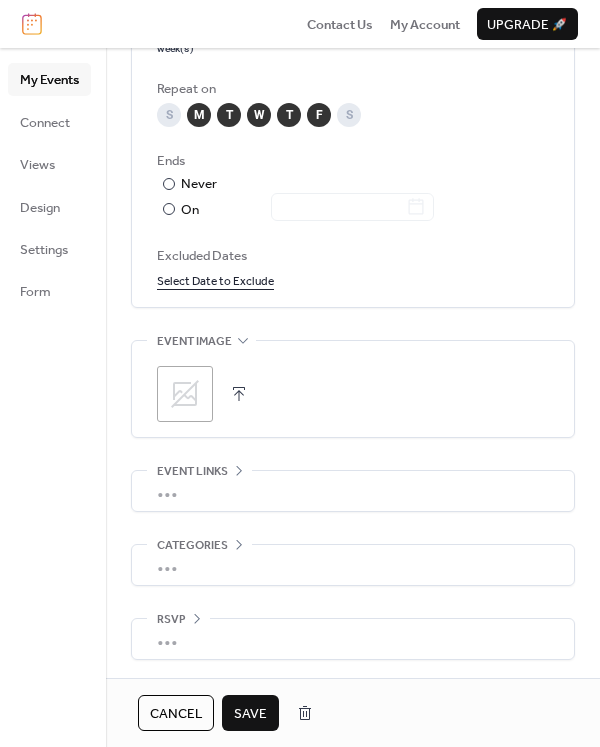 scroll, scrollTop: 1102, scrollLeft: 0, axis: vertical 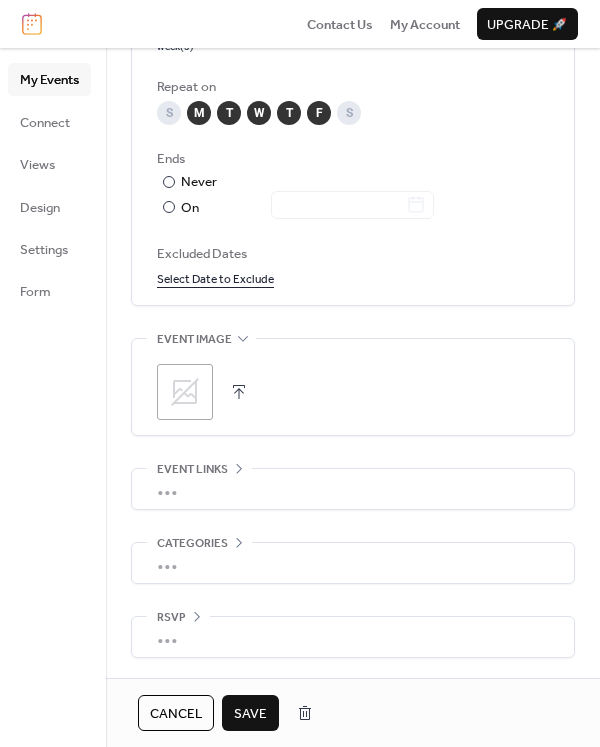 click on "Save" at bounding box center [250, 713] 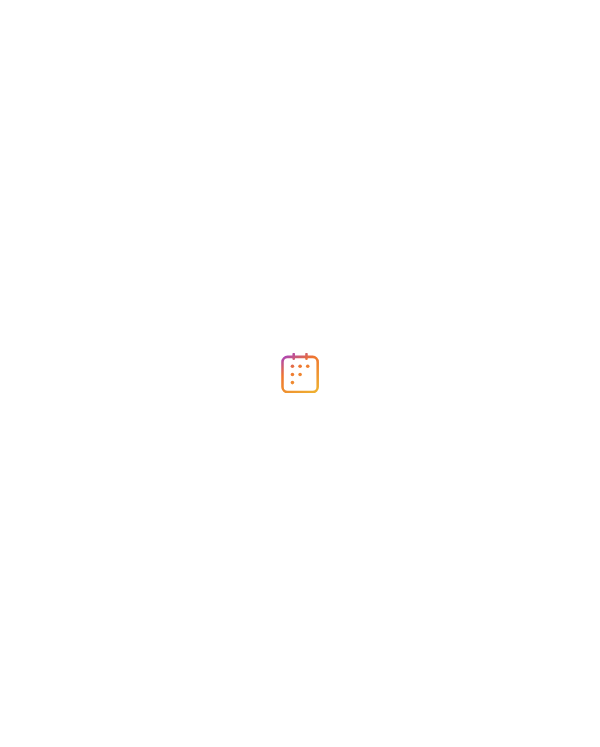 scroll, scrollTop: 0, scrollLeft: 0, axis: both 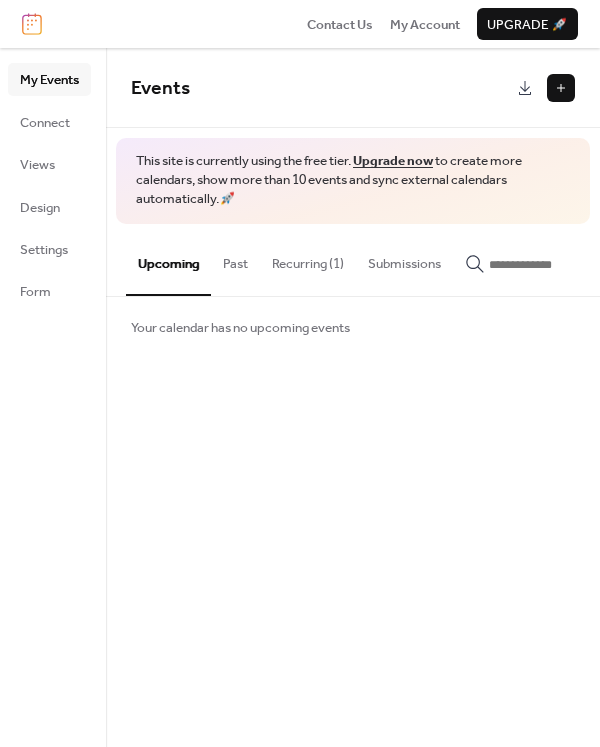 click on "Recurring  (1)" at bounding box center (308, 259) 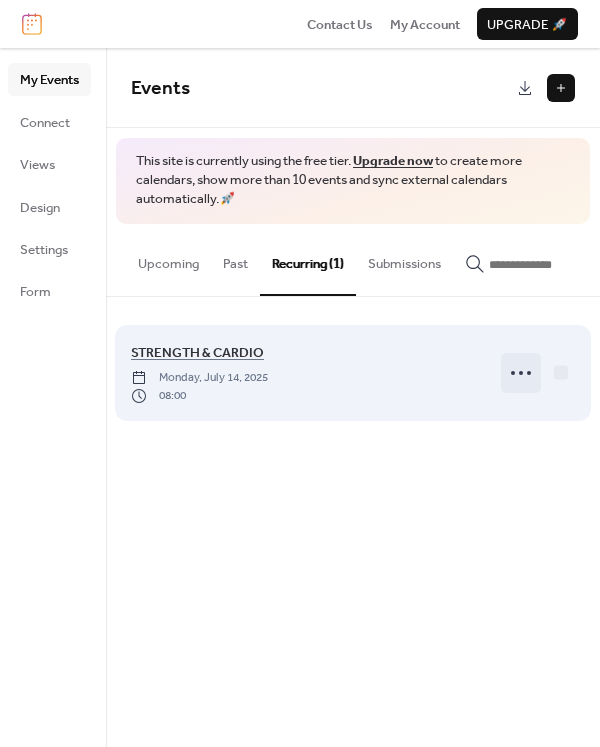 click 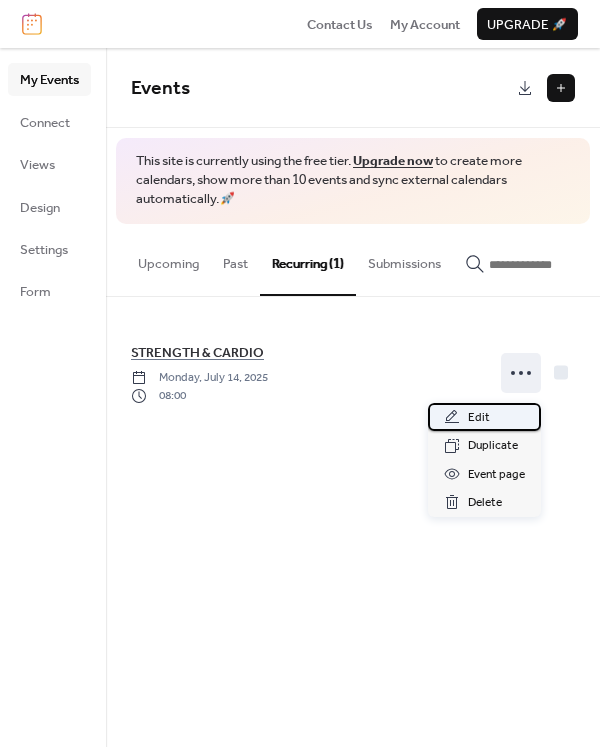 click on "Edit" at bounding box center [484, 417] 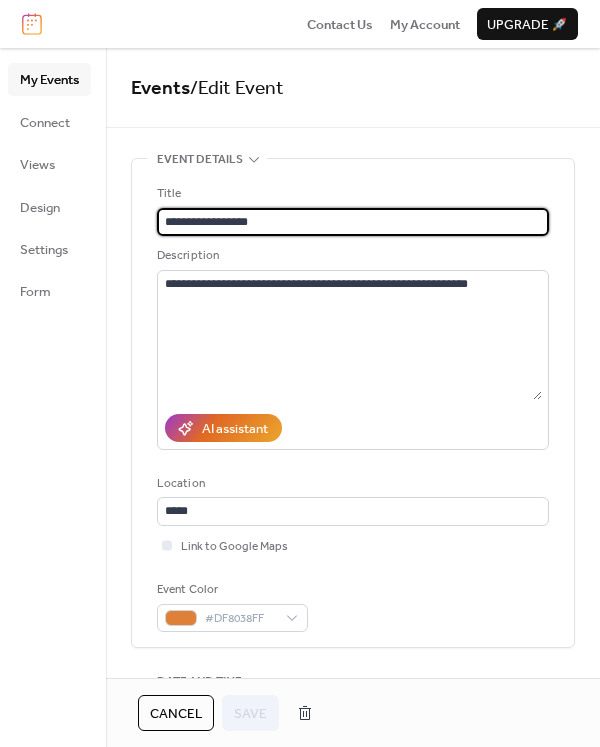 scroll, scrollTop: 200, scrollLeft: 0, axis: vertical 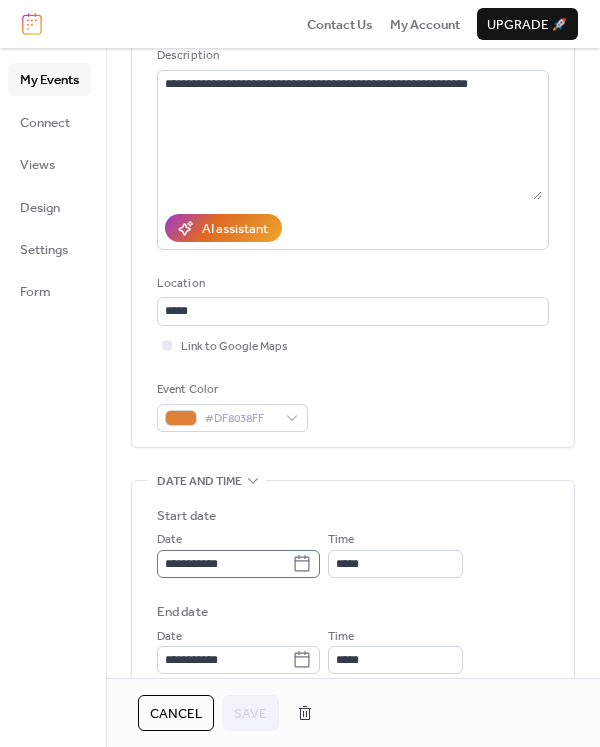 click on "**********" at bounding box center [238, 564] 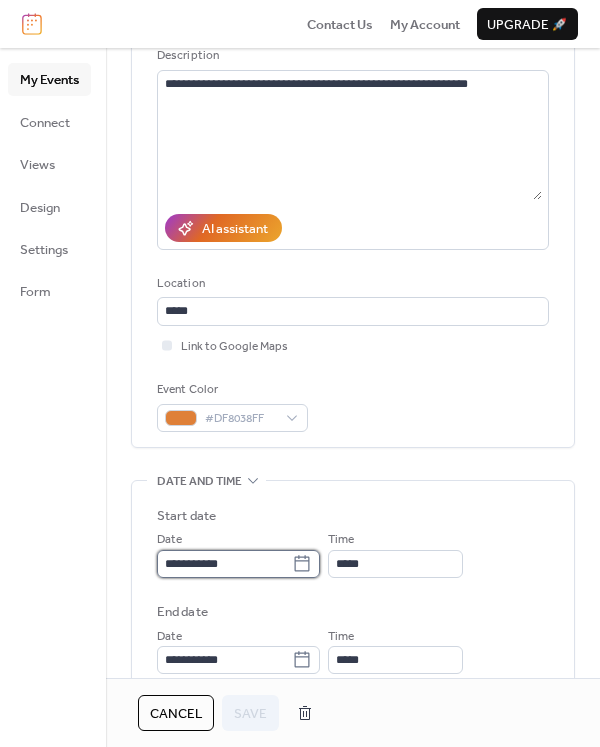 click on "**********" at bounding box center [224, 564] 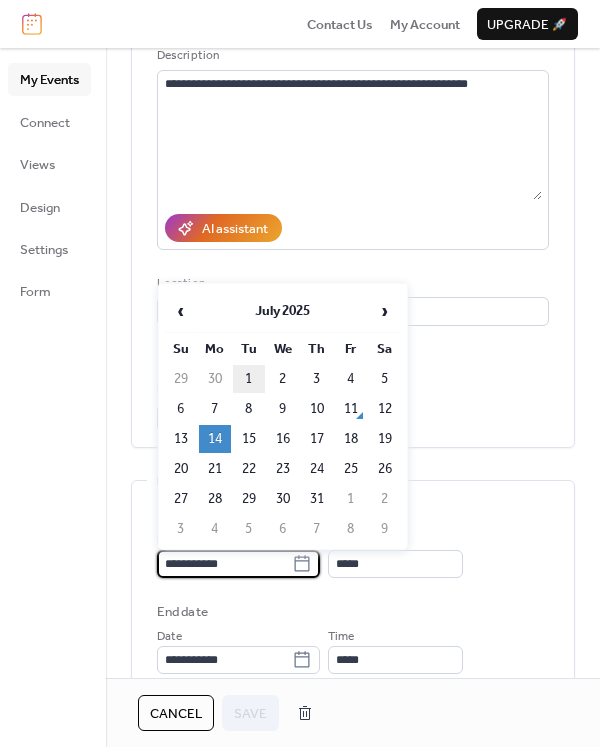 click on "1" at bounding box center [249, 379] 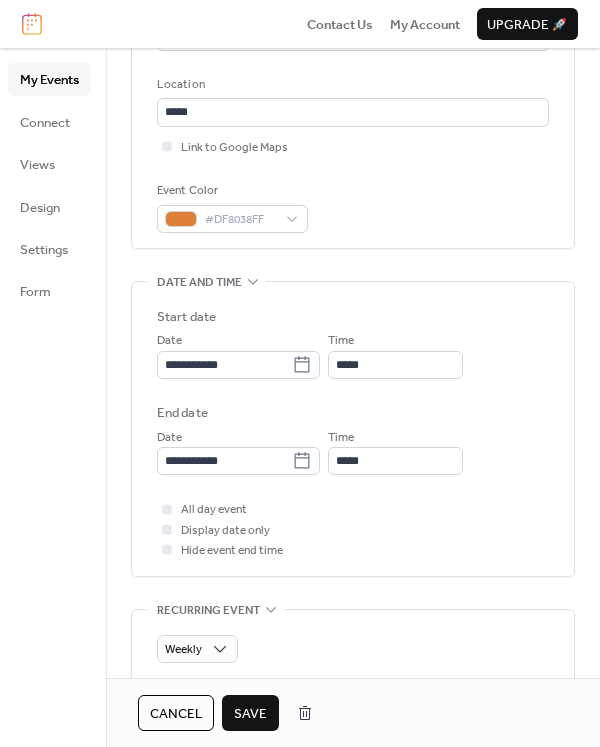 scroll, scrollTop: 400, scrollLeft: 0, axis: vertical 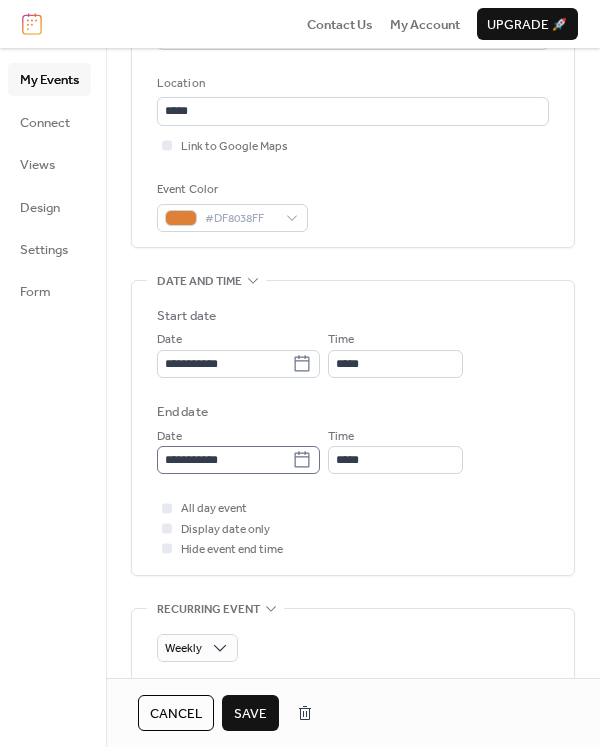click 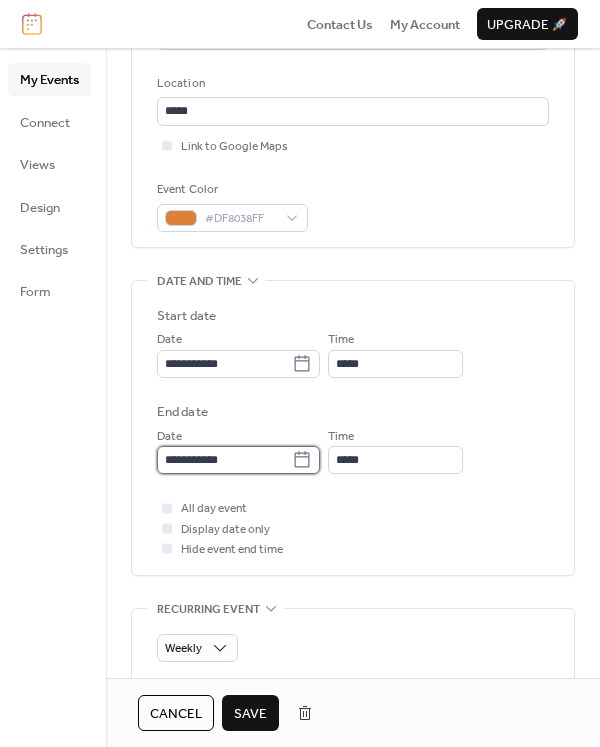 click on "**********" at bounding box center (224, 460) 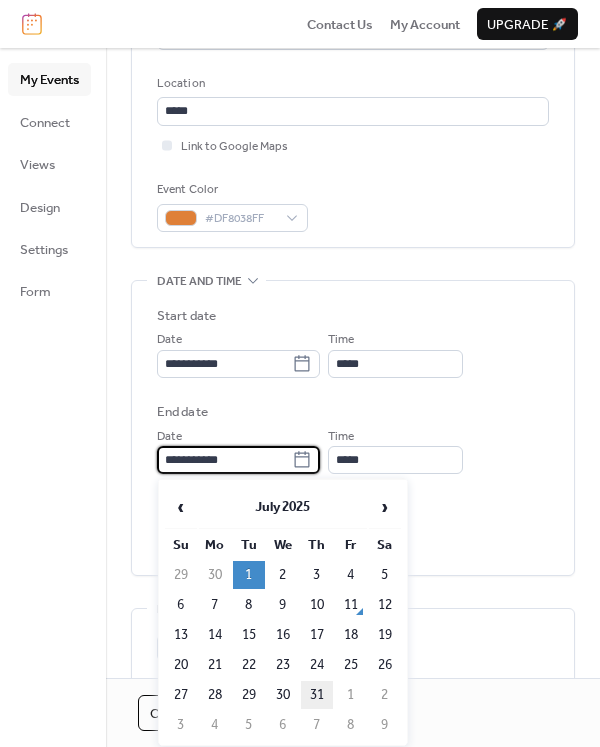 click on "31" at bounding box center (317, 695) 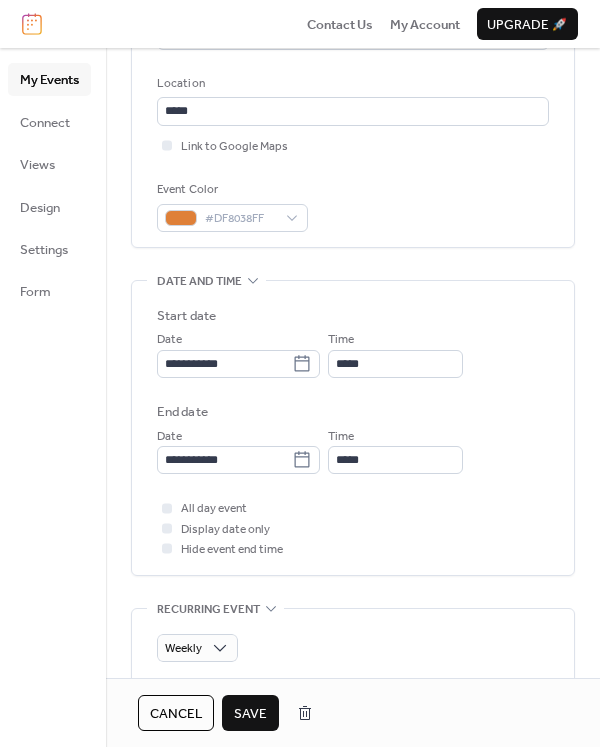 click on "Save" at bounding box center [250, 714] 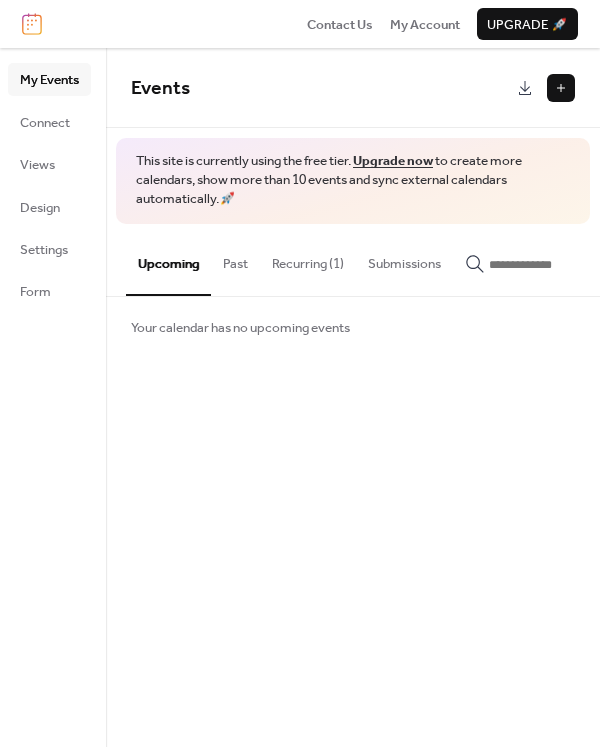 click on "Recurring  (1)" at bounding box center (308, 259) 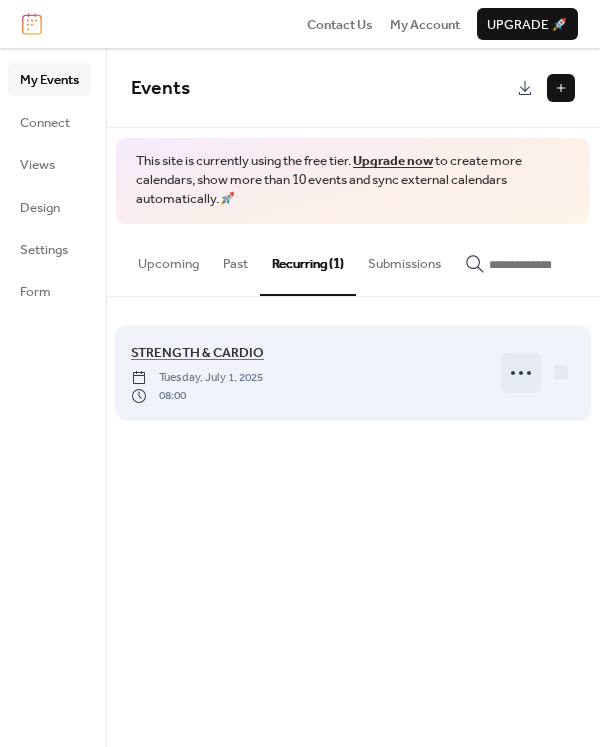 click 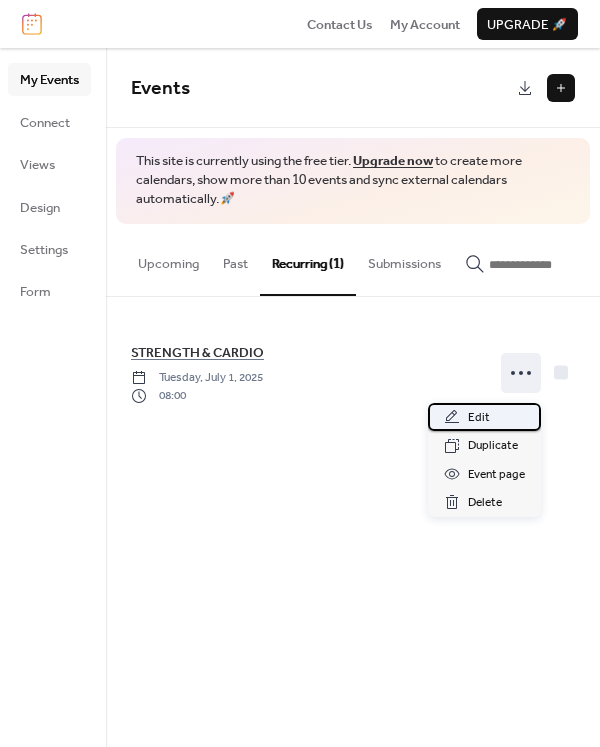 click on "Edit" at bounding box center (484, 417) 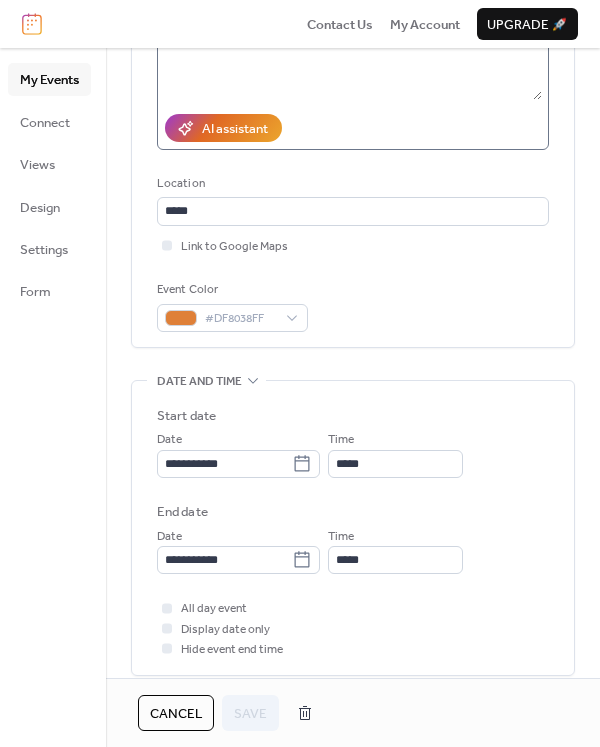 scroll, scrollTop: 500, scrollLeft: 0, axis: vertical 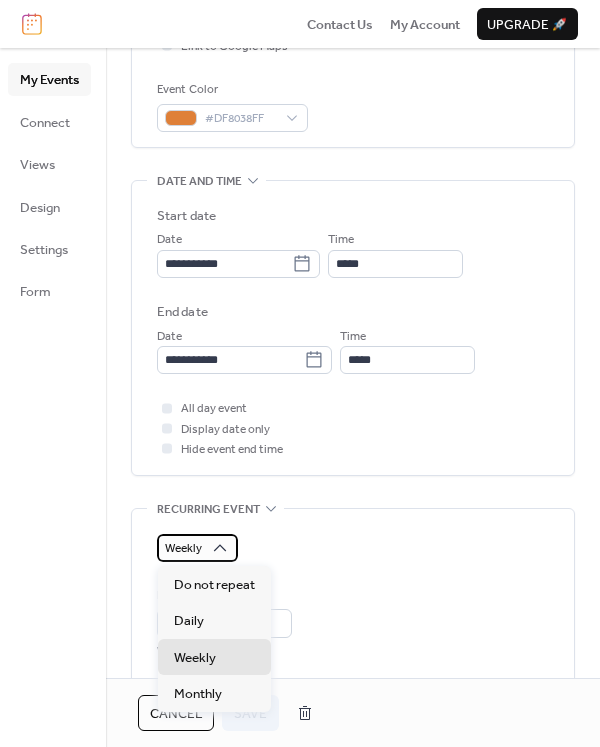 click on "Weekly" at bounding box center (183, 548) 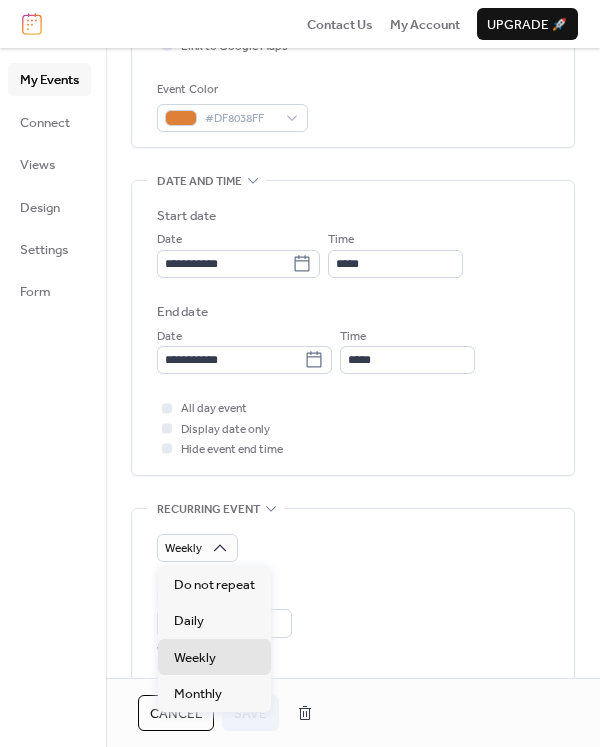 click on "Weekly Repeat every * week(s) Repeat on S M T W T F S Ends ​ Never ​ On Excluded Dates Select Date to Exclude" at bounding box center [353, 708] 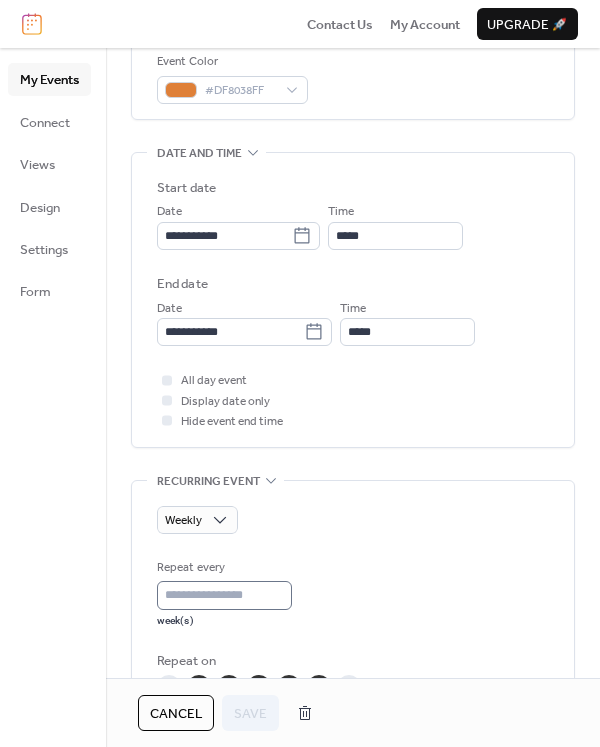 scroll, scrollTop: 500, scrollLeft: 0, axis: vertical 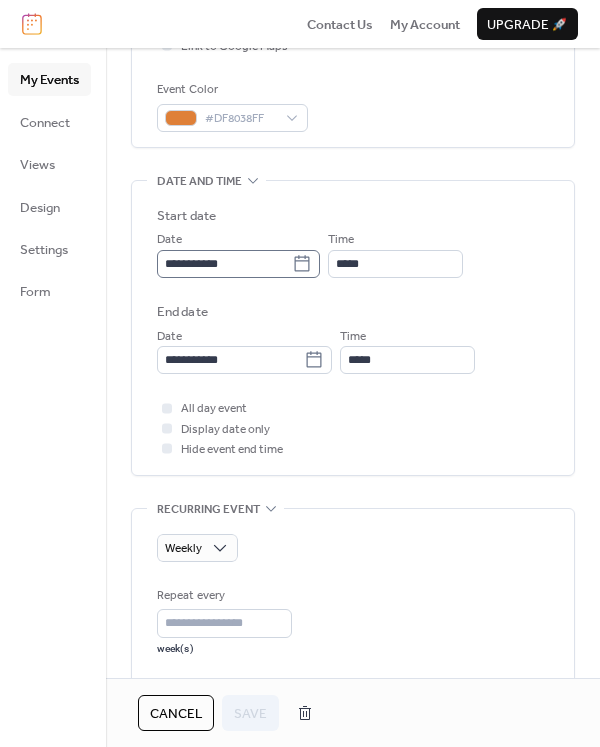 click 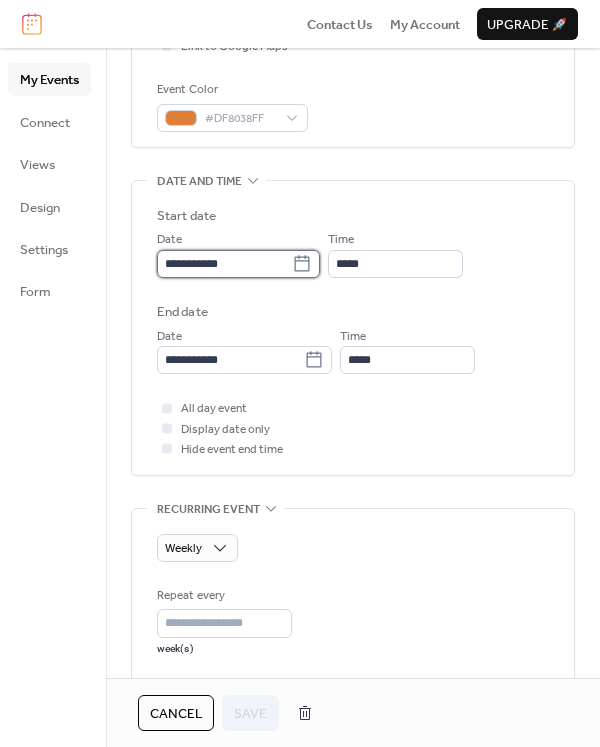 click on "**********" at bounding box center [224, 264] 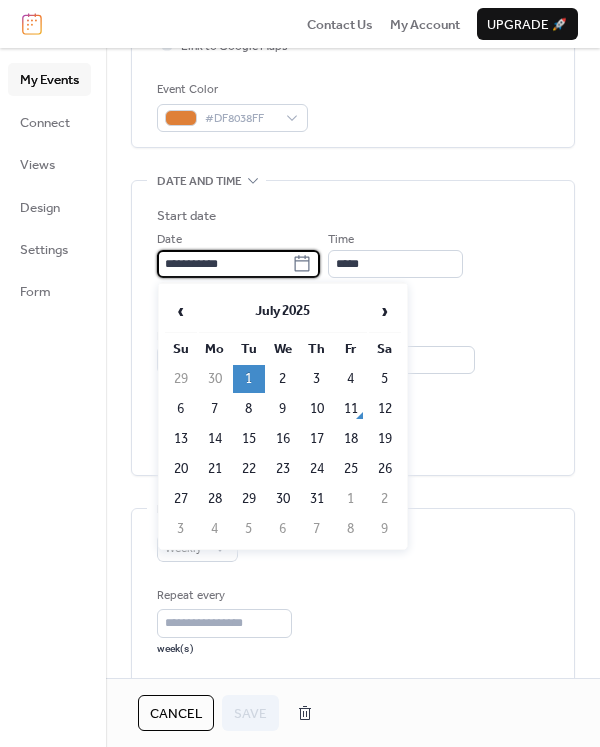 click on "**********" at bounding box center (353, 242) 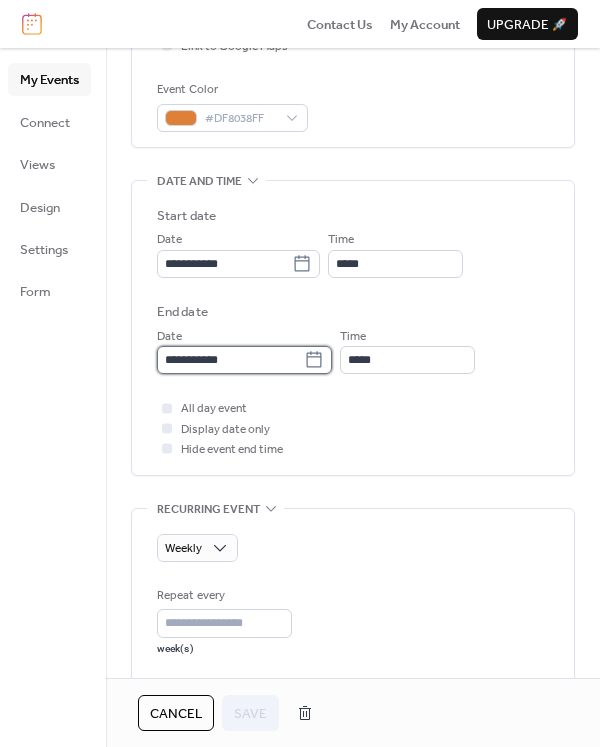 click on "**********" at bounding box center (230, 360) 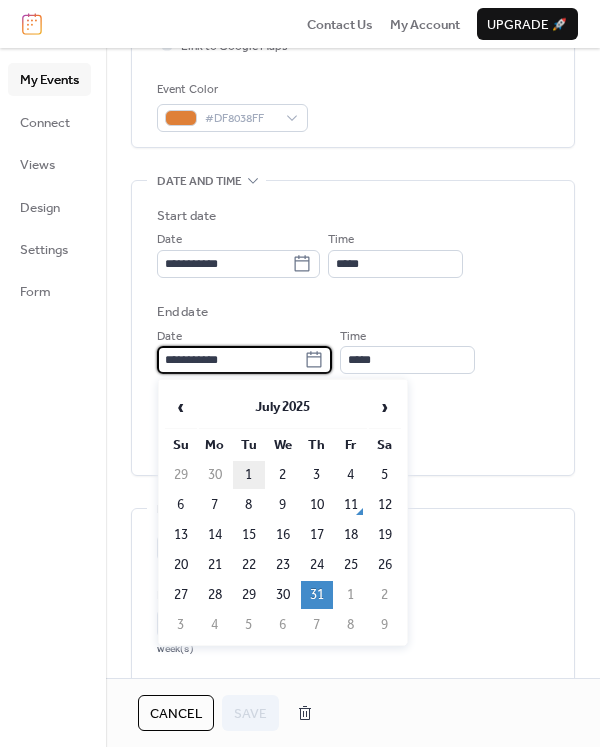 click on "1" at bounding box center (249, 475) 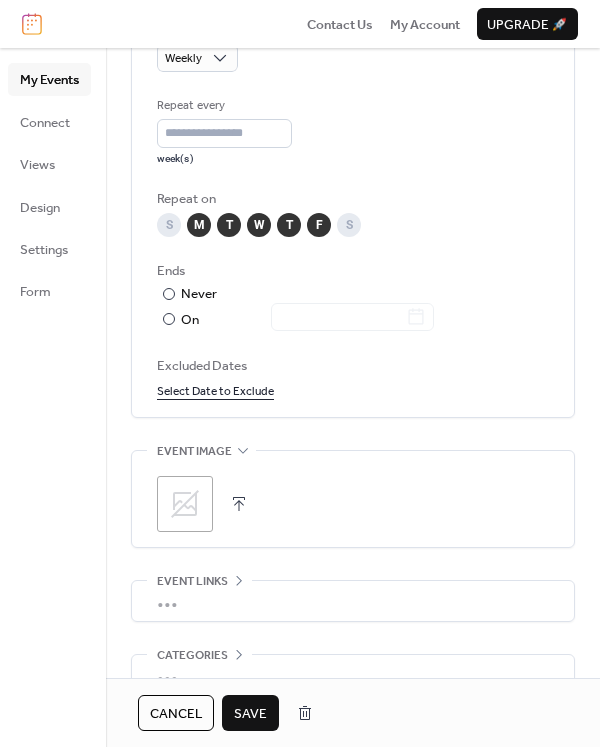 scroll, scrollTop: 1000, scrollLeft: 0, axis: vertical 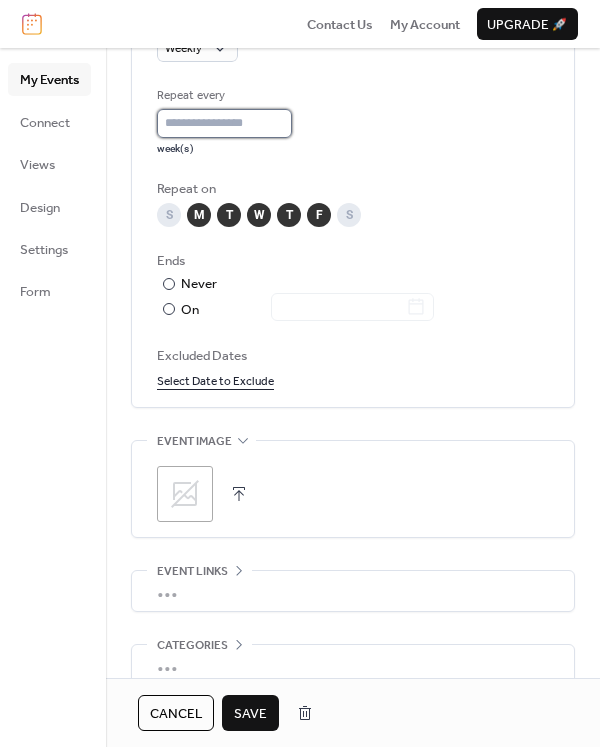 type on "*" 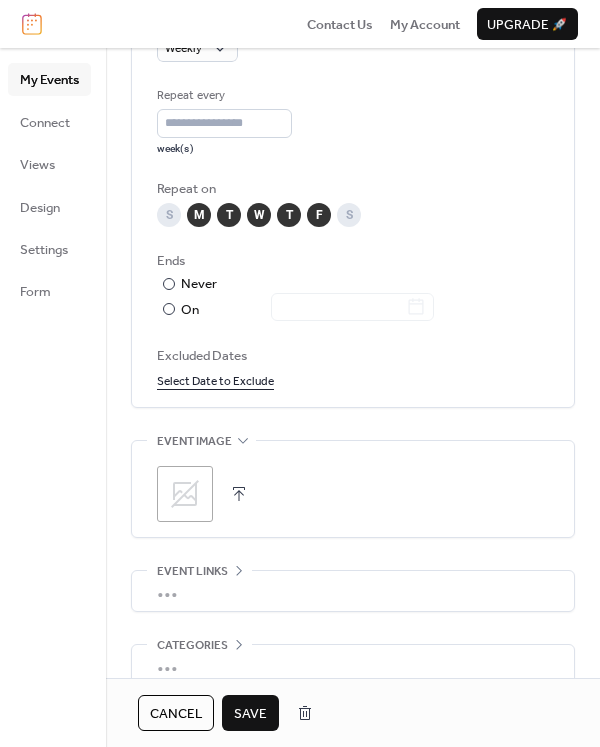 click on "Save" at bounding box center (250, 714) 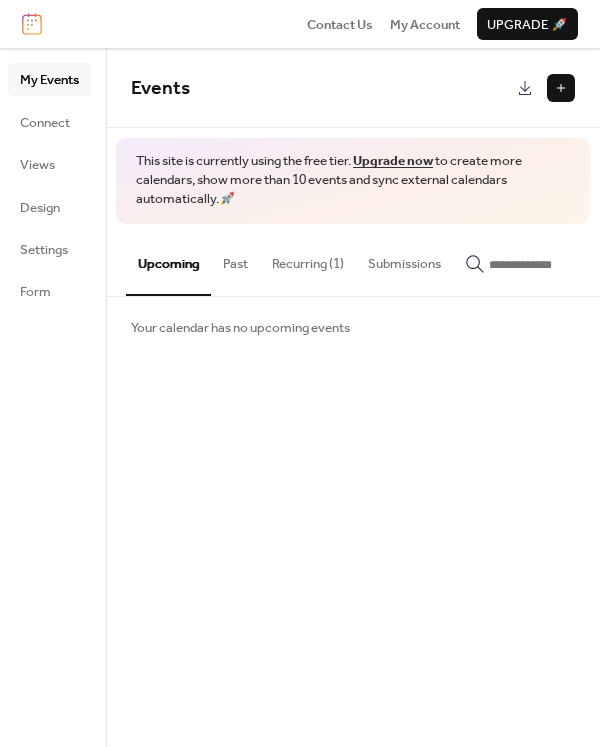 click on "Recurring  (1)" at bounding box center [308, 259] 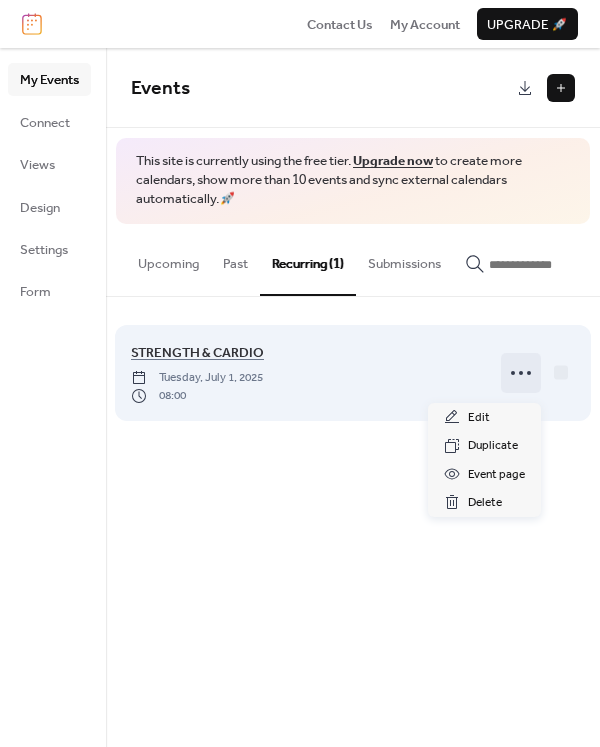 click 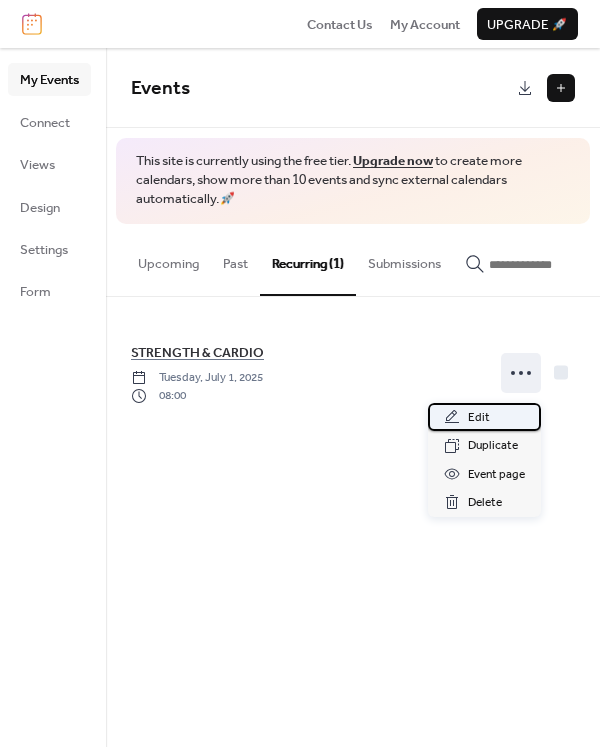 click on "Edit" at bounding box center (484, 417) 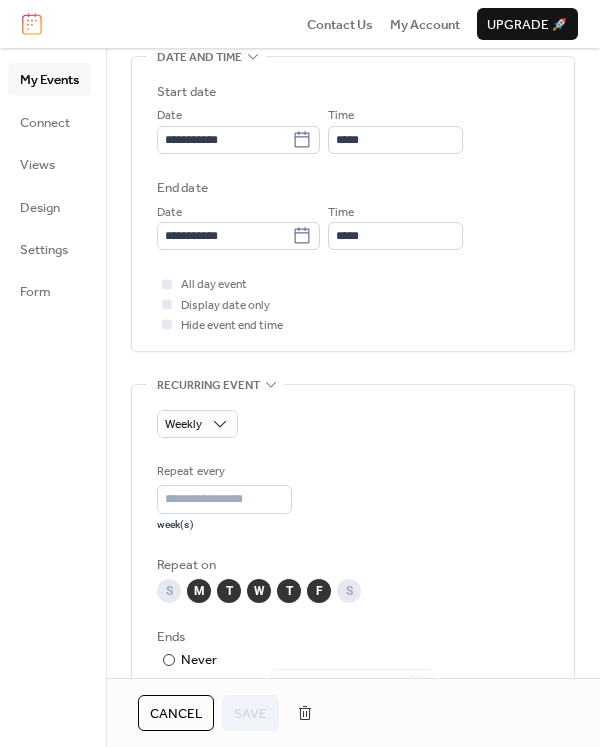 scroll, scrollTop: 800, scrollLeft: 0, axis: vertical 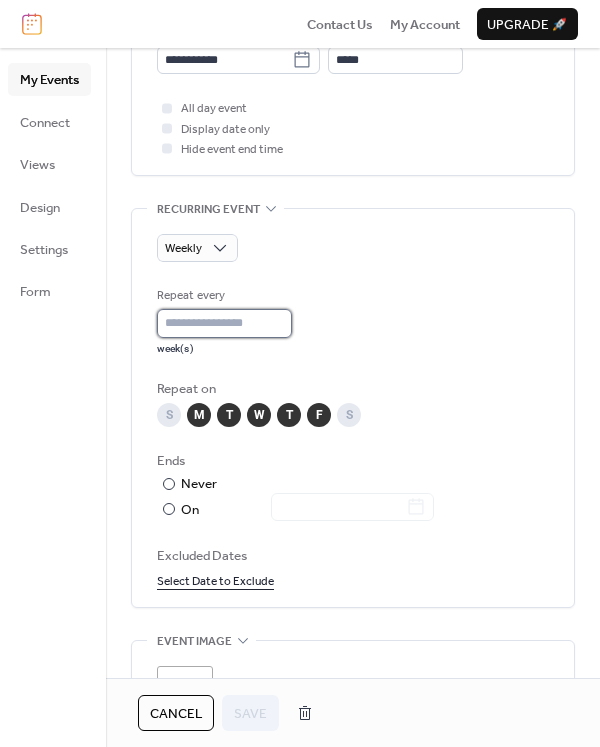 click on "*" at bounding box center [224, 323] 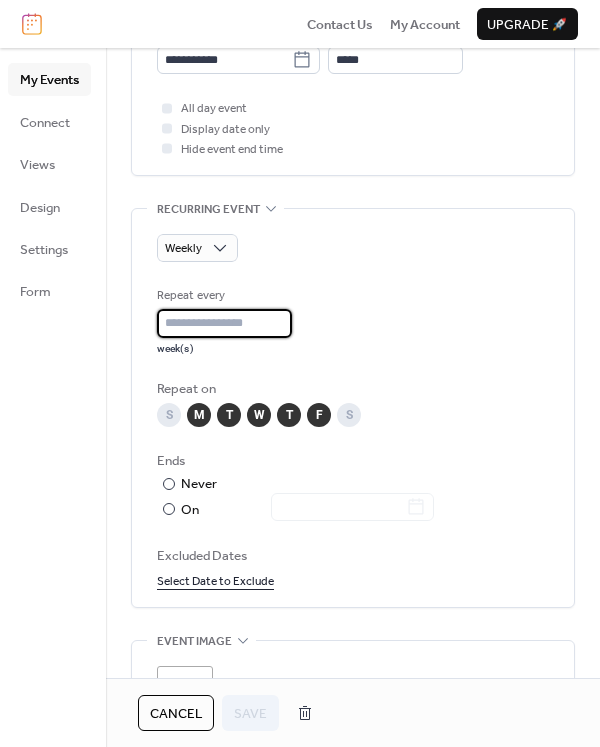 type on "*" 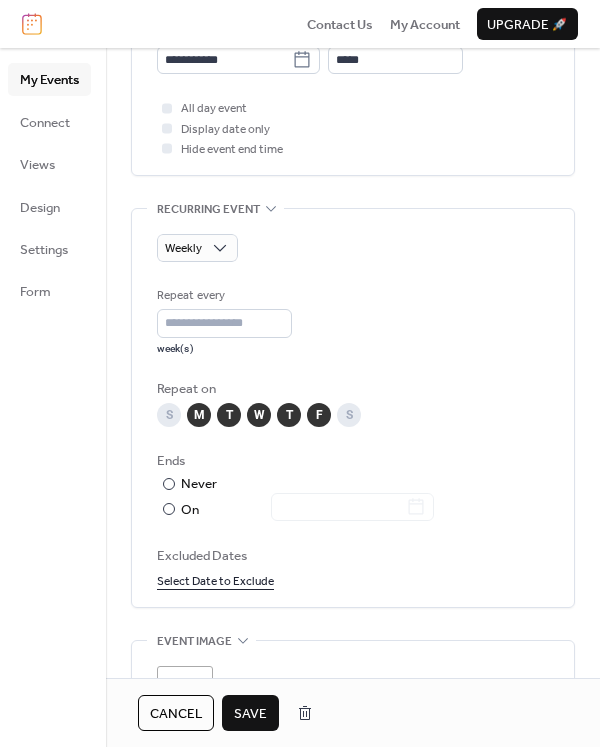 click on "Save" at bounding box center (250, 714) 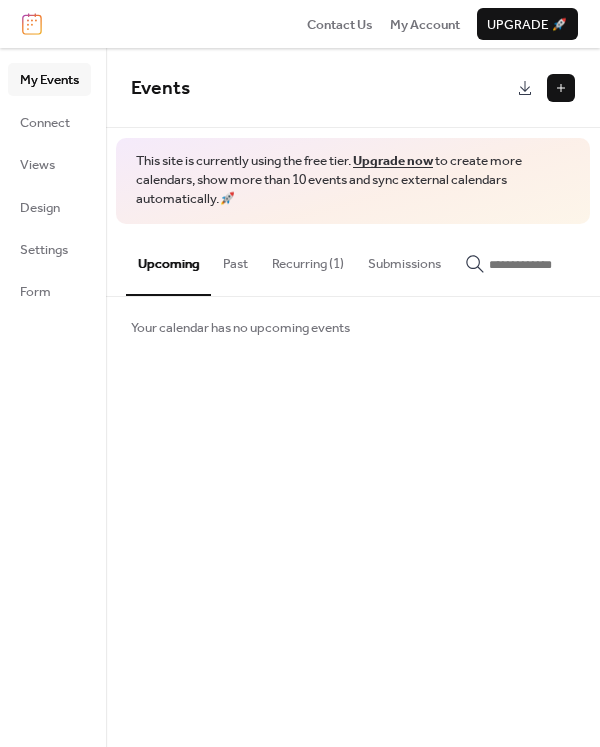 click on "Recurring  (1)" at bounding box center (308, 259) 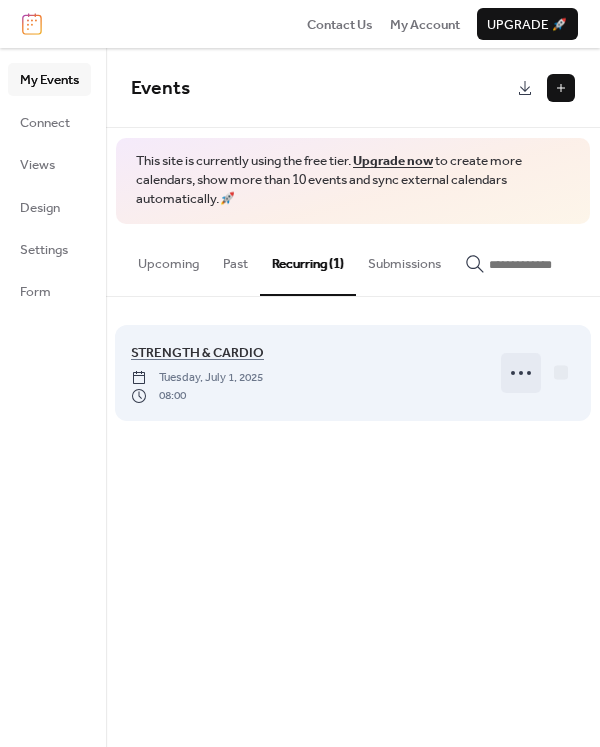 click 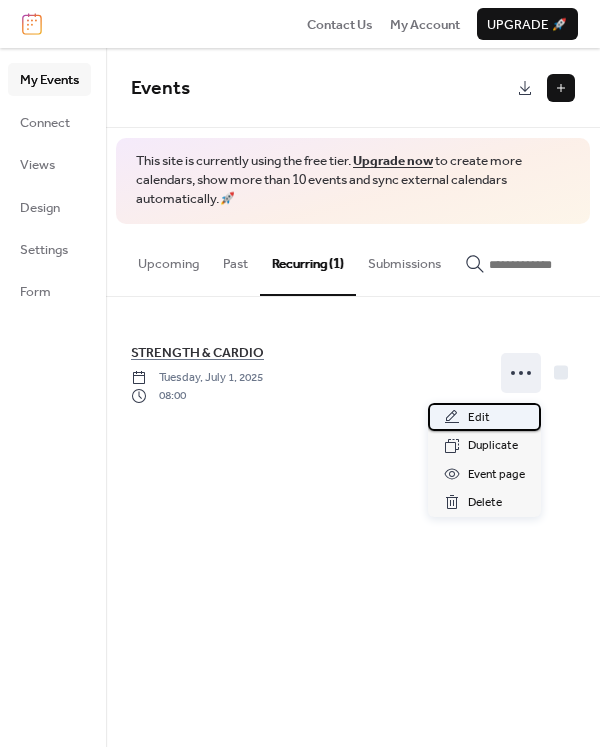 click on "Edit" at bounding box center [484, 417] 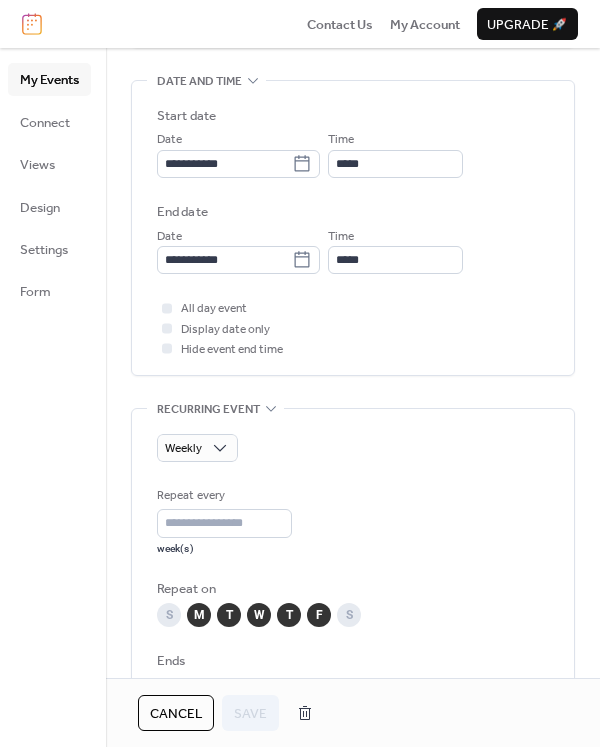 scroll, scrollTop: 700, scrollLeft: 0, axis: vertical 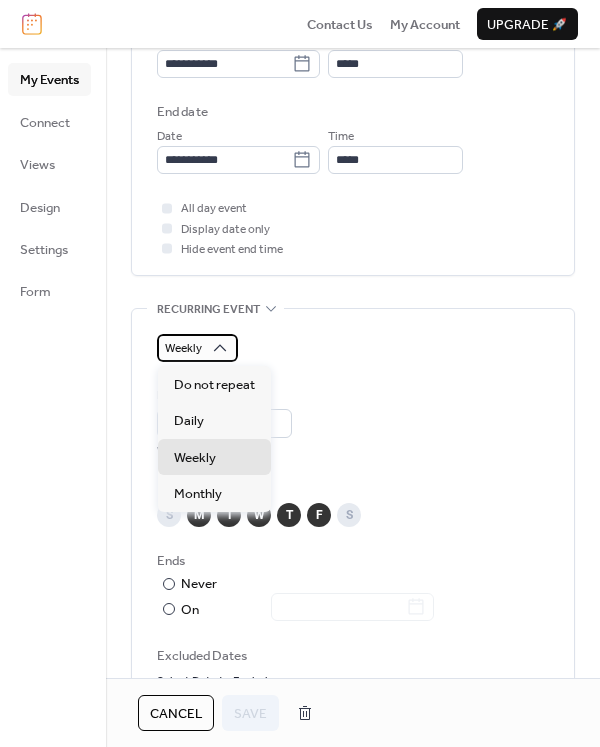 click on "Weekly" at bounding box center (183, 348) 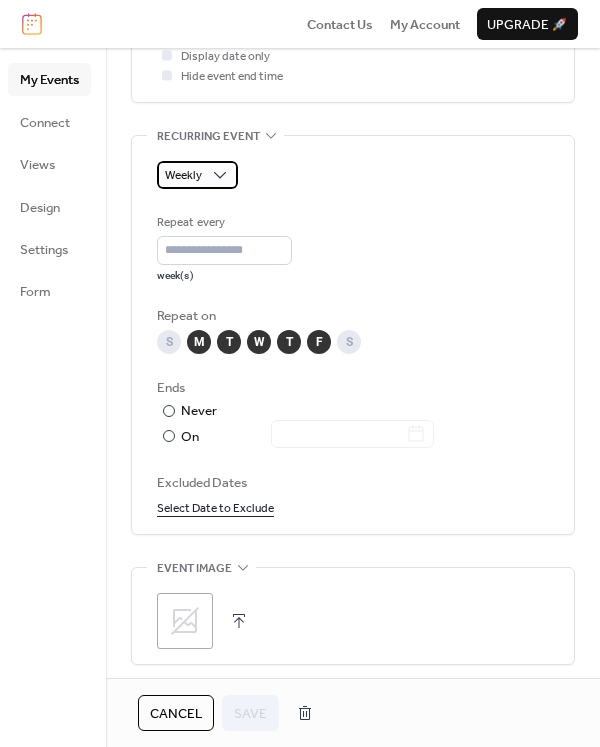 scroll, scrollTop: 900, scrollLeft: 0, axis: vertical 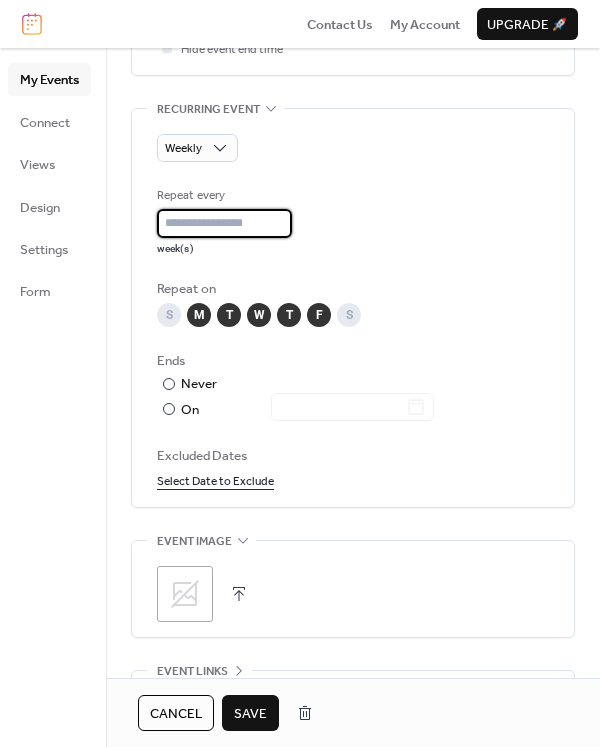 click on "*" at bounding box center (224, 223) 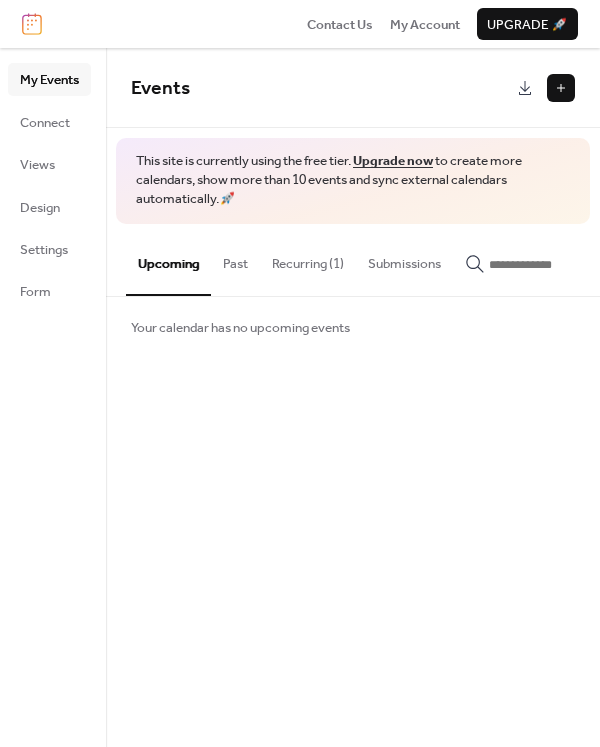 click on "Recurring  (1)" at bounding box center (308, 259) 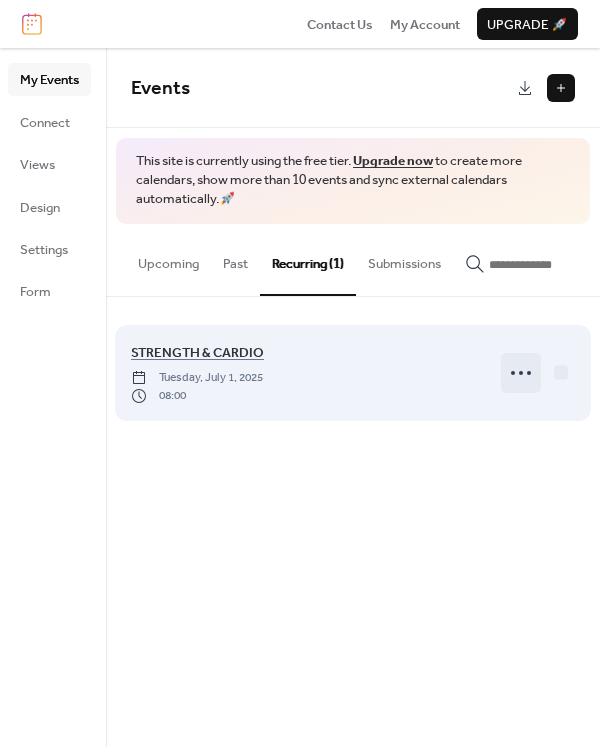 click 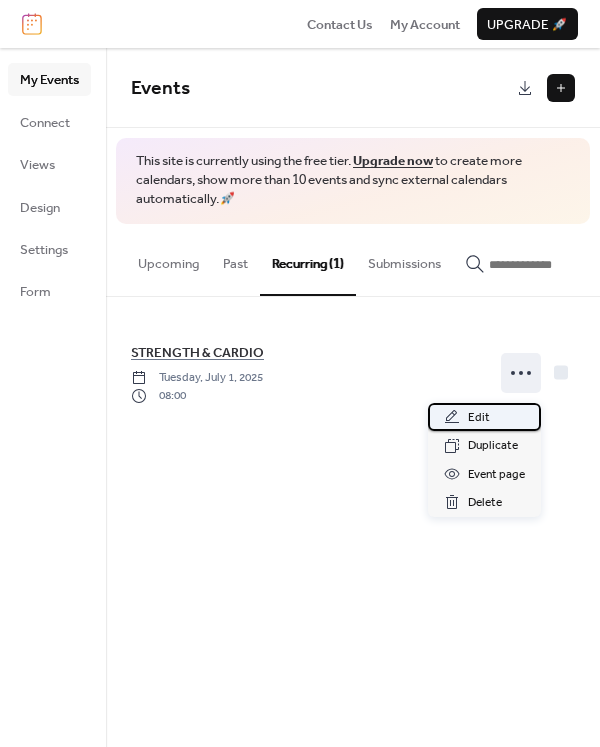 click on "Edit" at bounding box center (484, 417) 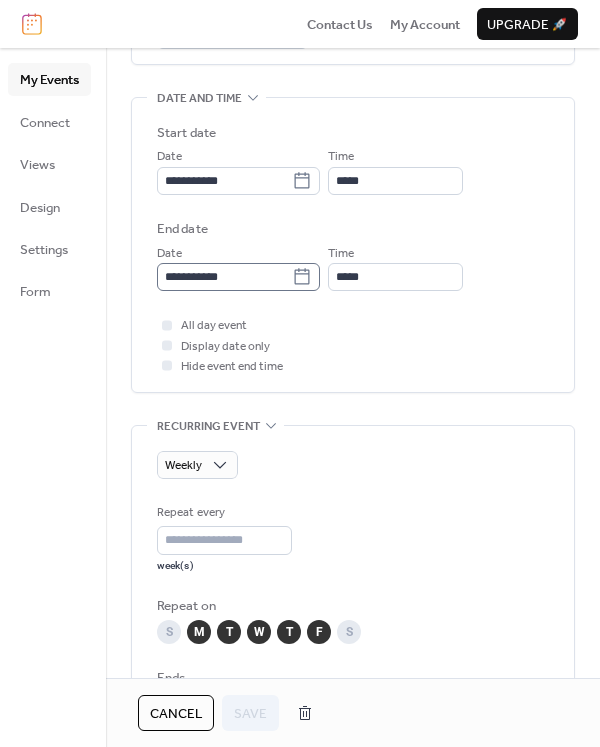 scroll, scrollTop: 600, scrollLeft: 0, axis: vertical 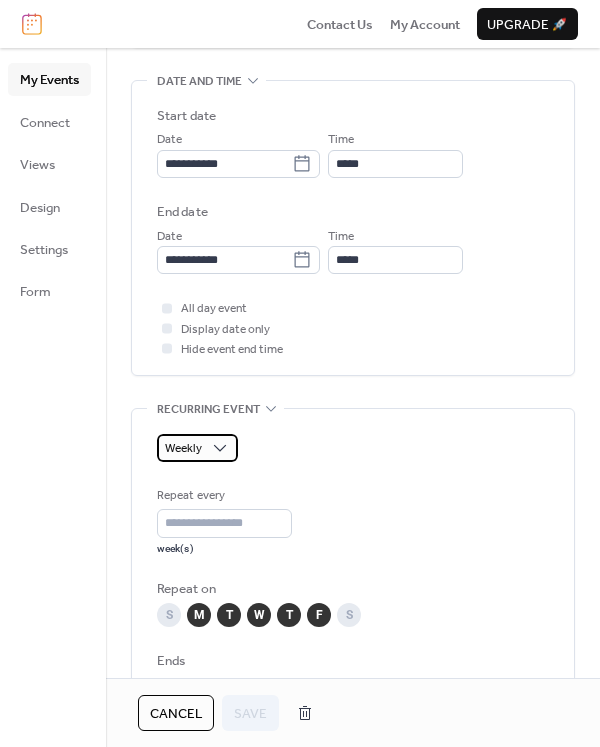 click on "Weekly" at bounding box center [183, 448] 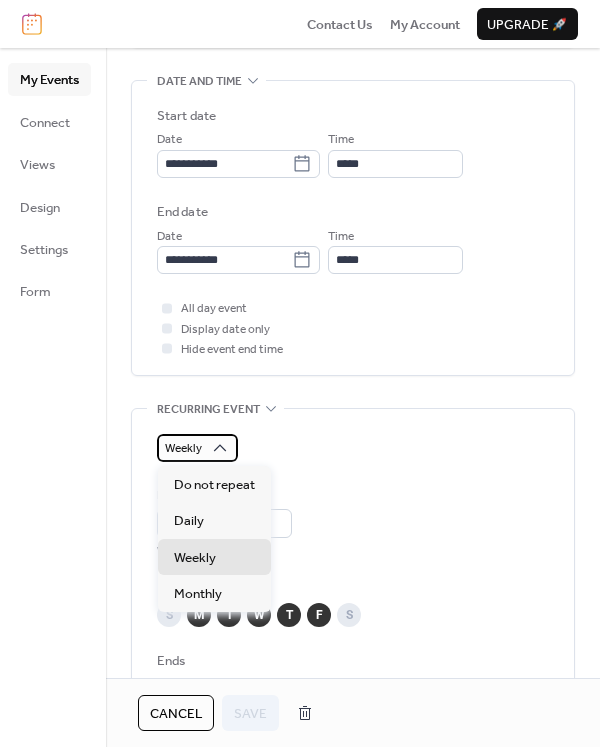 click on "Weekly" at bounding box center (183, 448) 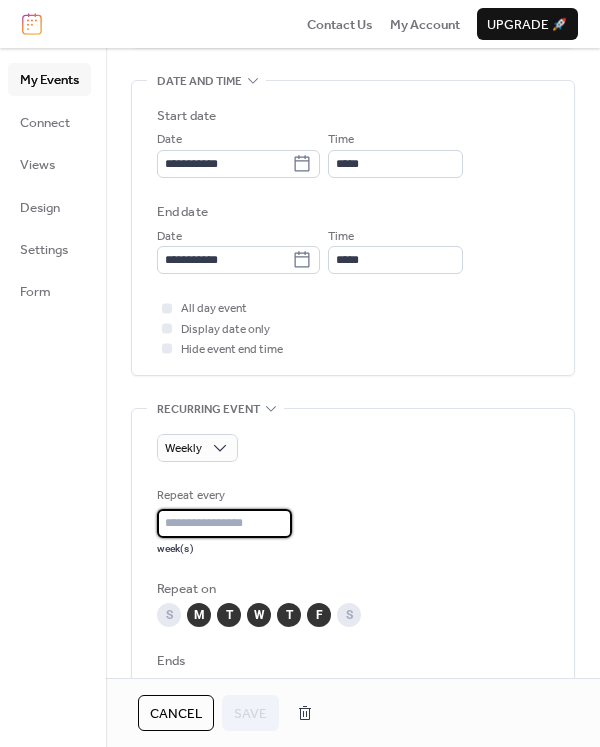 click on "*" at bounding box center [224, 523] 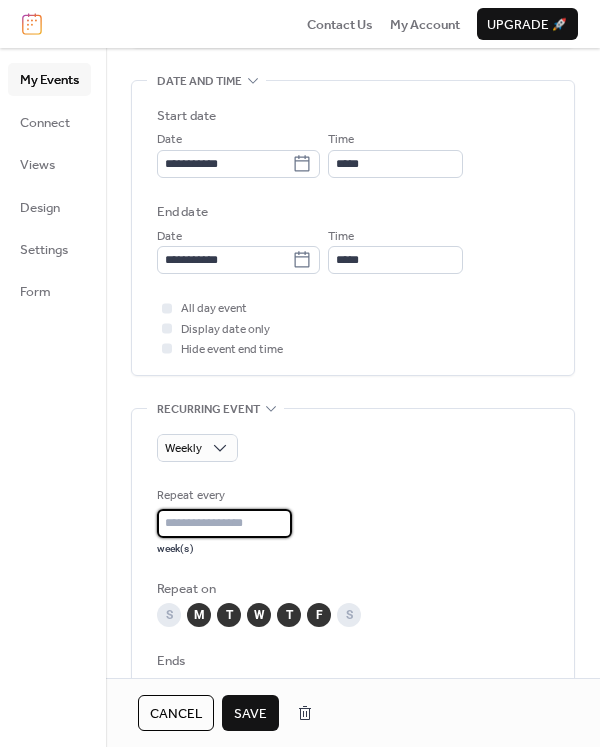 click on "*" at bounding box center (224, 523) 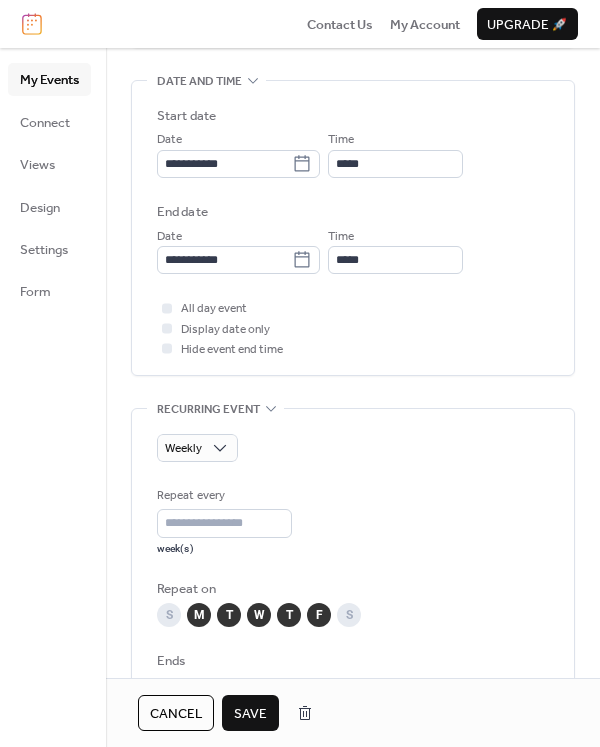 click on "Weekly Repeat every * week(s) Repeat on S M T W T F S Ends ​ Never ​ On Excluded Dates Select Date to Exclude" at bounding box center (353, 613) 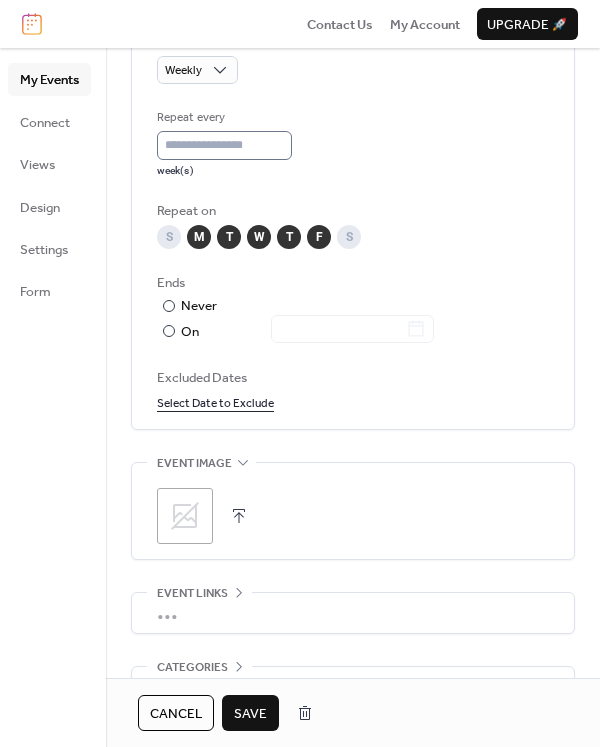 scroll, scrollTop: 1000, scrollLeft: 0, axis: vertical 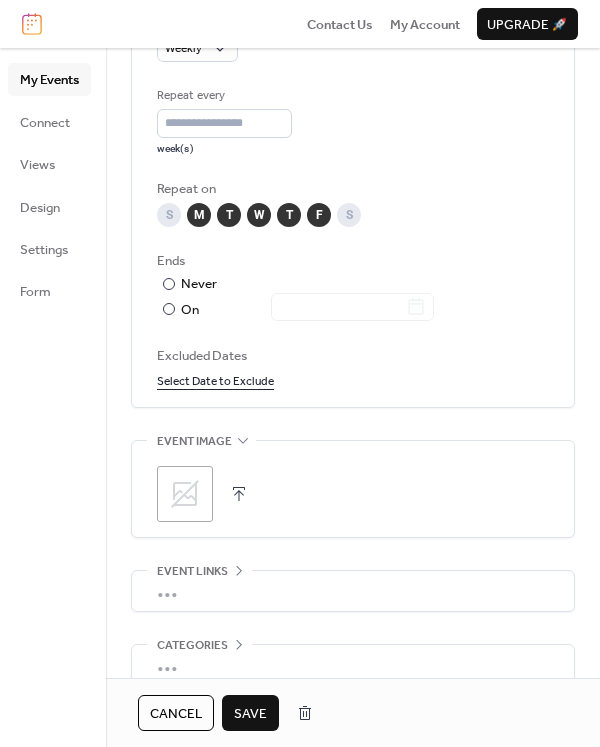 click on "Save" at bounding box center (250, 714) 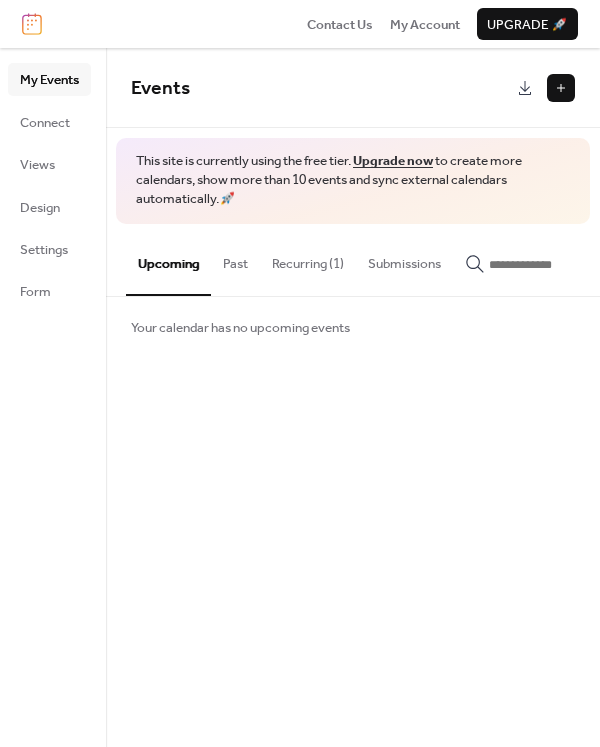 click on "Recurring  (1)" at bounding box center [308, 259] 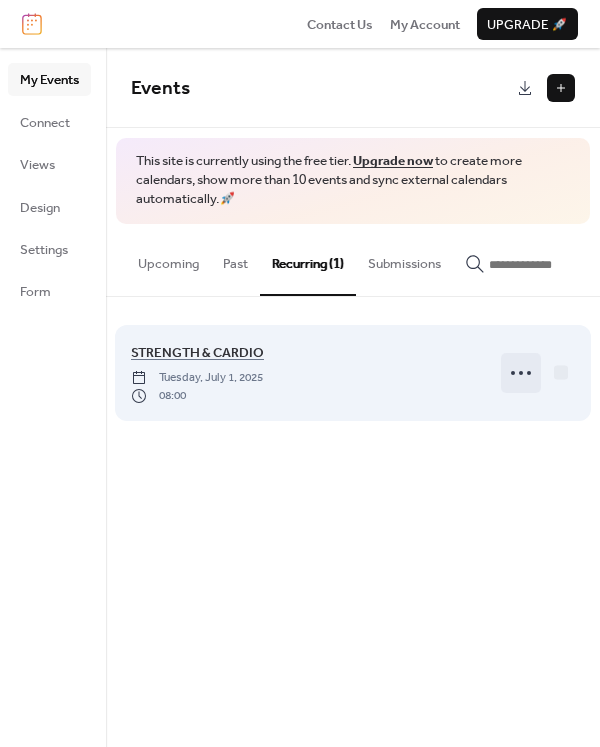 click 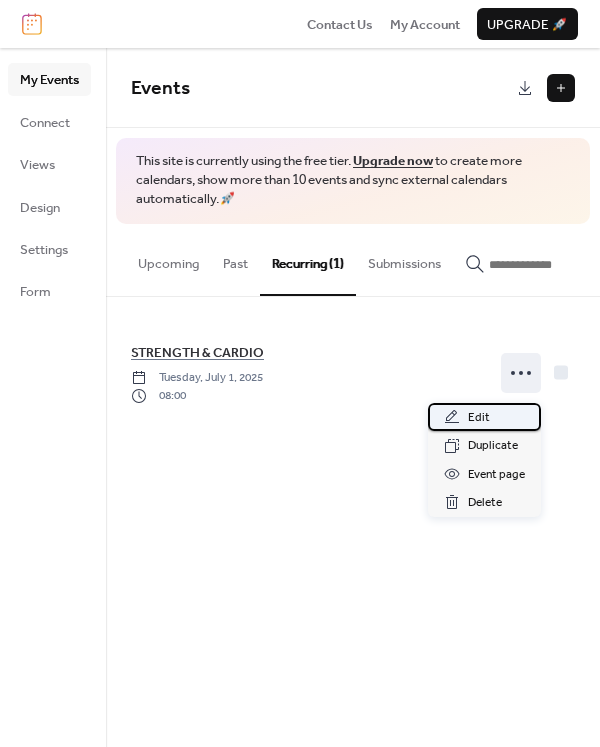 click on "Edit" at bounding box center [484, 417] 